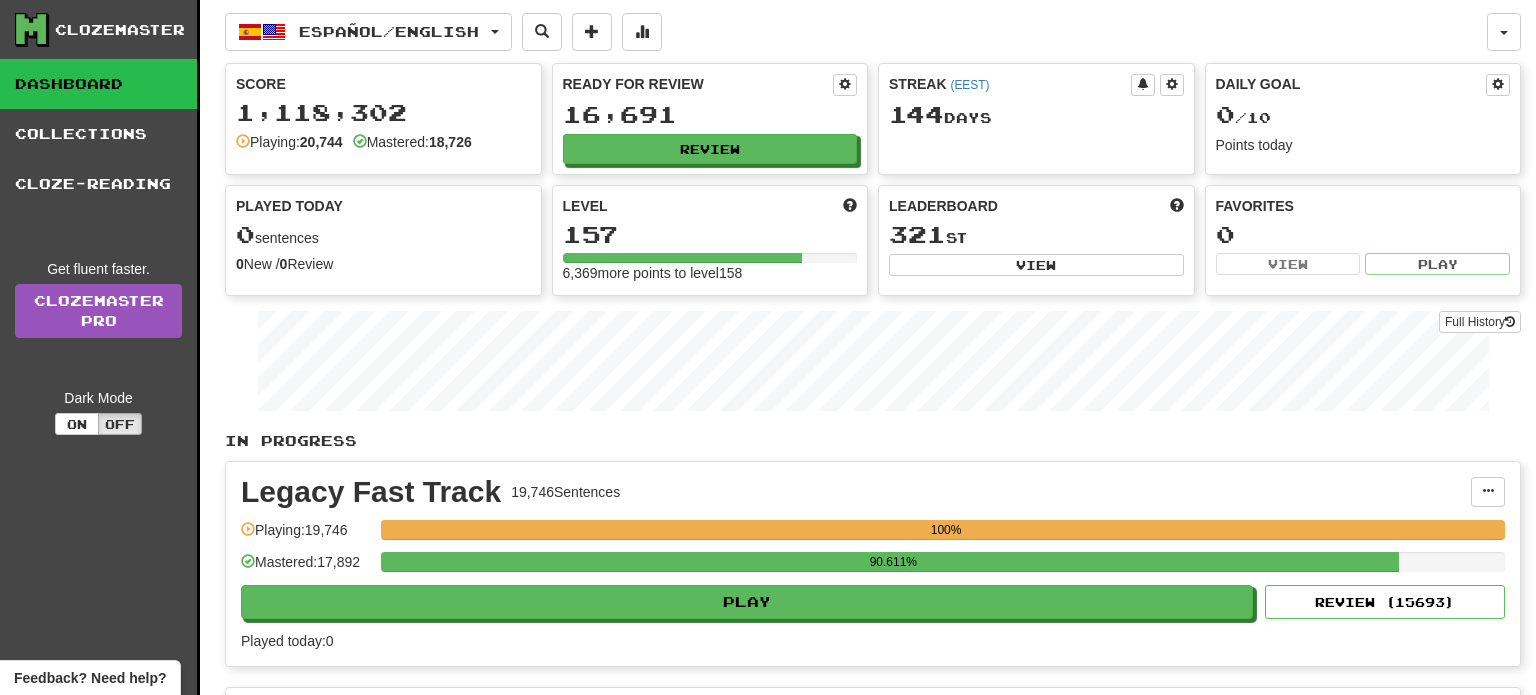 scroll, scrollTop: 0, scrollLeft: 0, axis: both 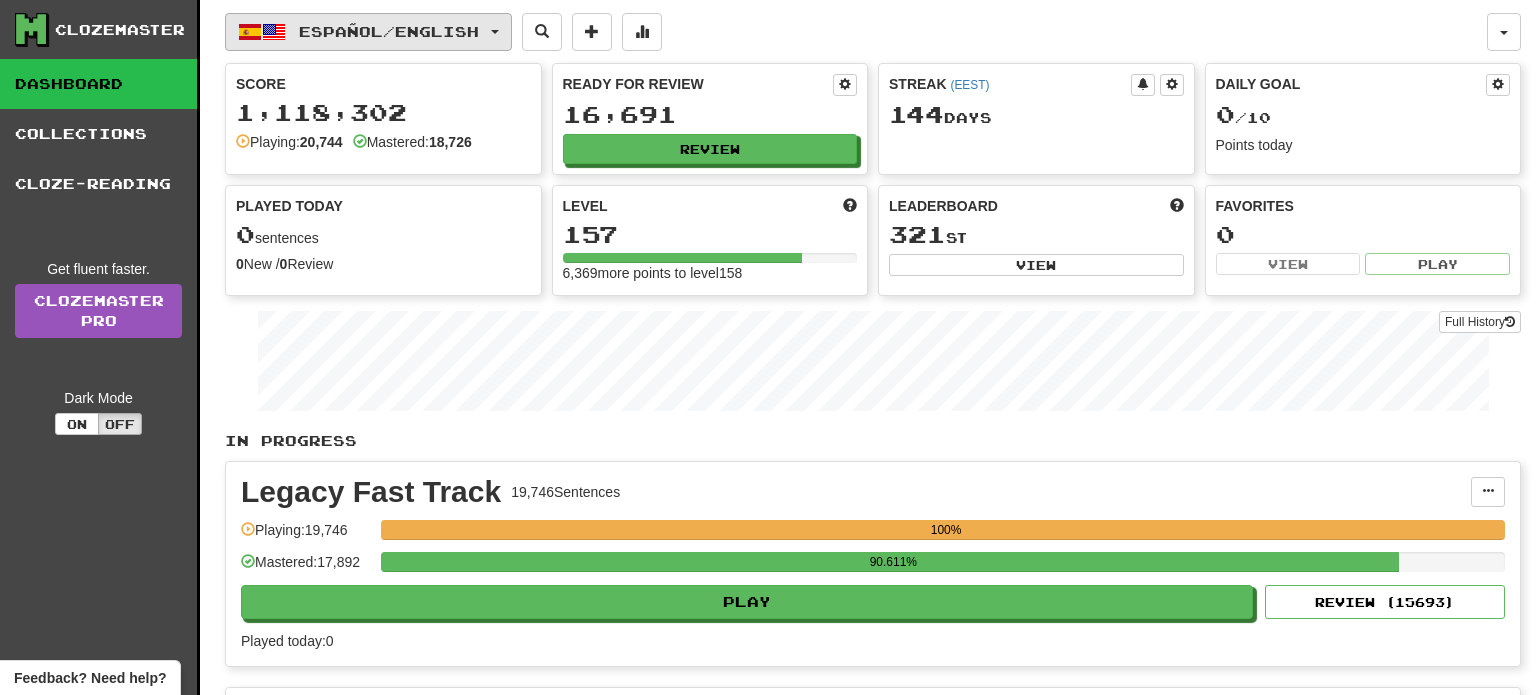 click on "Español  /  English" at bounding box center [368, 32] 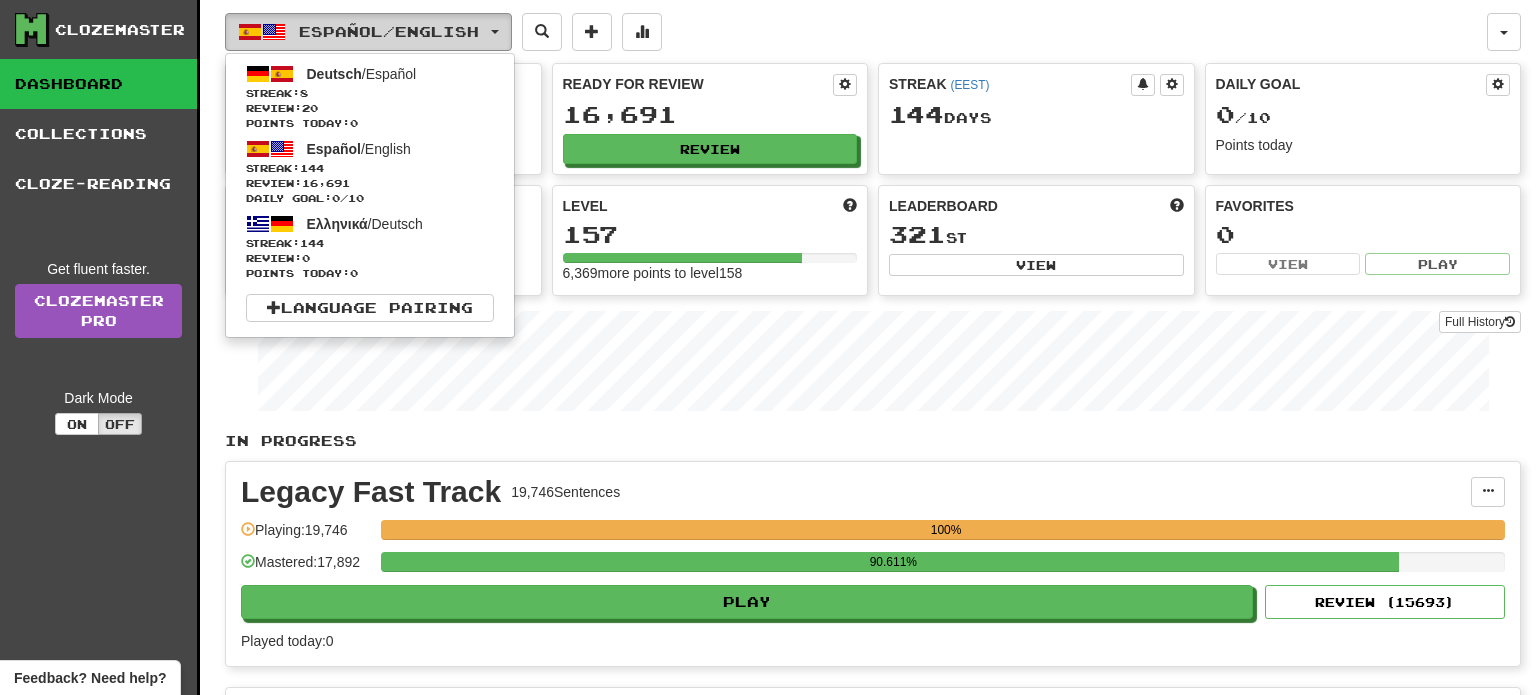 click on "Español  /  English" at bounding box center (389, 31) 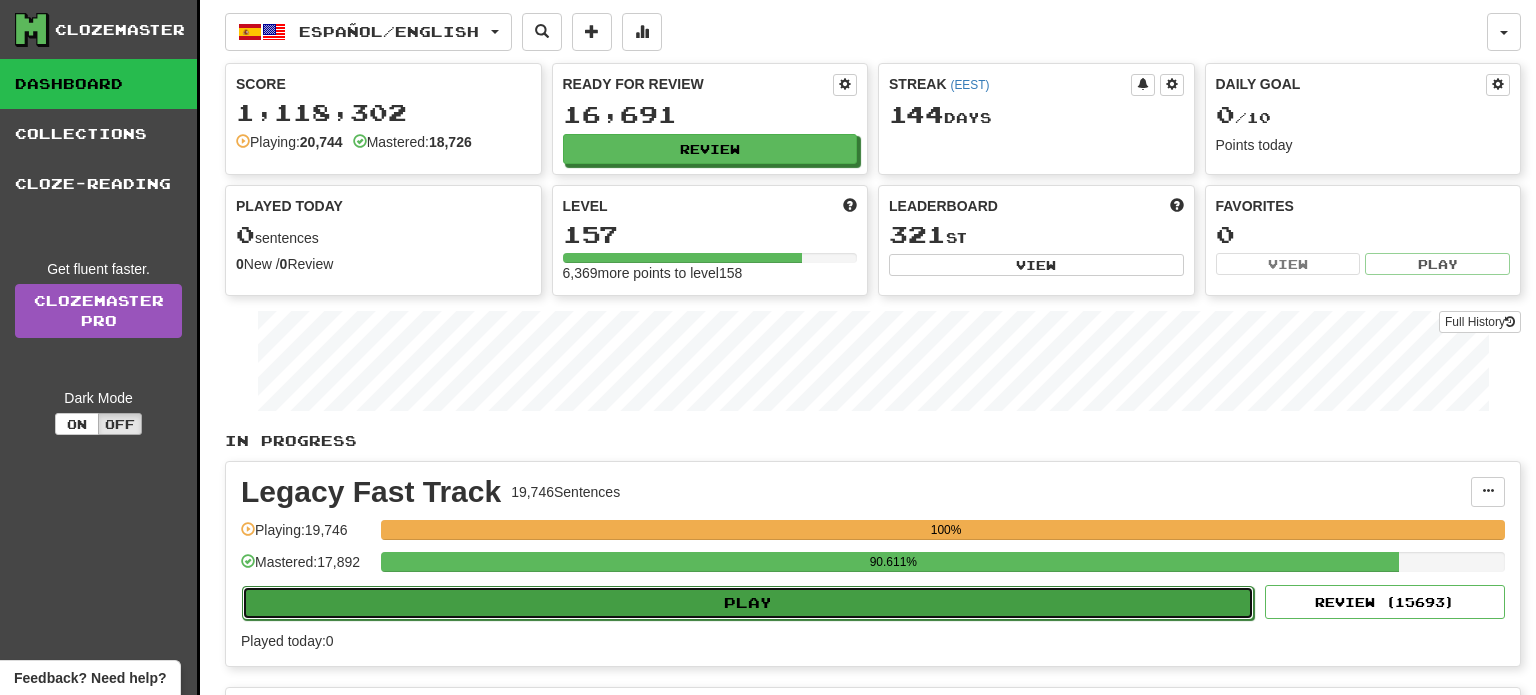 click on "Play" at bounding box center [748, 603] 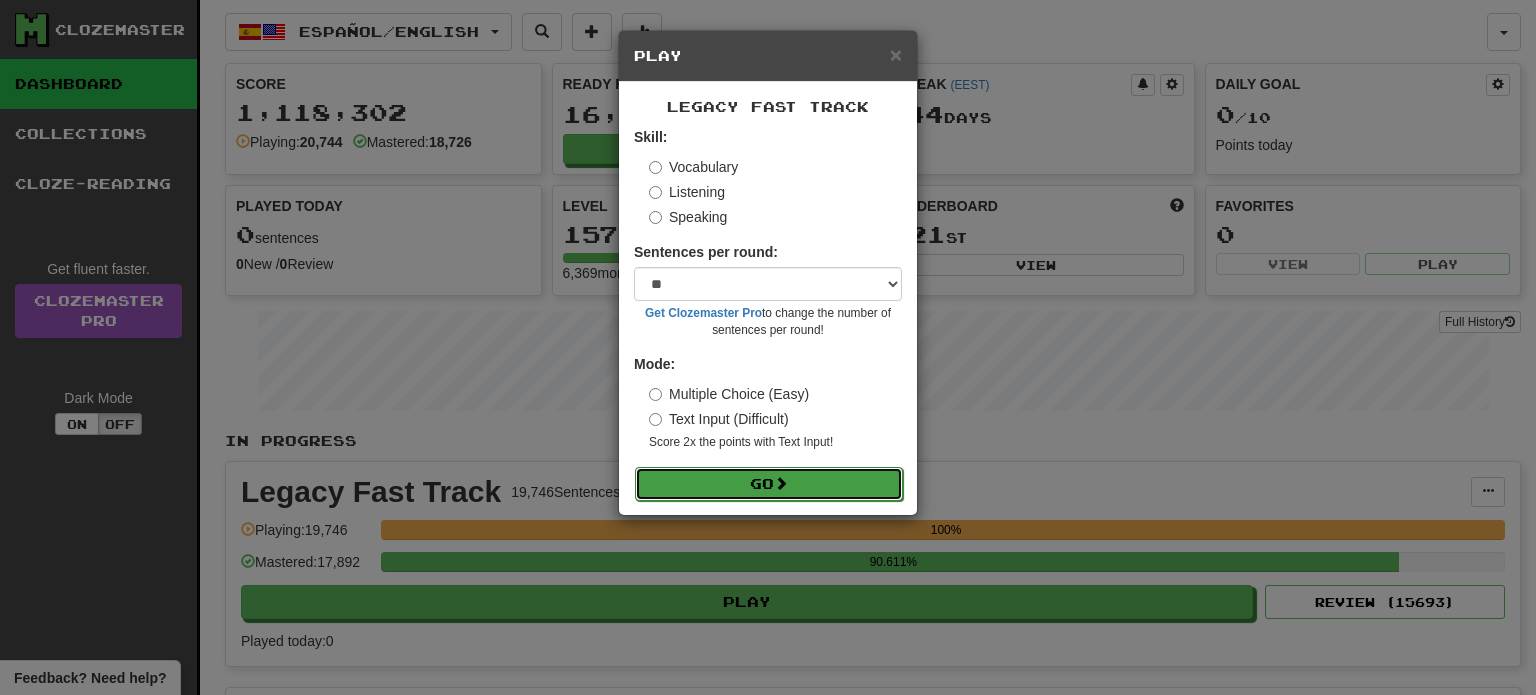 click on "Go" at bounding box center (769, 484) 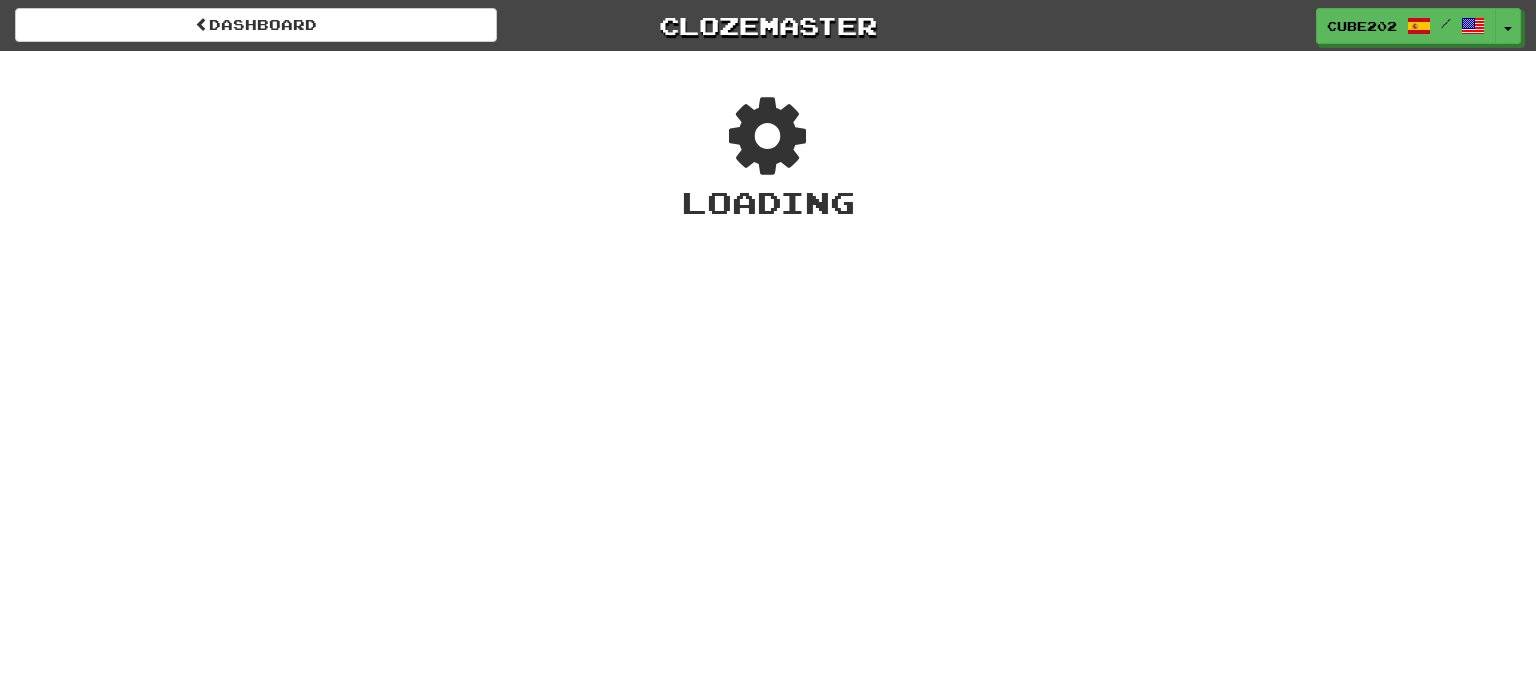 scroll, scrollTop: 0, scrollLeft: 0, axis: both 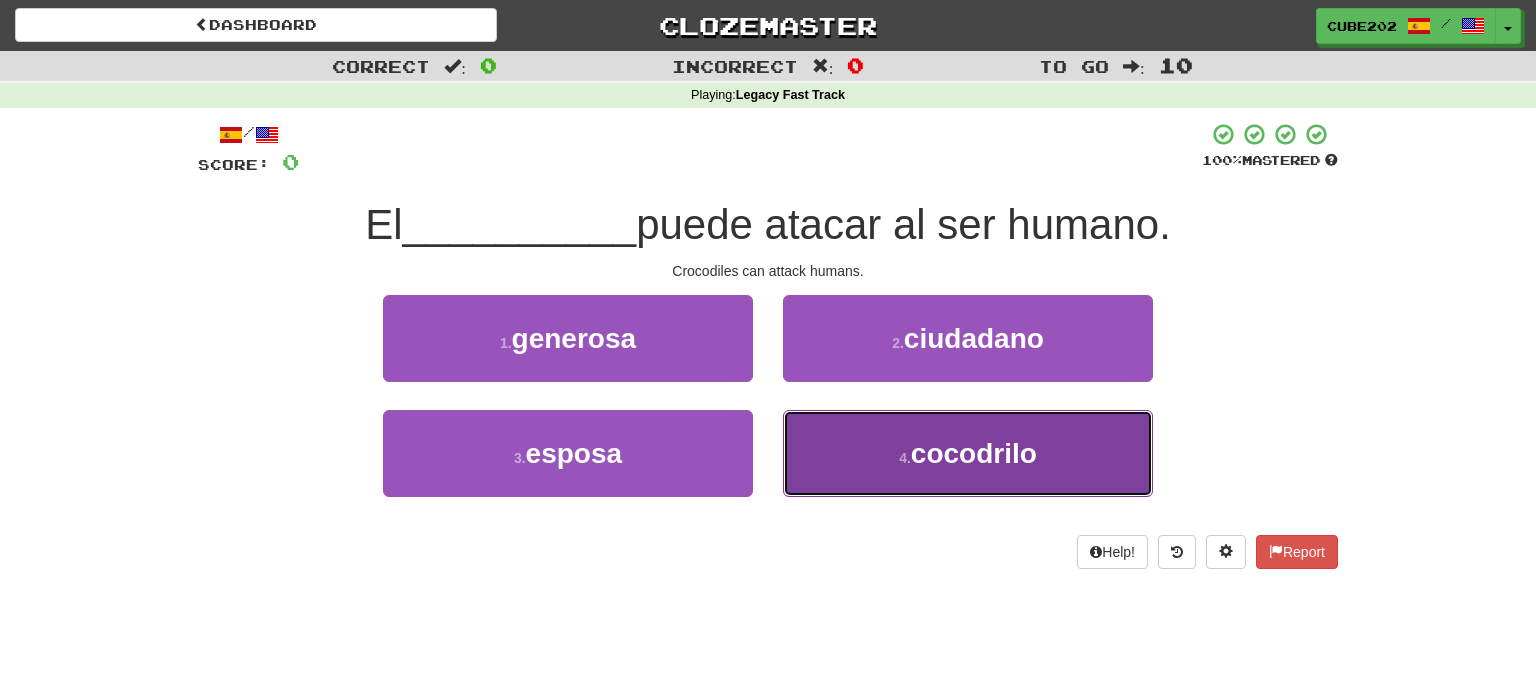 click on "4 .  cocodrilo" at bounding box center (968, 453) 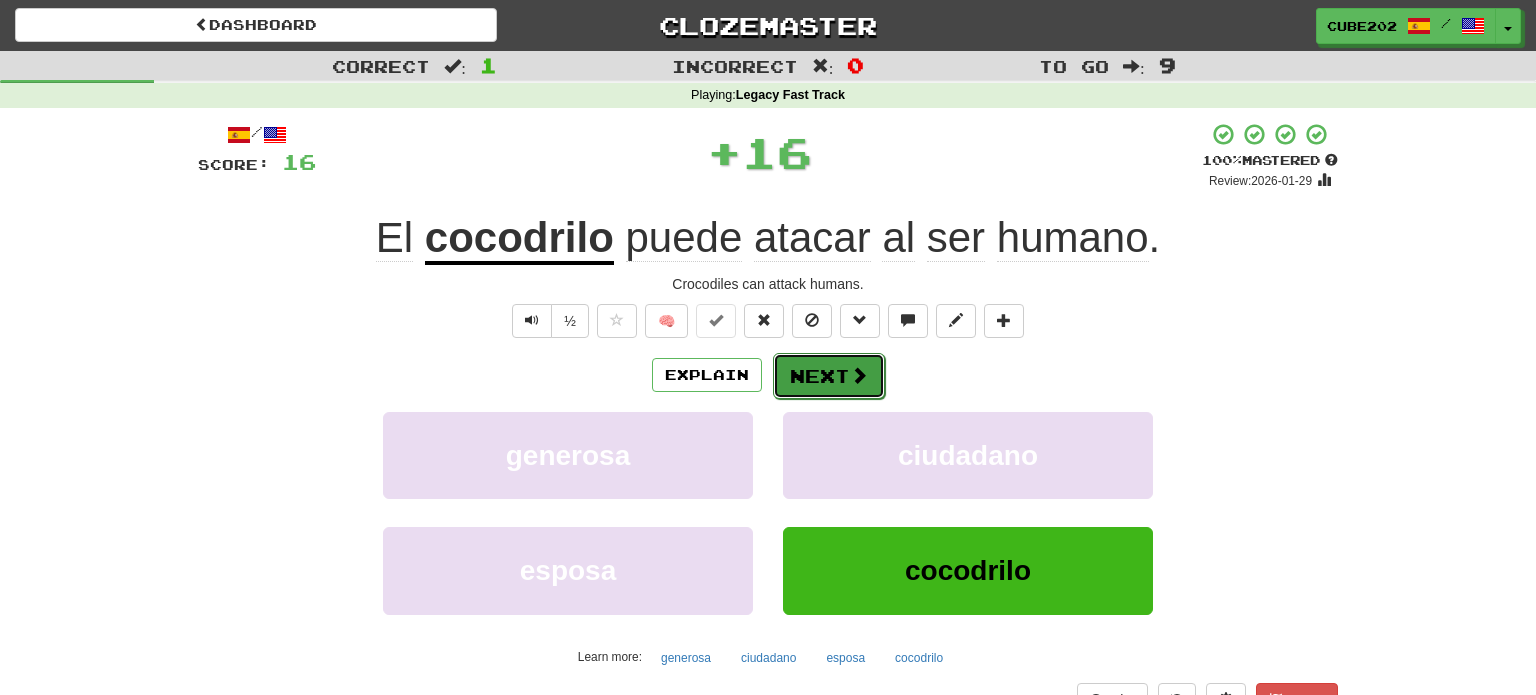 click on "Next" at bounding box center (829, 376) 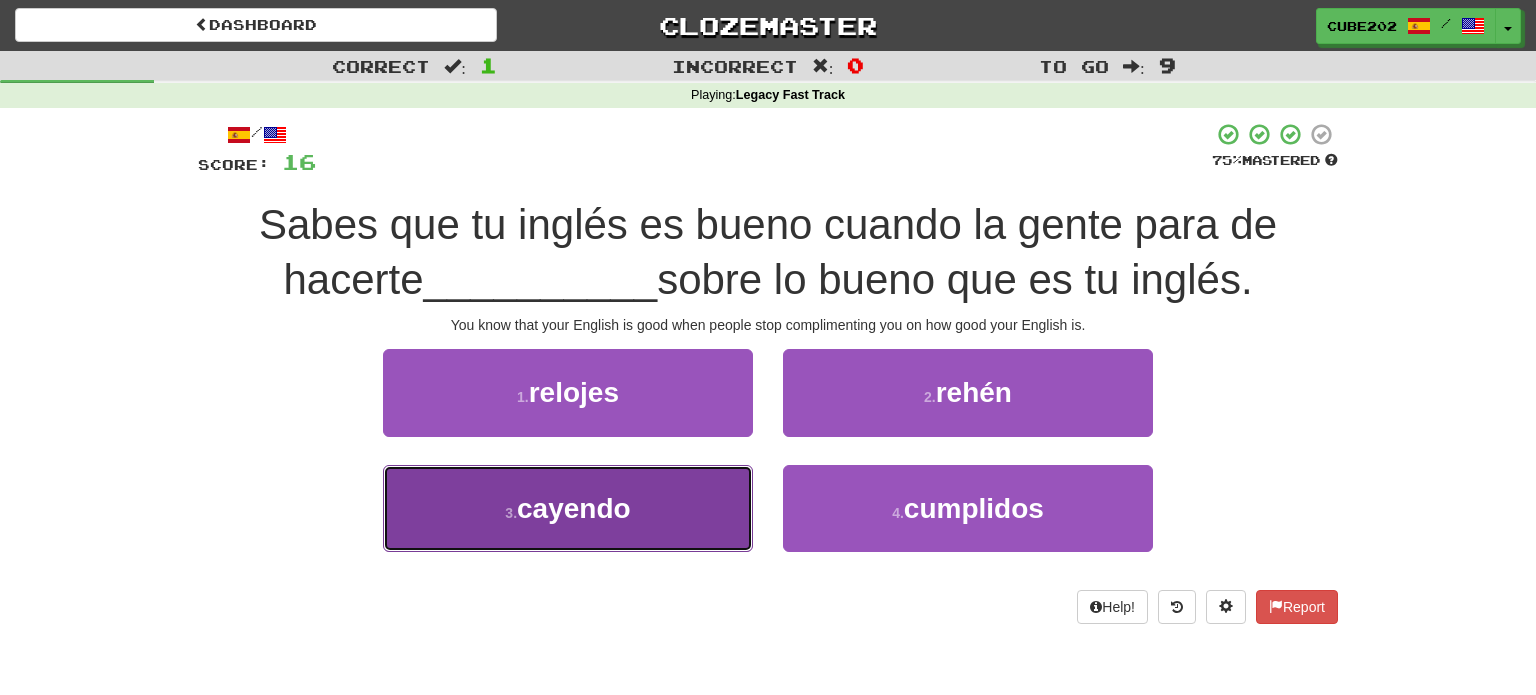 click on "3 .  cayendo" at bounding box center (568, 508) 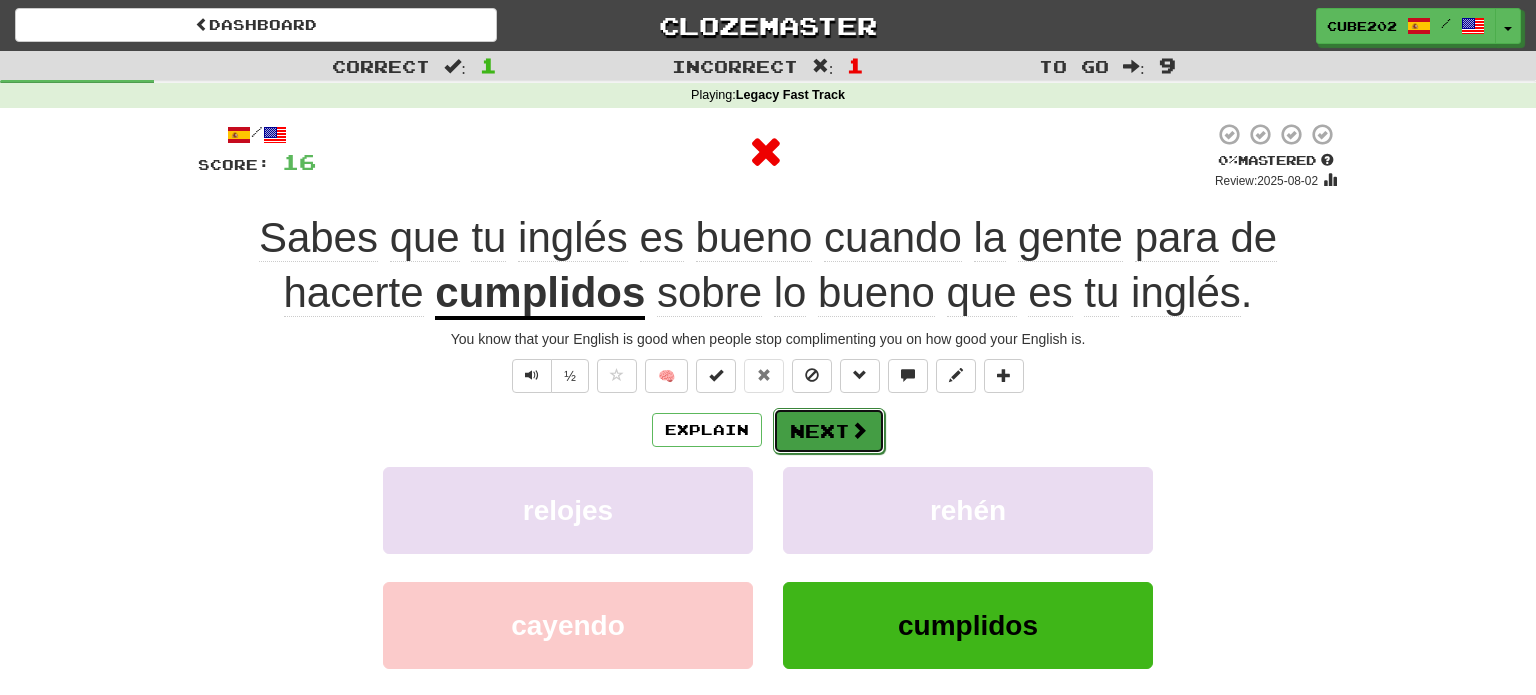 click on "Next" at bounding box center [829, 431] 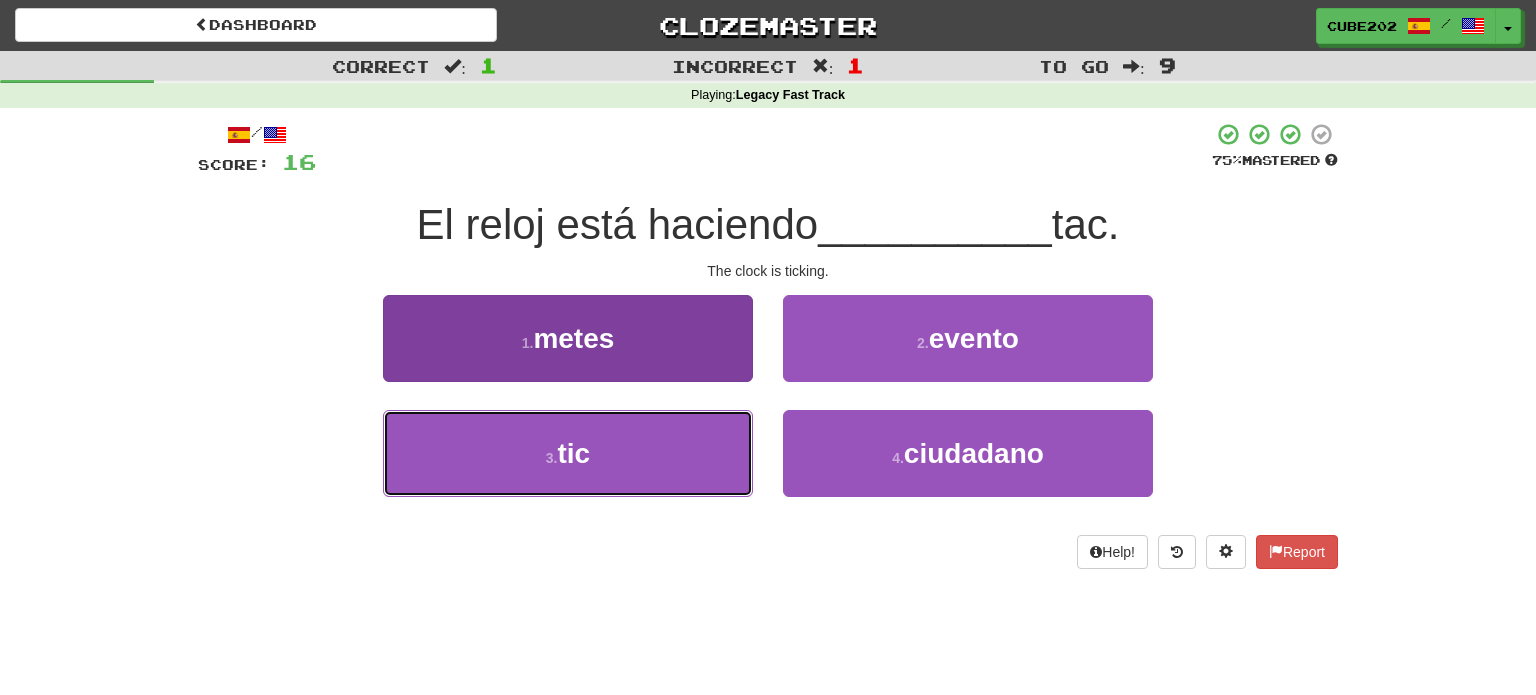 click on "3 .  tic" at bounding box center [568, 453] 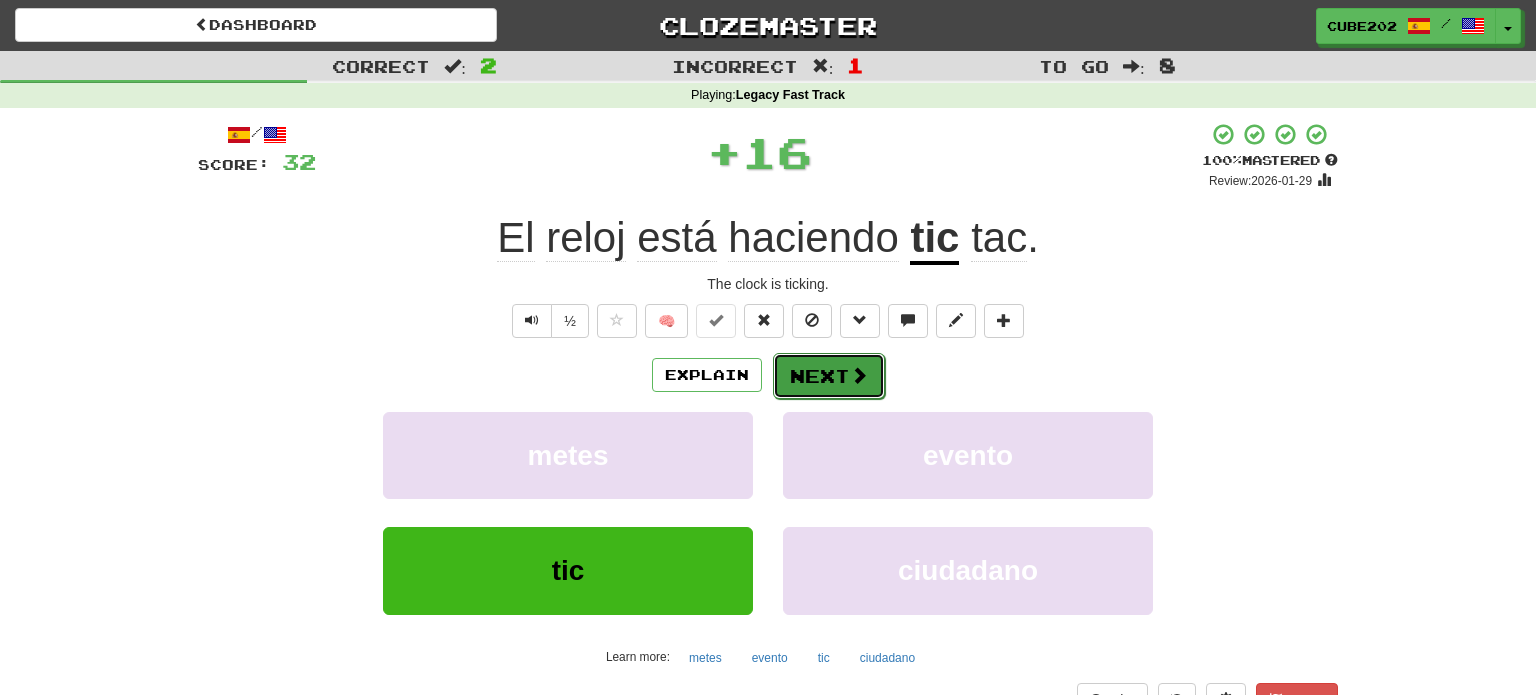 click on "Next" at bounding box center [829, 376] 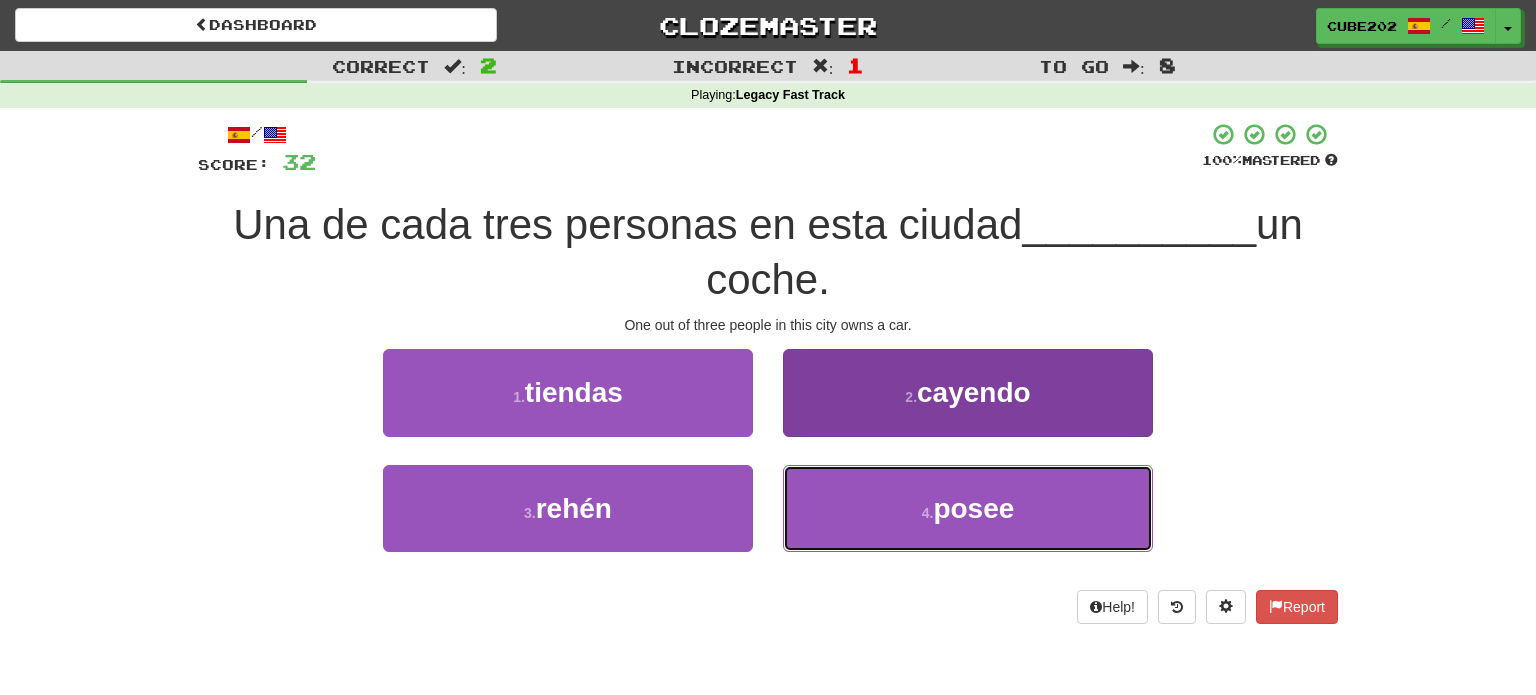 click on "4 .  posee" at bounding box center [968, 508] 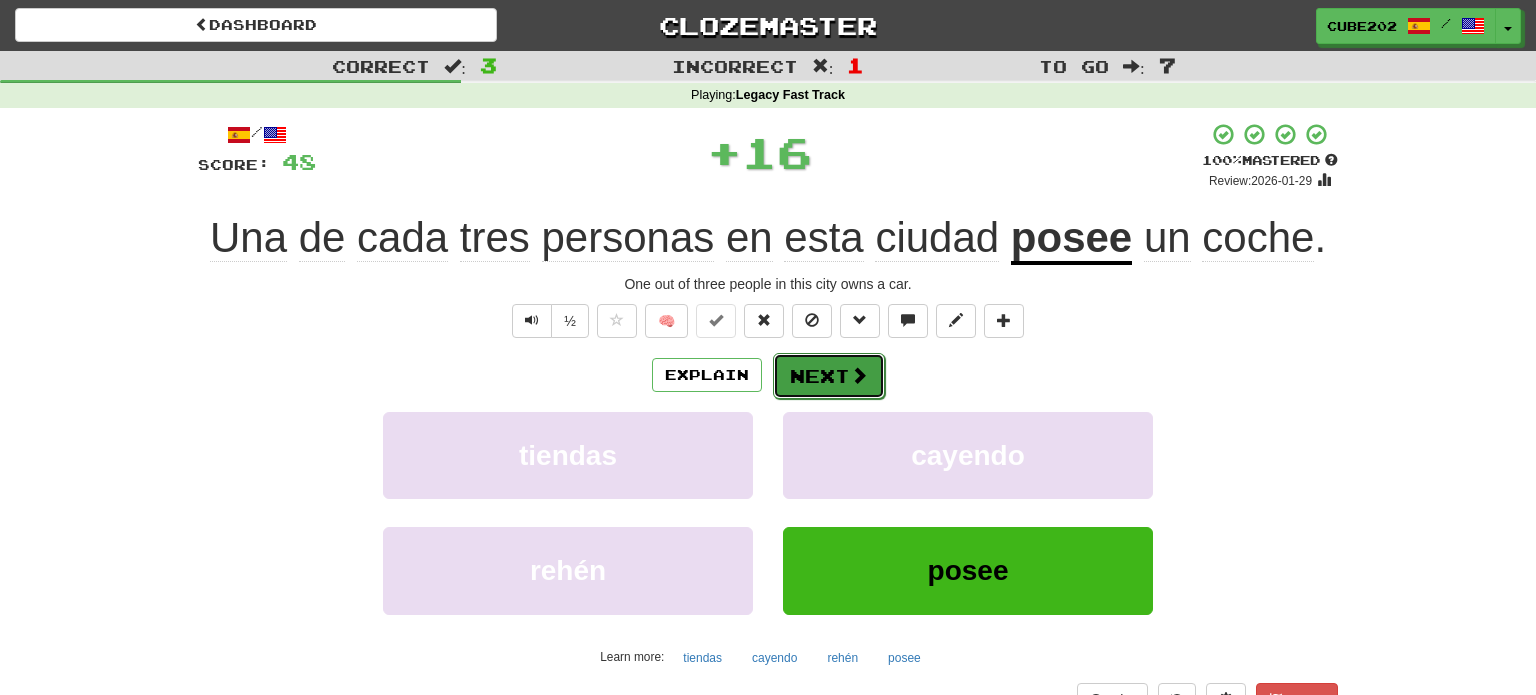 click on "Next" at bounding box center [829, 376] 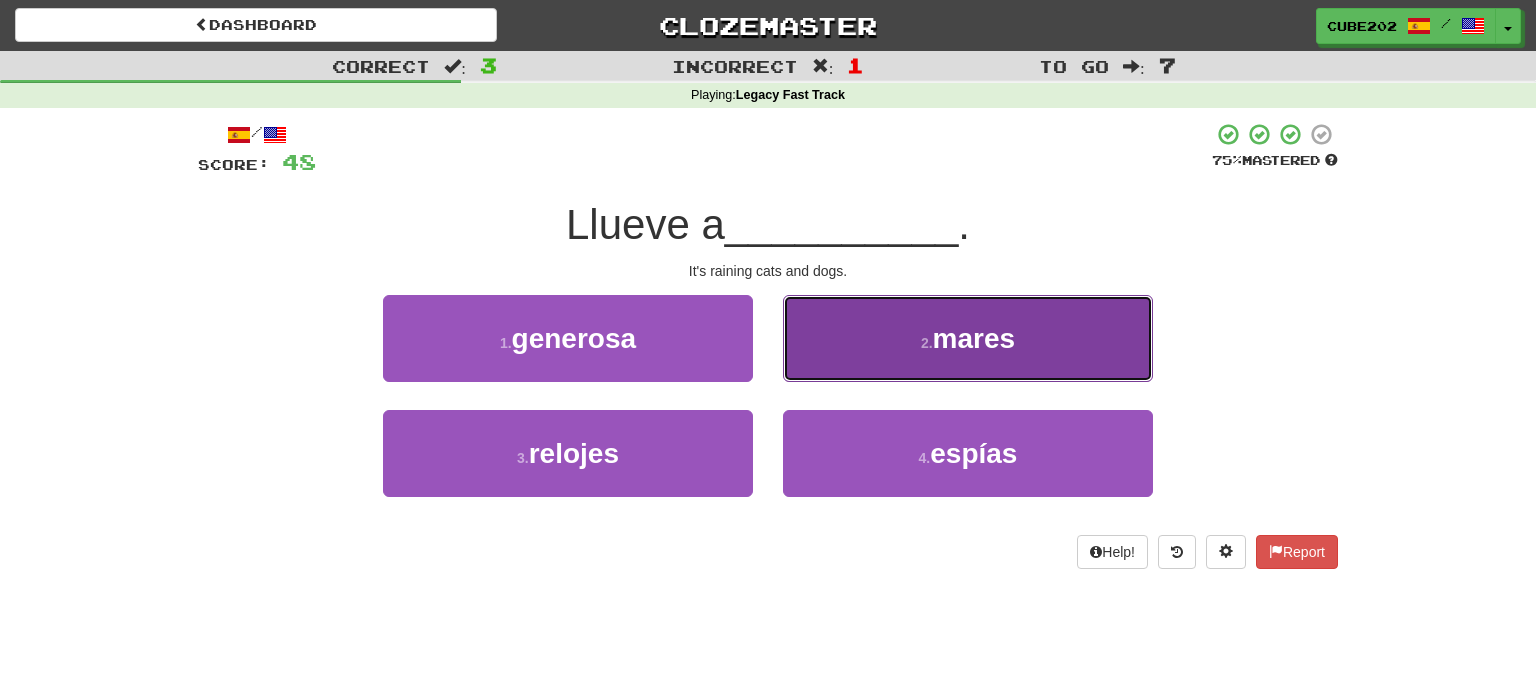 click on "2 .  mares" at bounding box center (968, 338) 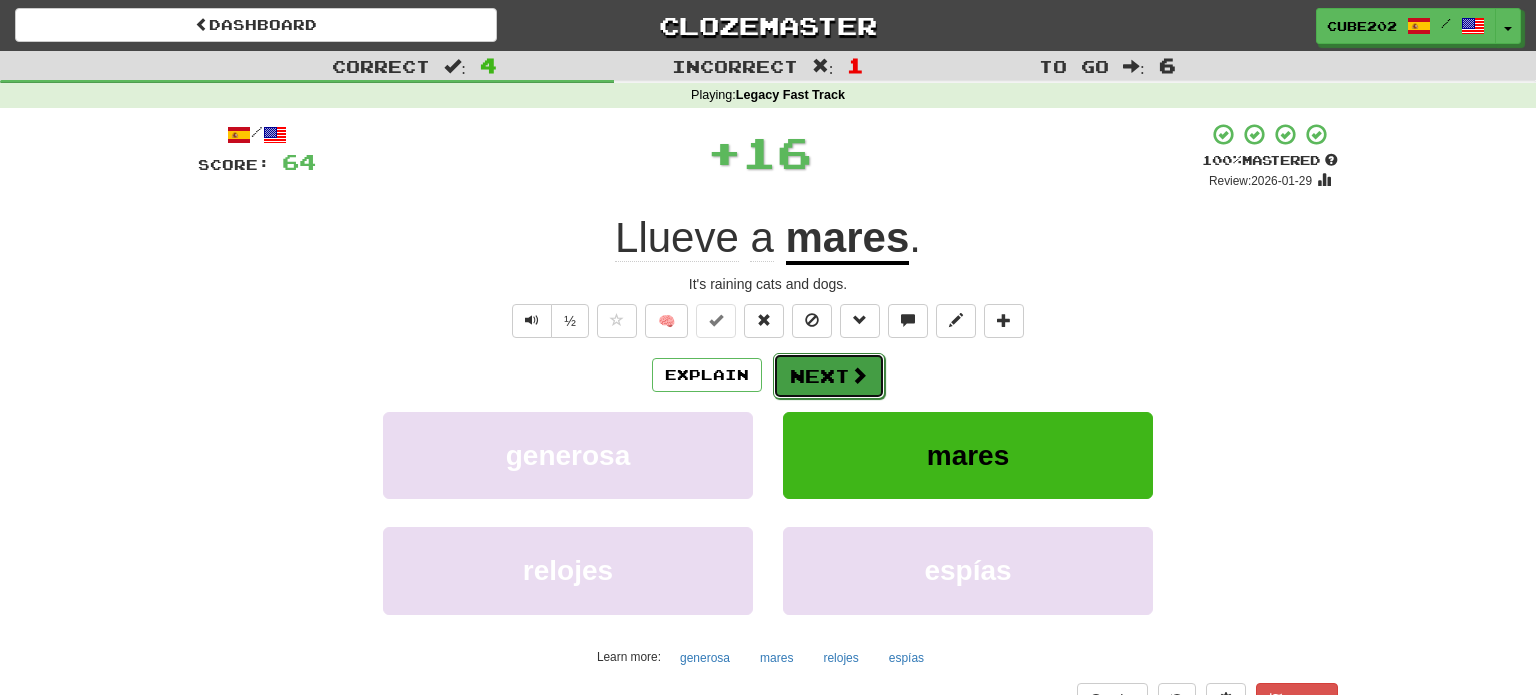 click on "Next" at bounding box center [829, 376] 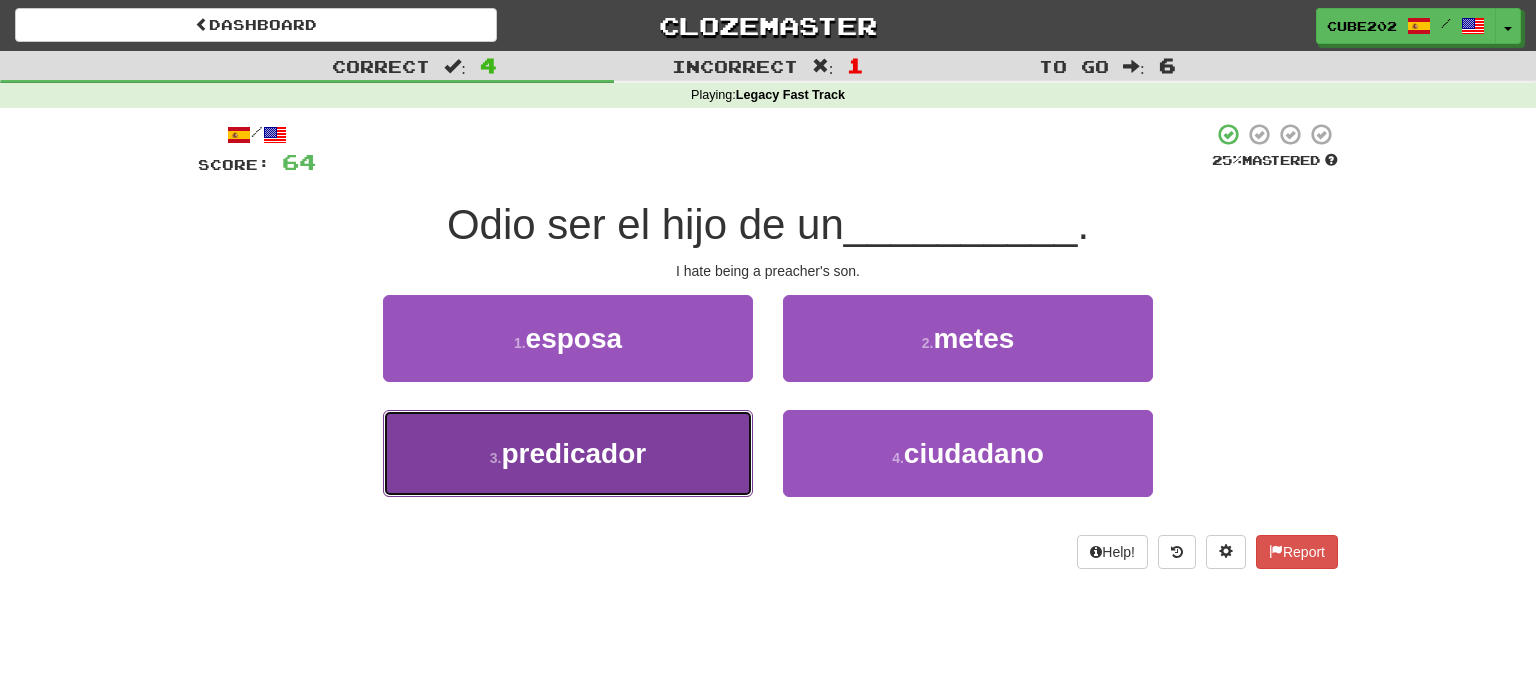click on "3 .  predicador" at bounding box center [568, 453] 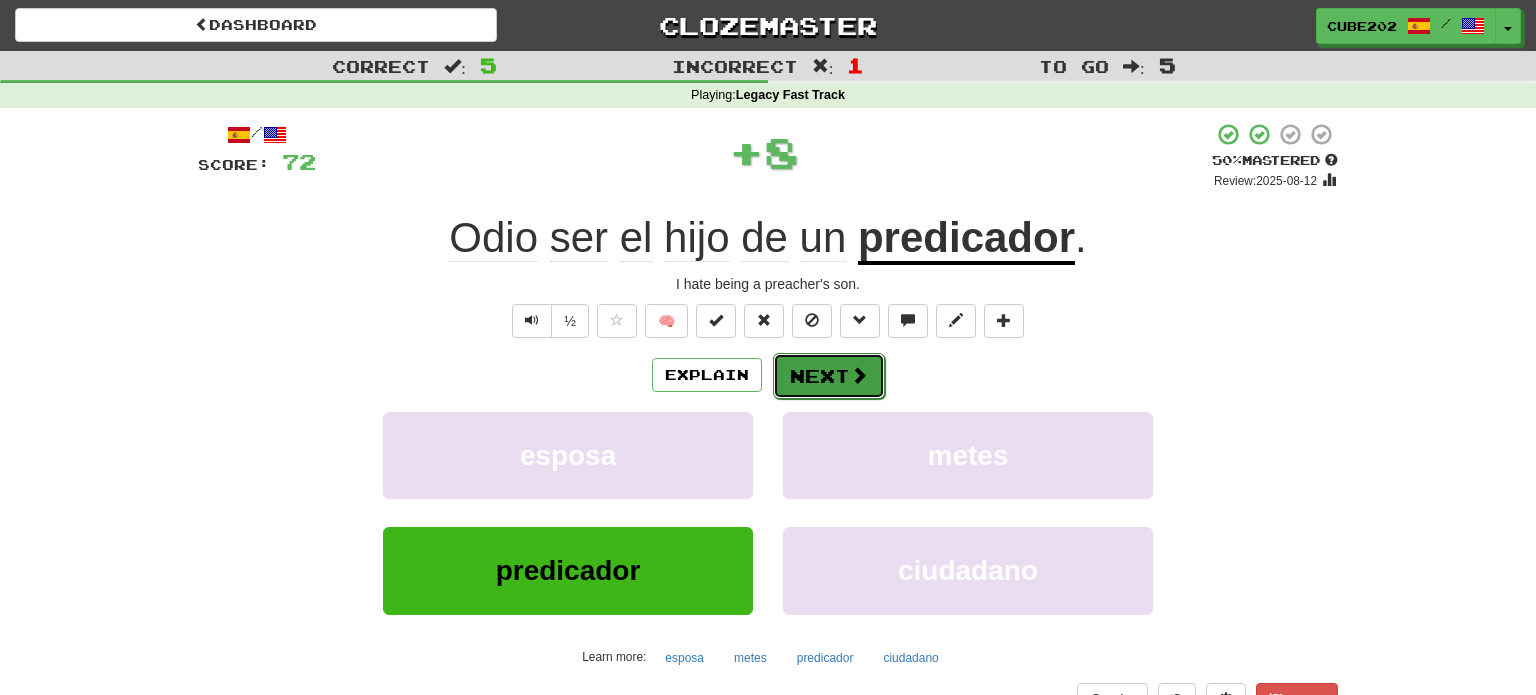 click on "Next" at bounding box center (829, 376) 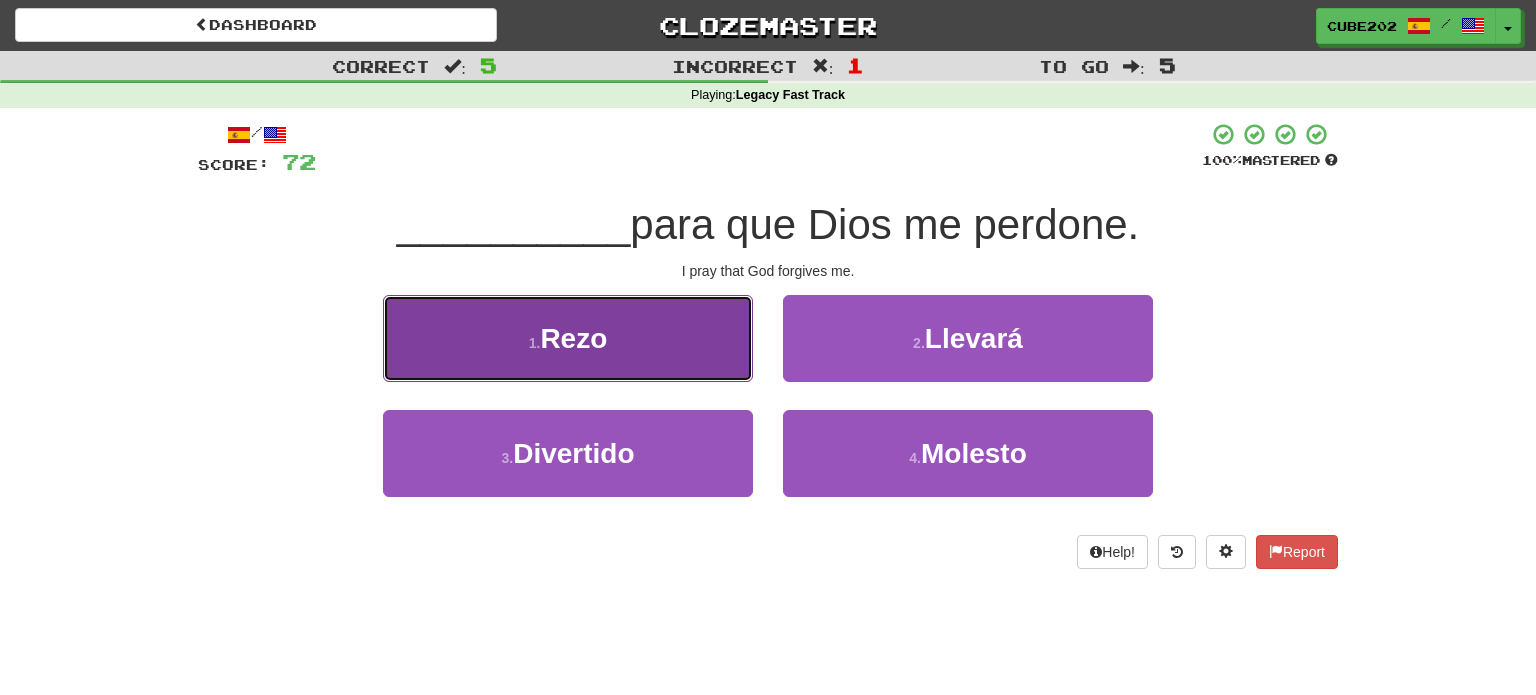 click on "1 .  Rezo" at bounding box center (568, 338) 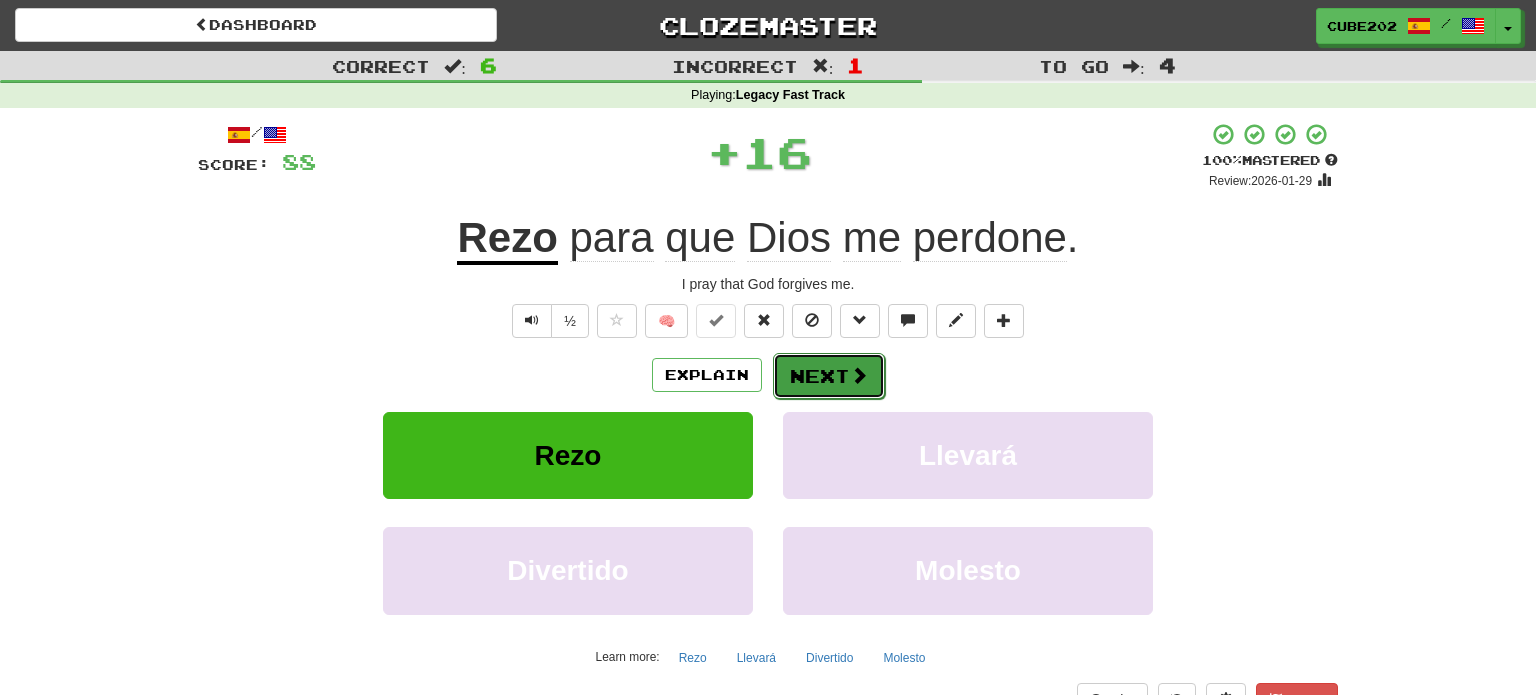 click on "Next" at bounding box center [829, 376] 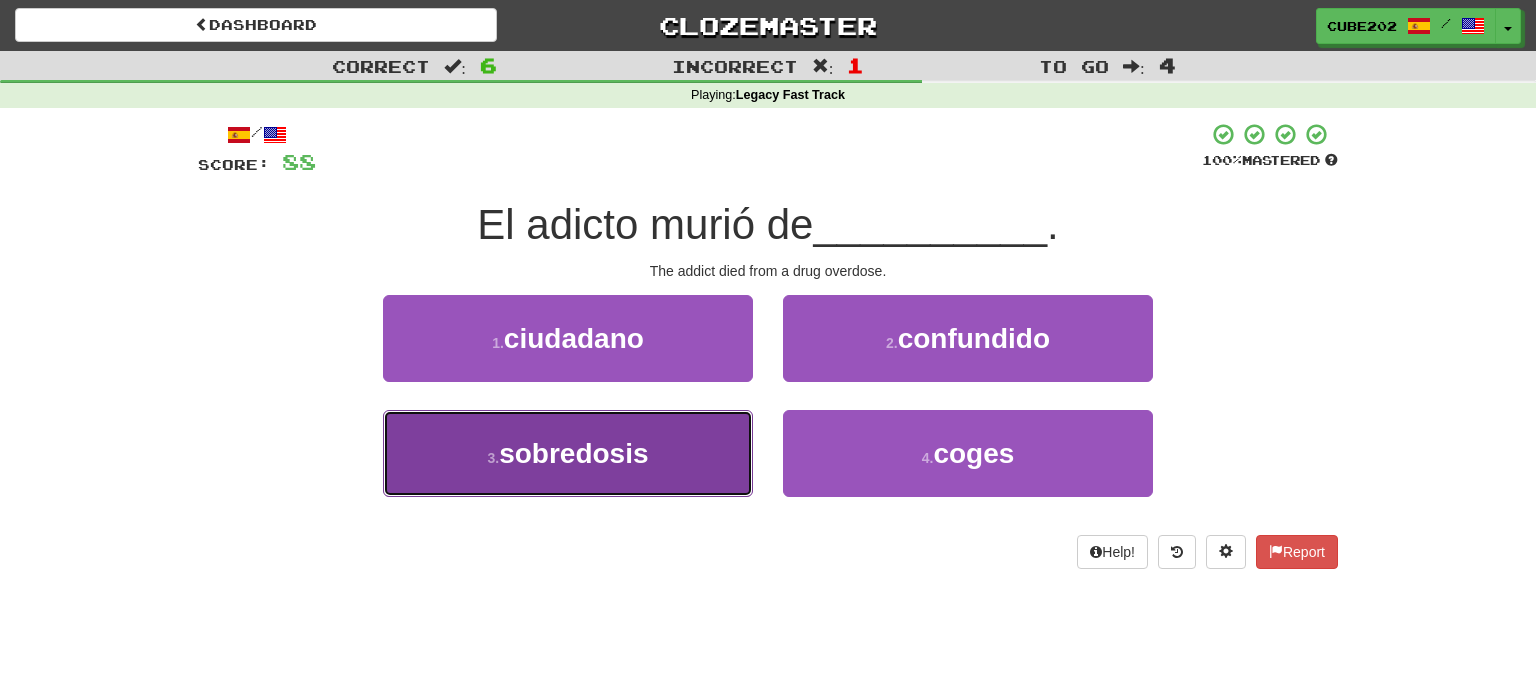 click on "3 .  sobredosis" at bounding box center (568, 453) 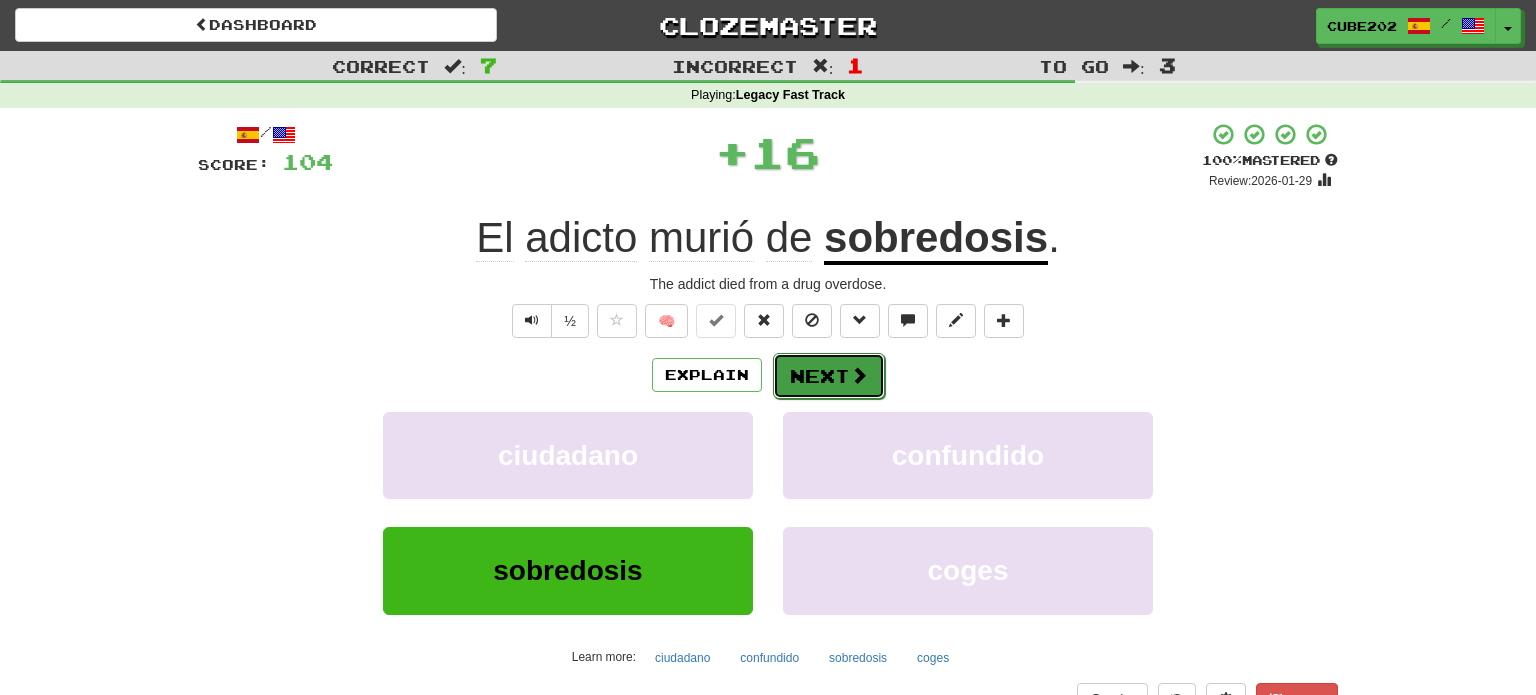 click on "Next" at bounding box center (829, 376) 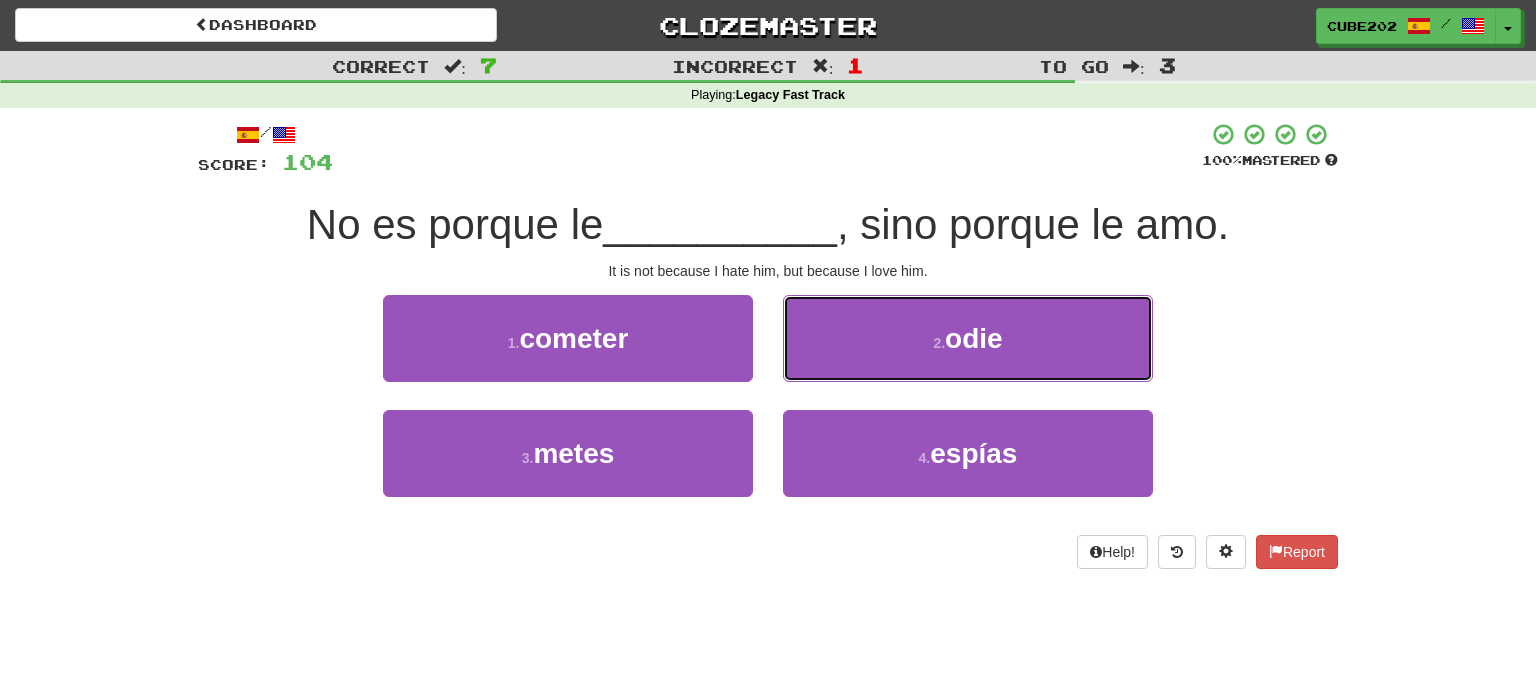 click on "2 .  odie" at bounding box center [968, 338] 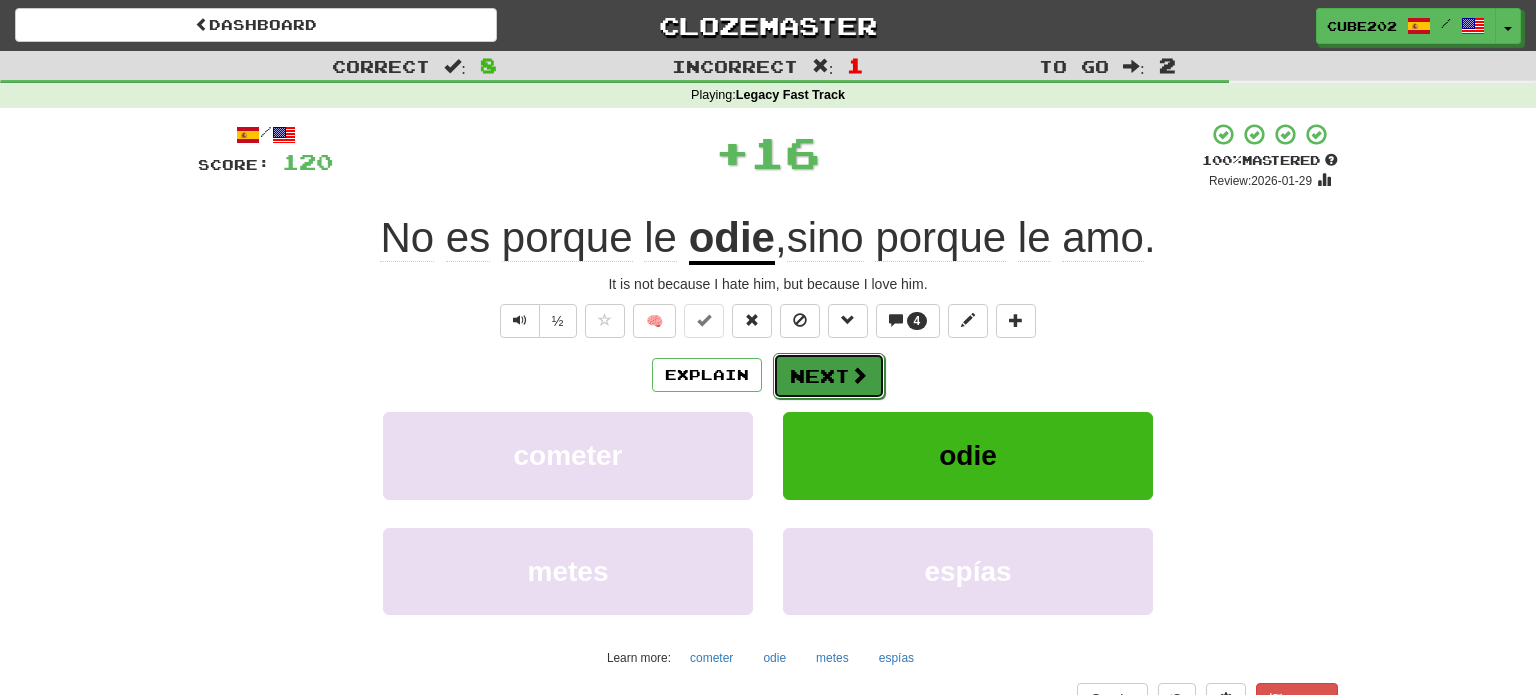 click on "Next" at bounding box center (829, 376) 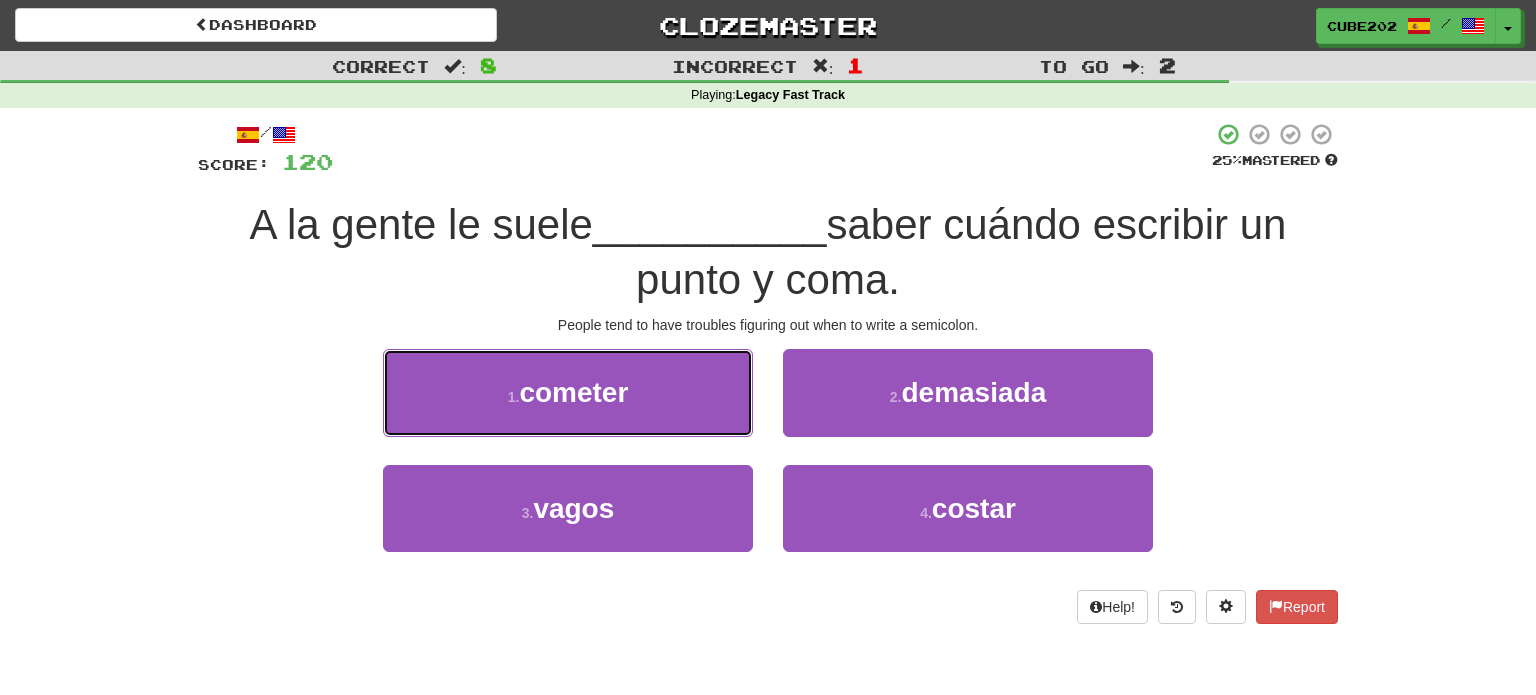 click on "1 .  cometer" at bounding box center (568, 392) 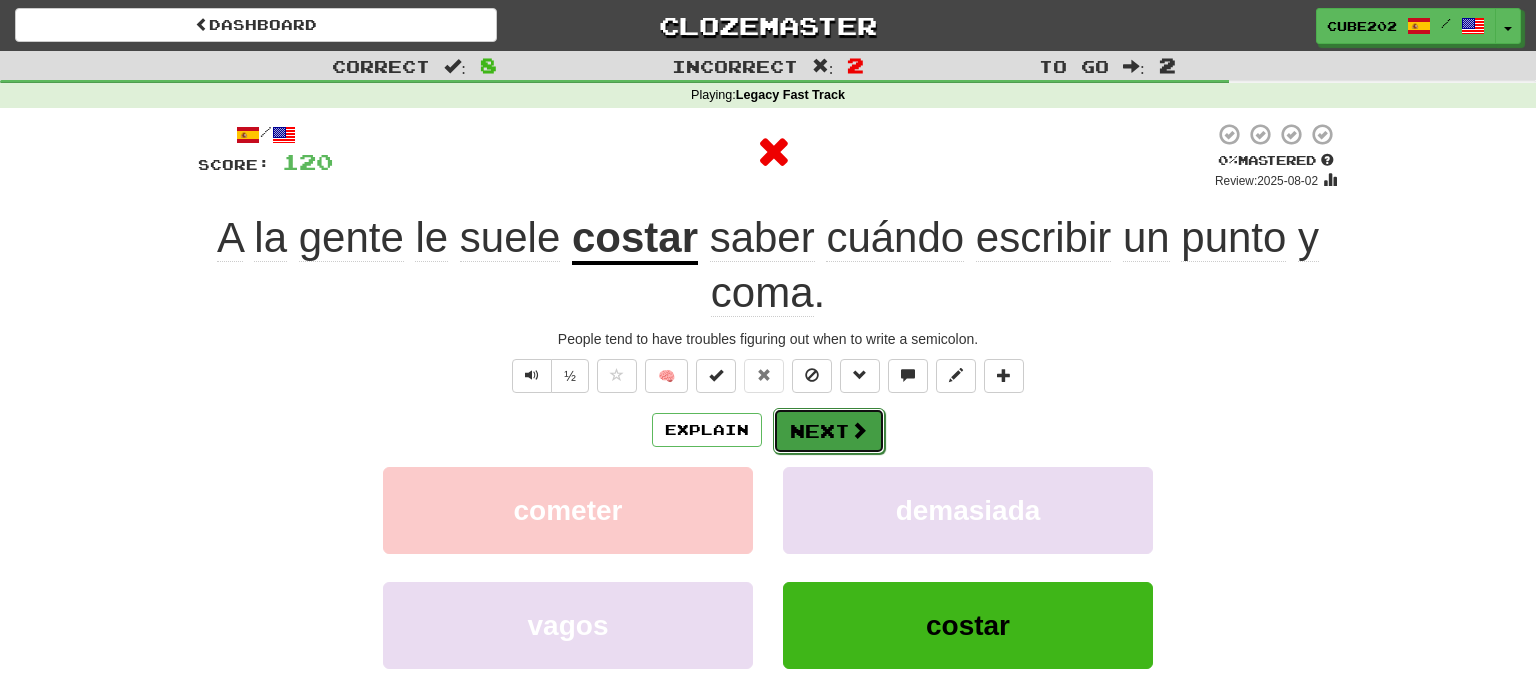 click on "Next" at bounding box center [829, 431] 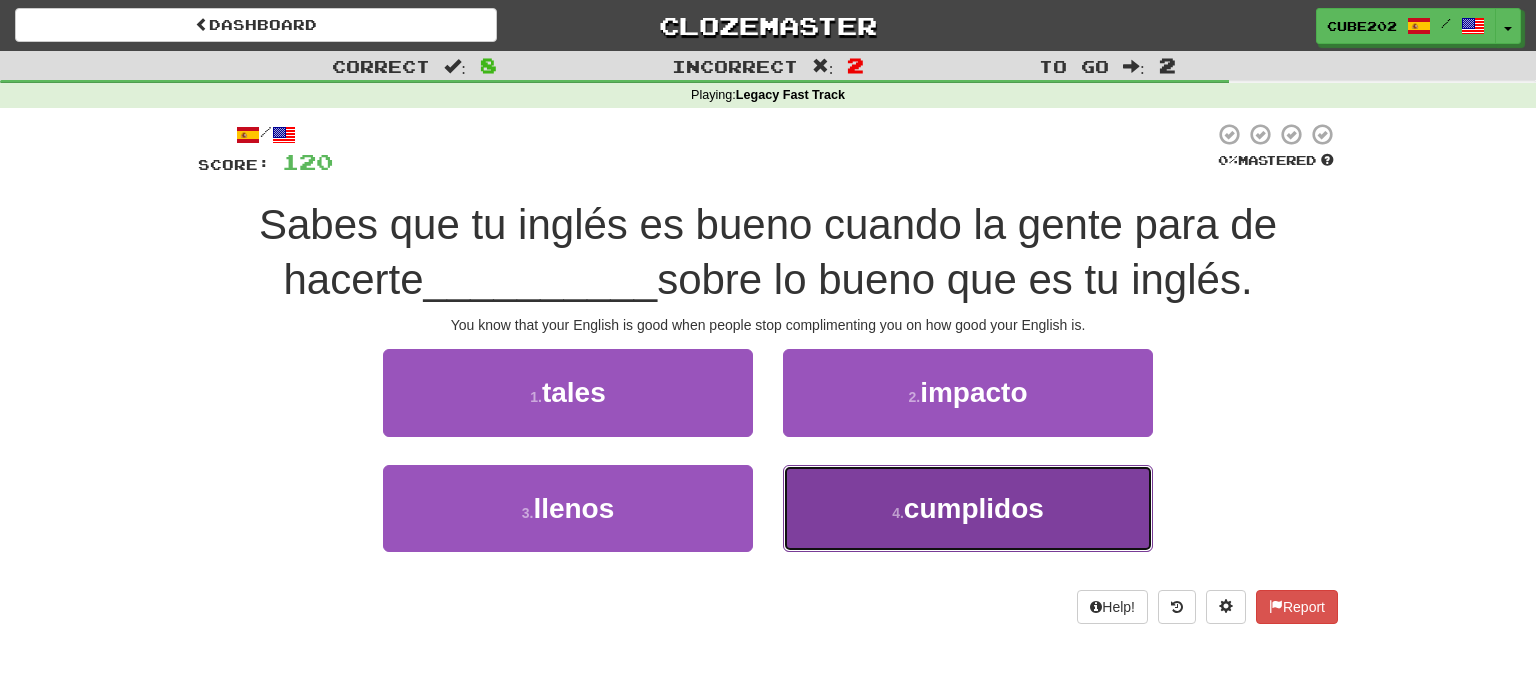 click on "4 .  cumplidos" at bounding box center [968, 508] 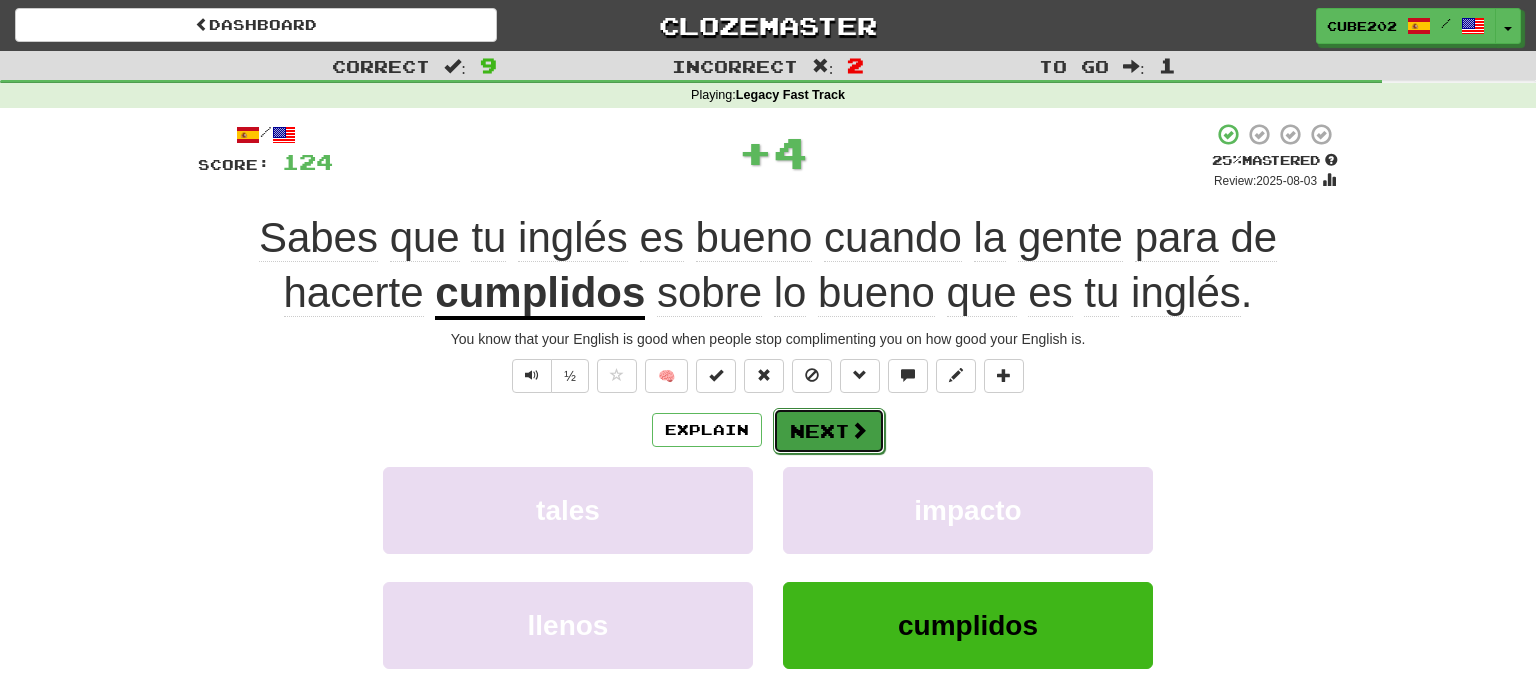 click on "Next" at bounding box center [829, 431] 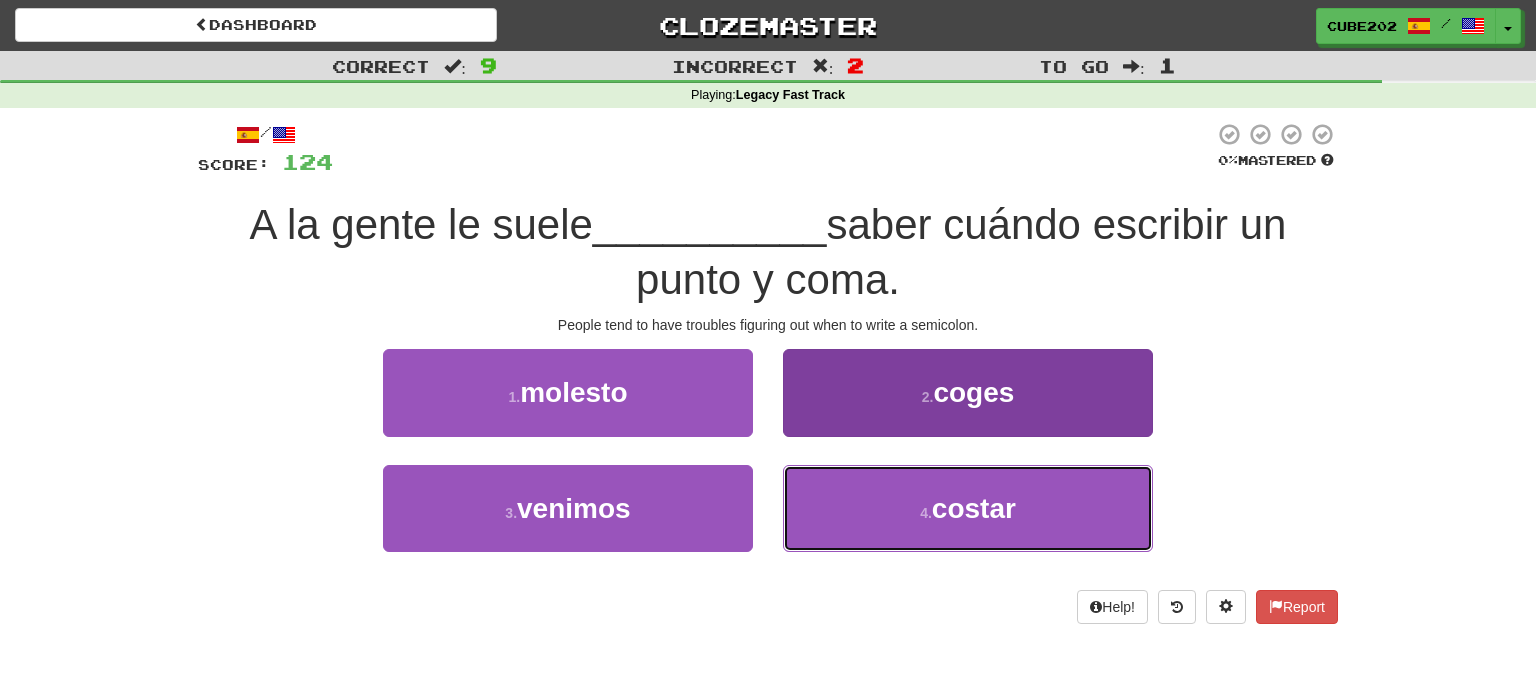click on "4 .  costar" at bounding box center [968, 508] 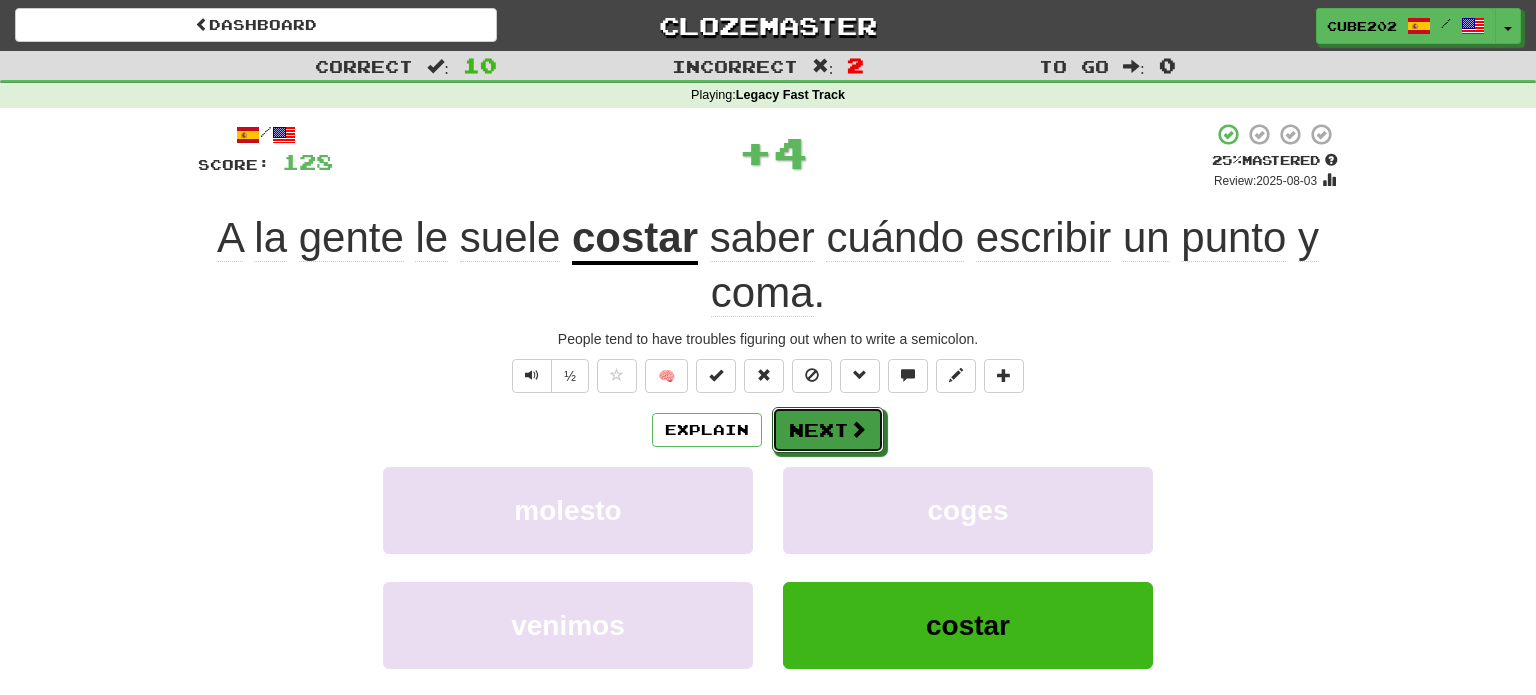click on "Next" at bounding box center [828, 430] 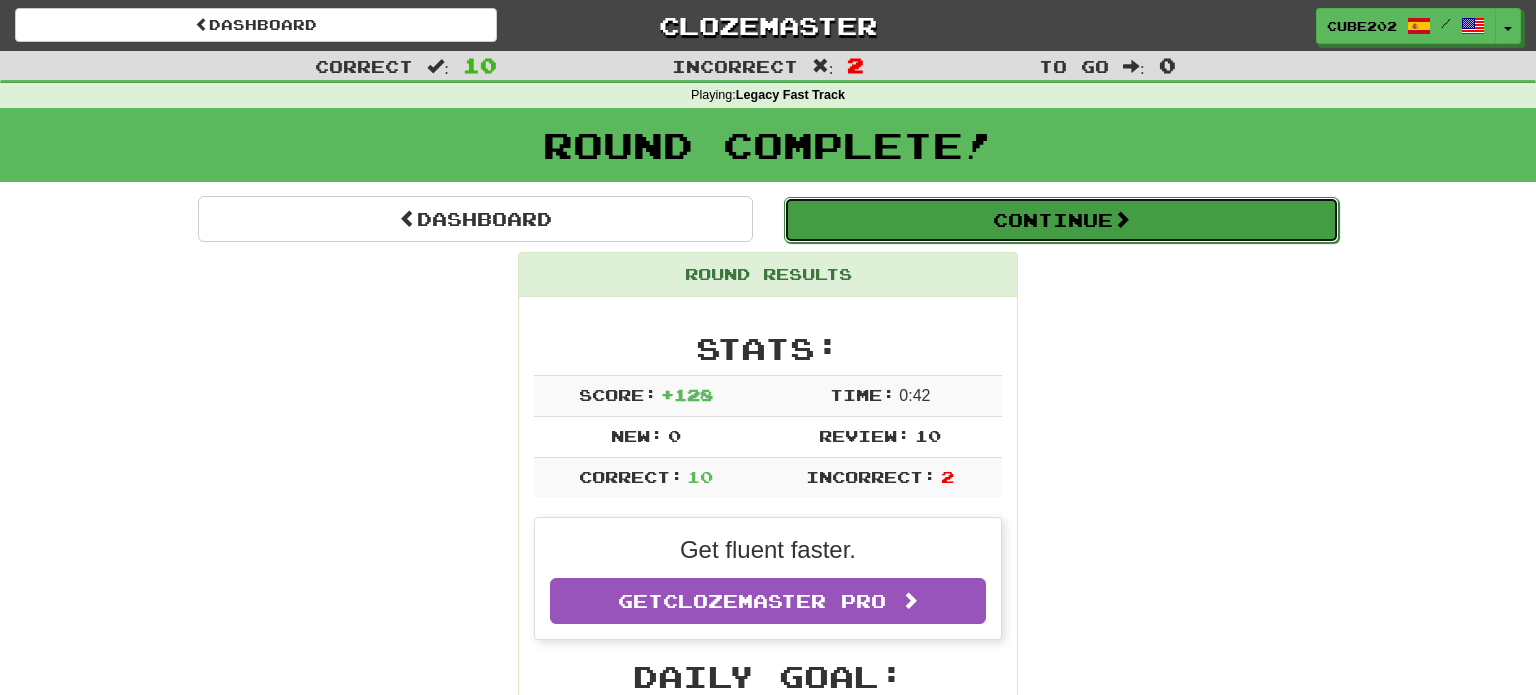 click on "Continue" at bounding box center (1061, 220) 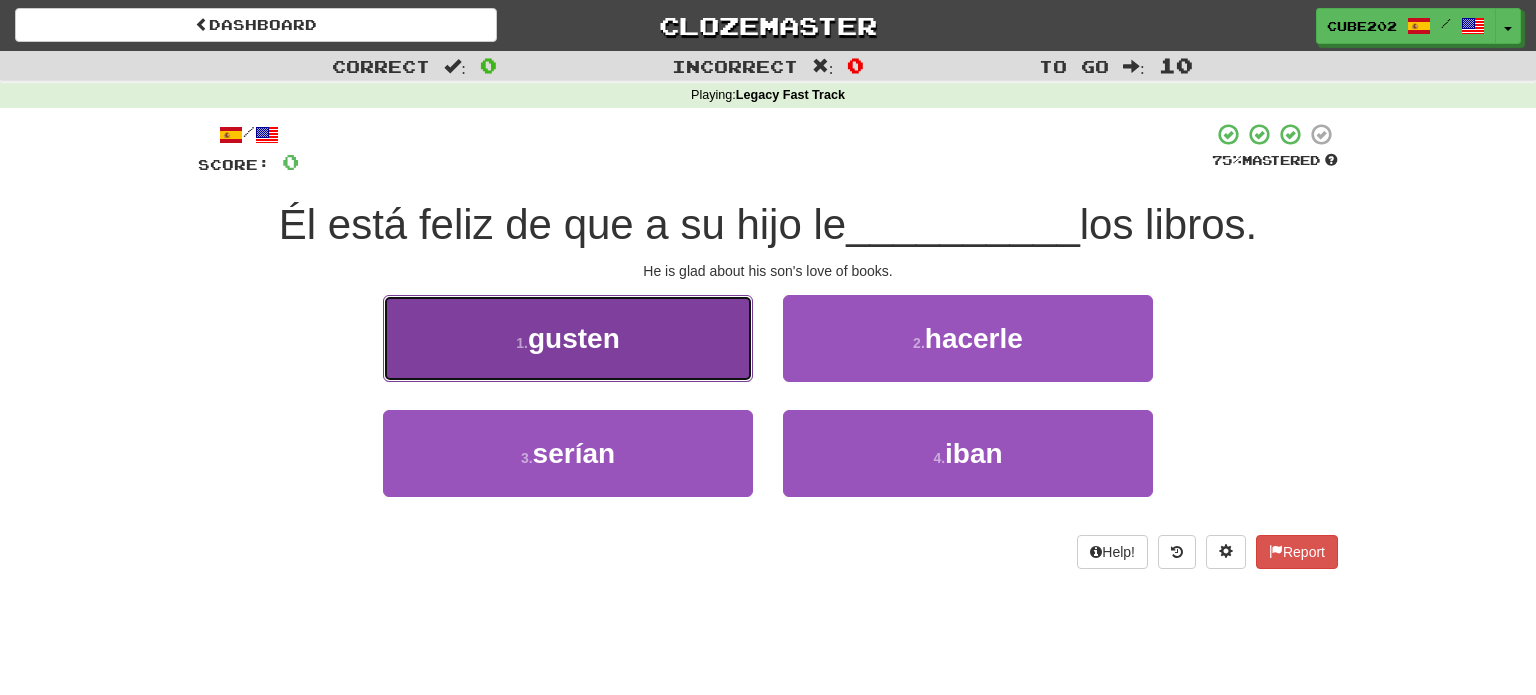 click on "1 .  gusten" at bounding box center (568, 338) 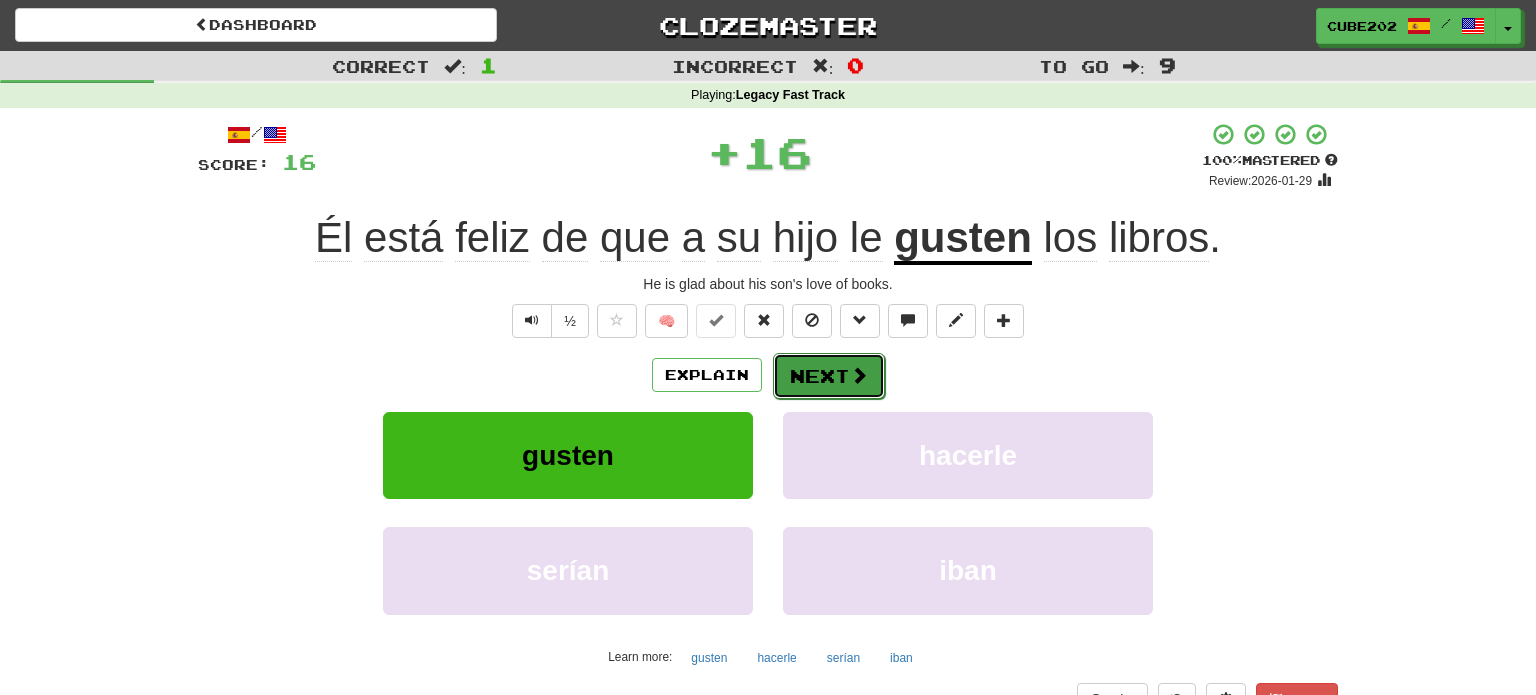 click on "Next" at bounding box center (829, 376) 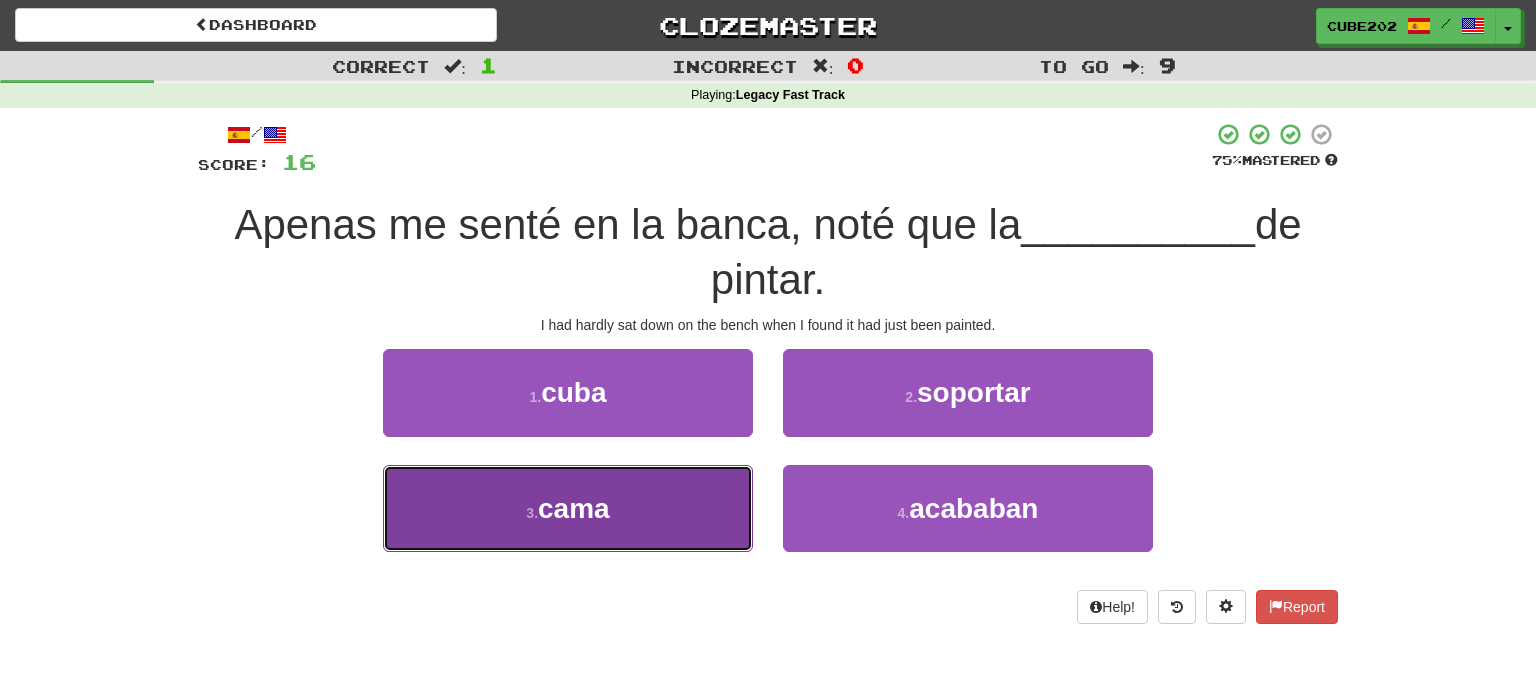 click on "3 .  cama" at bounding box center (568, 508) 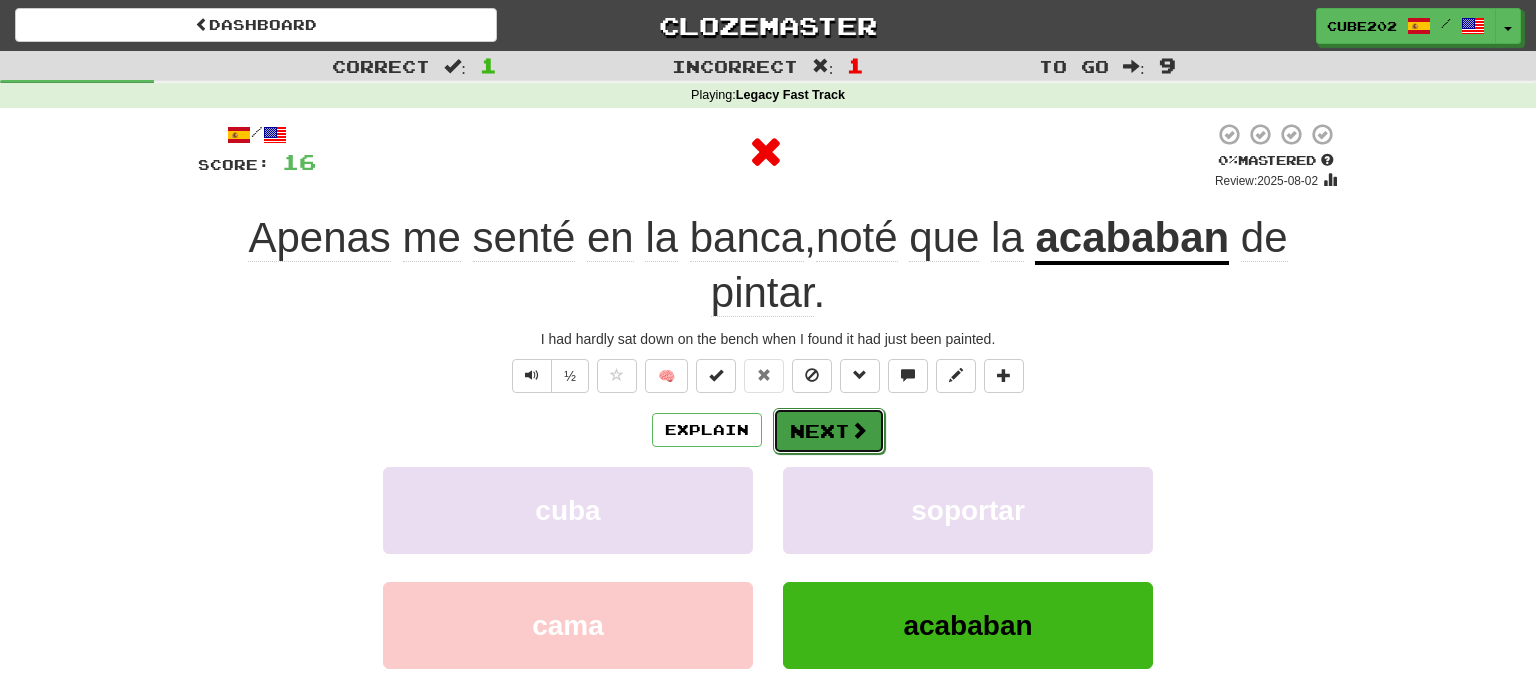 click on "Next" at bounding box center [829, 431] 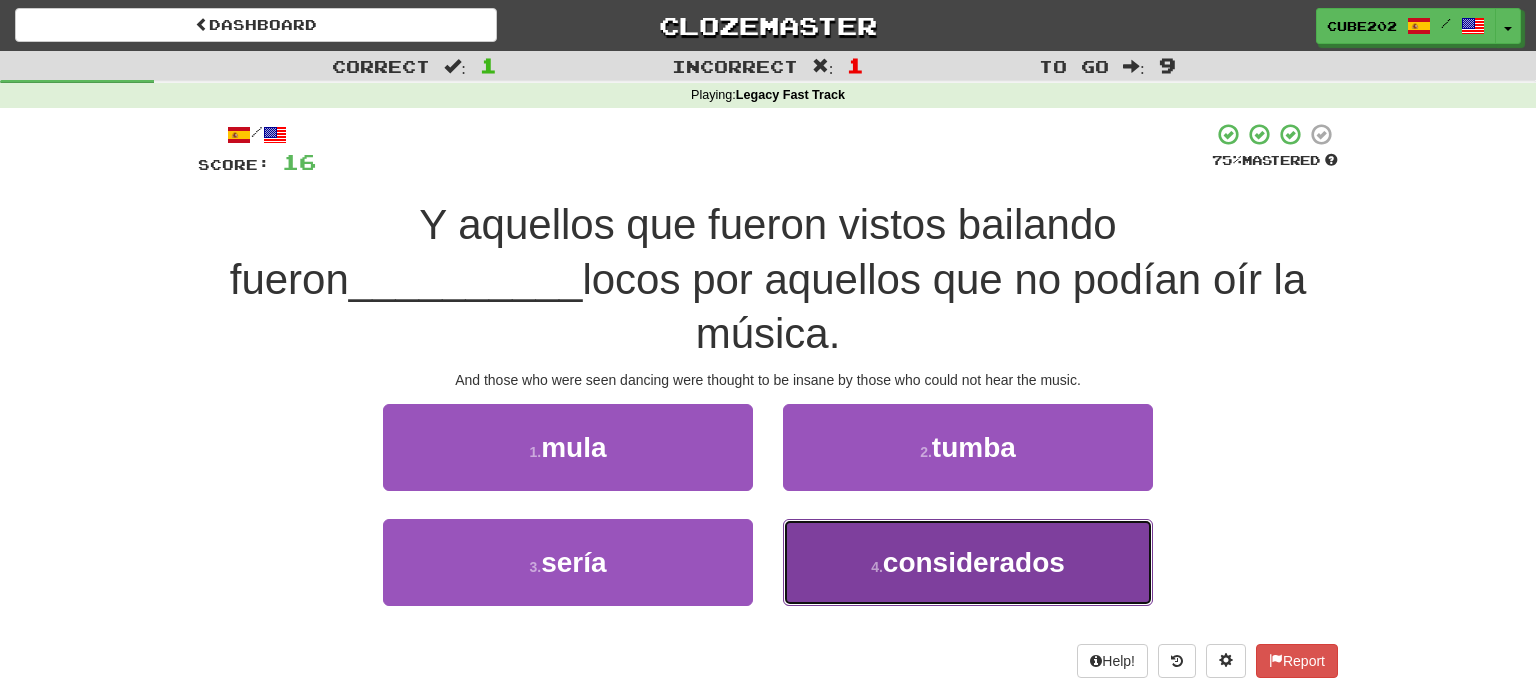 click on "4 .  considerados" at bounding box center (968, 562) 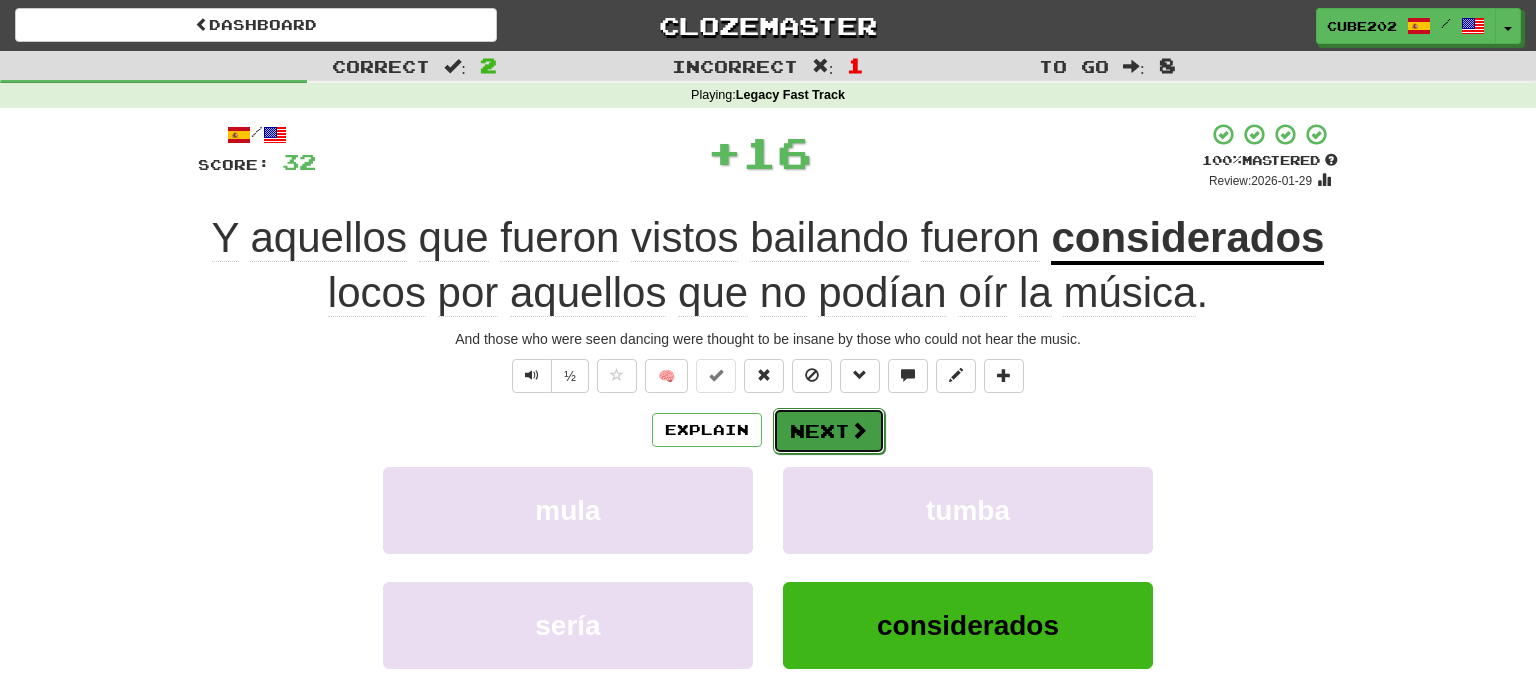 click on "Next" at bounding box center [829, 431] 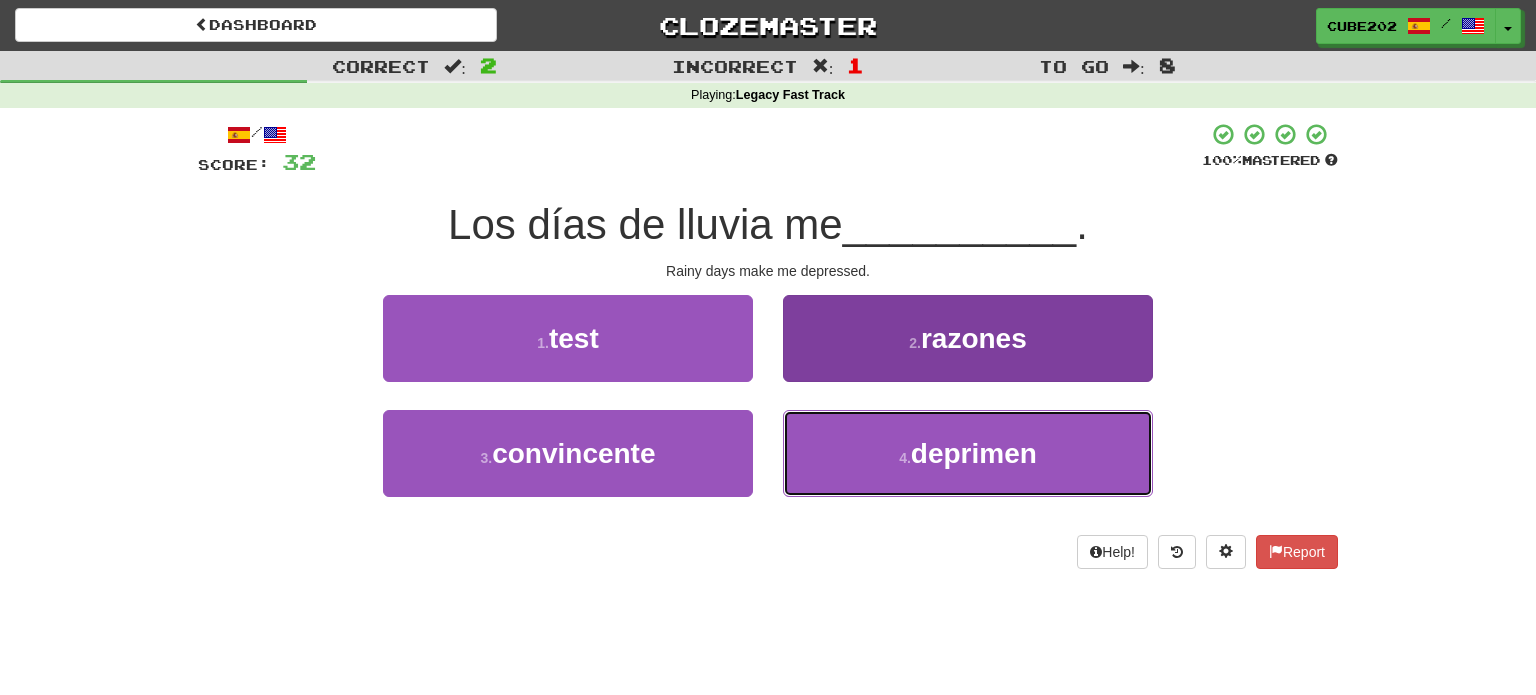 drag, startPoint x: 879, startPoint y: 452, endPoint x: 869, endPoint y: 431, distance: 23.259407 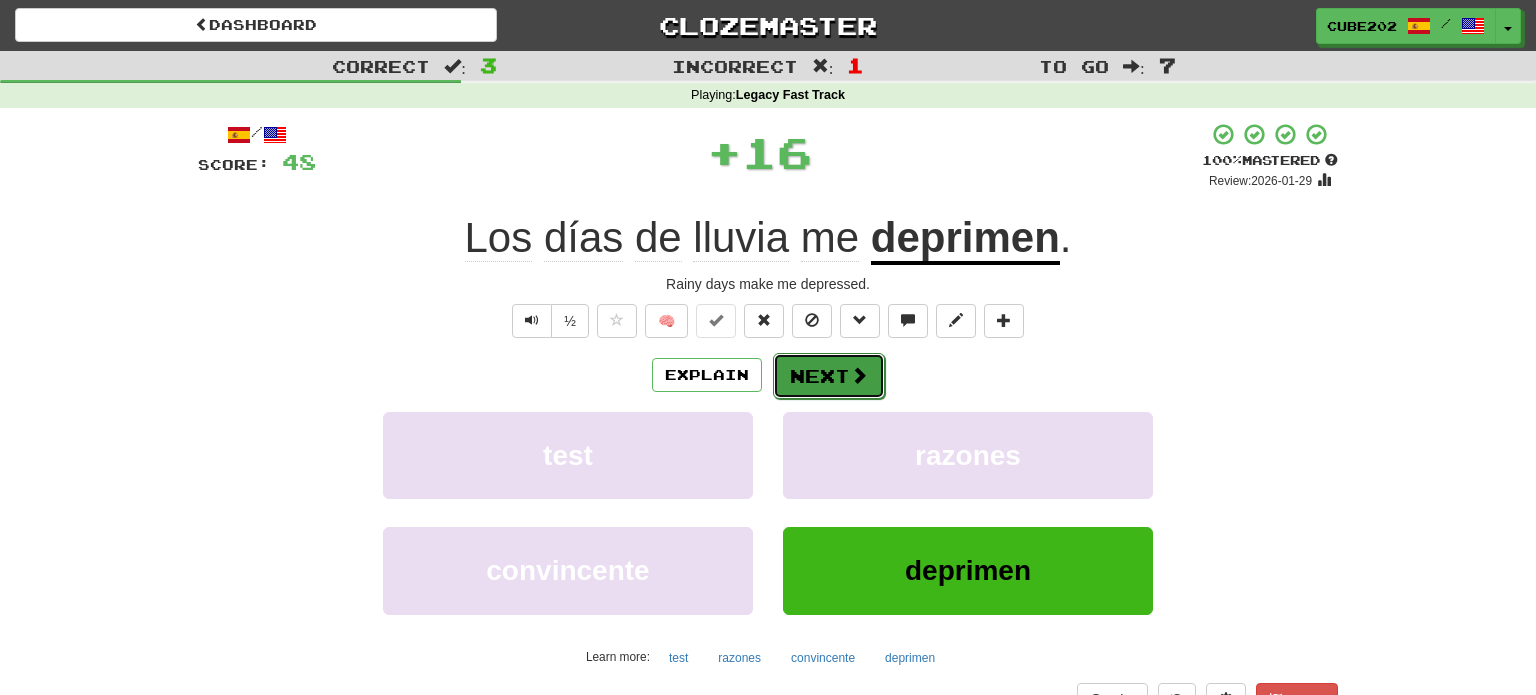 click on "Next" at bounding box center [829, 376] 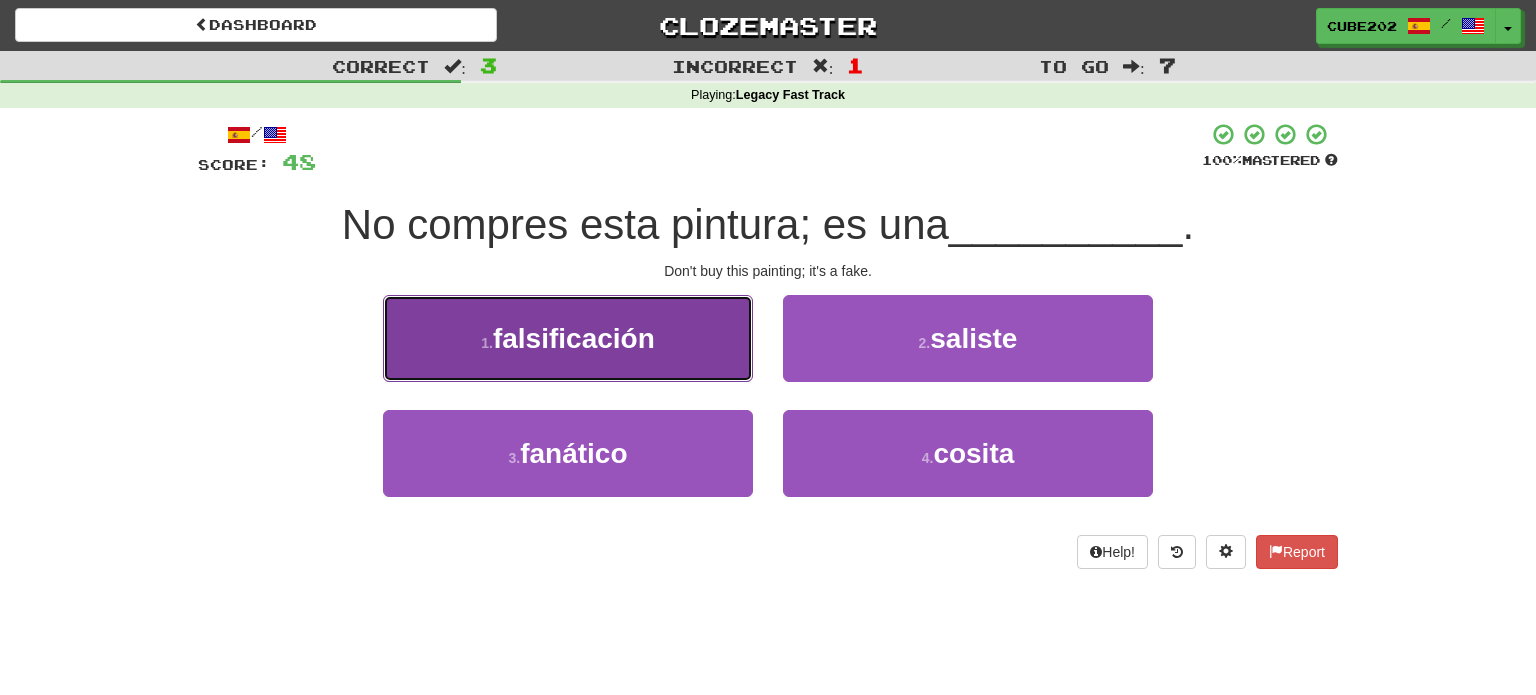 click on "1 .  falsificación" at bounding box center [568, 338] 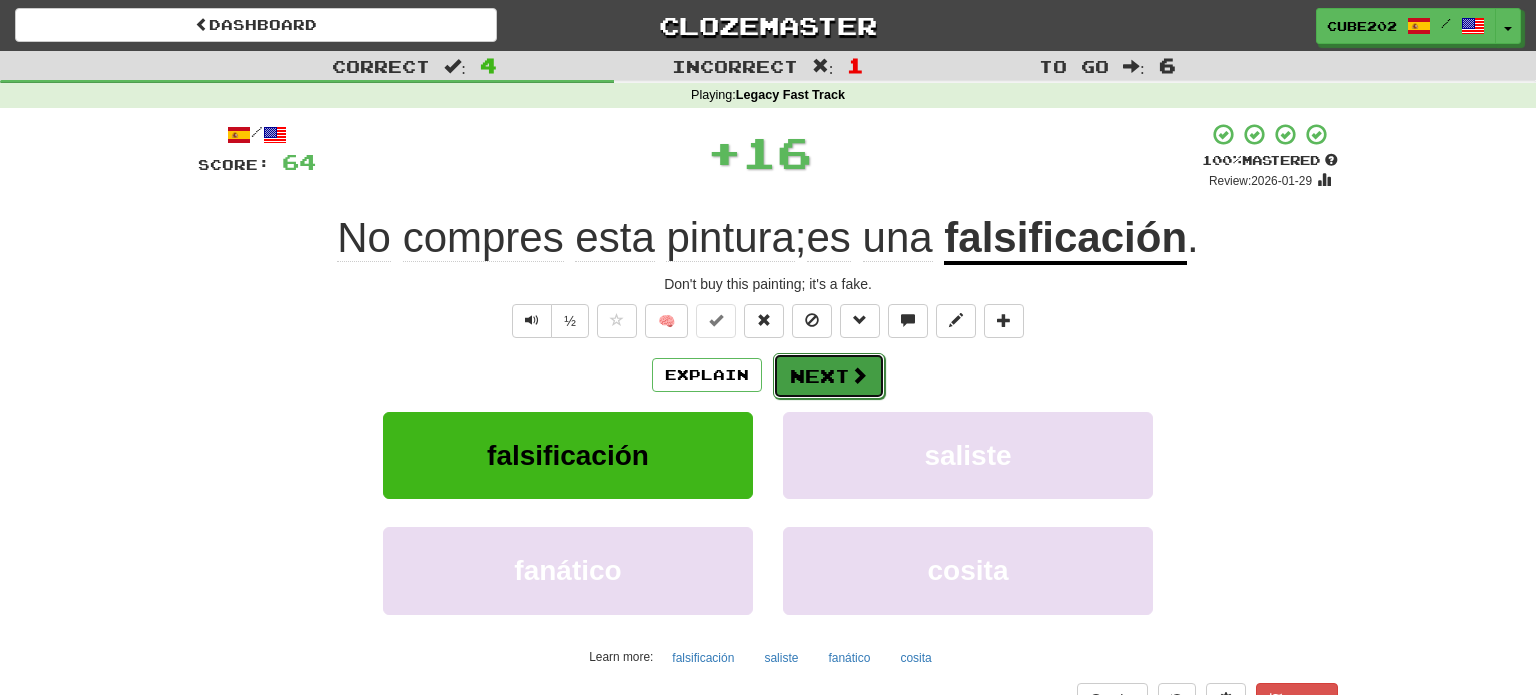 click on "Next" at bounding box center [829, 376] 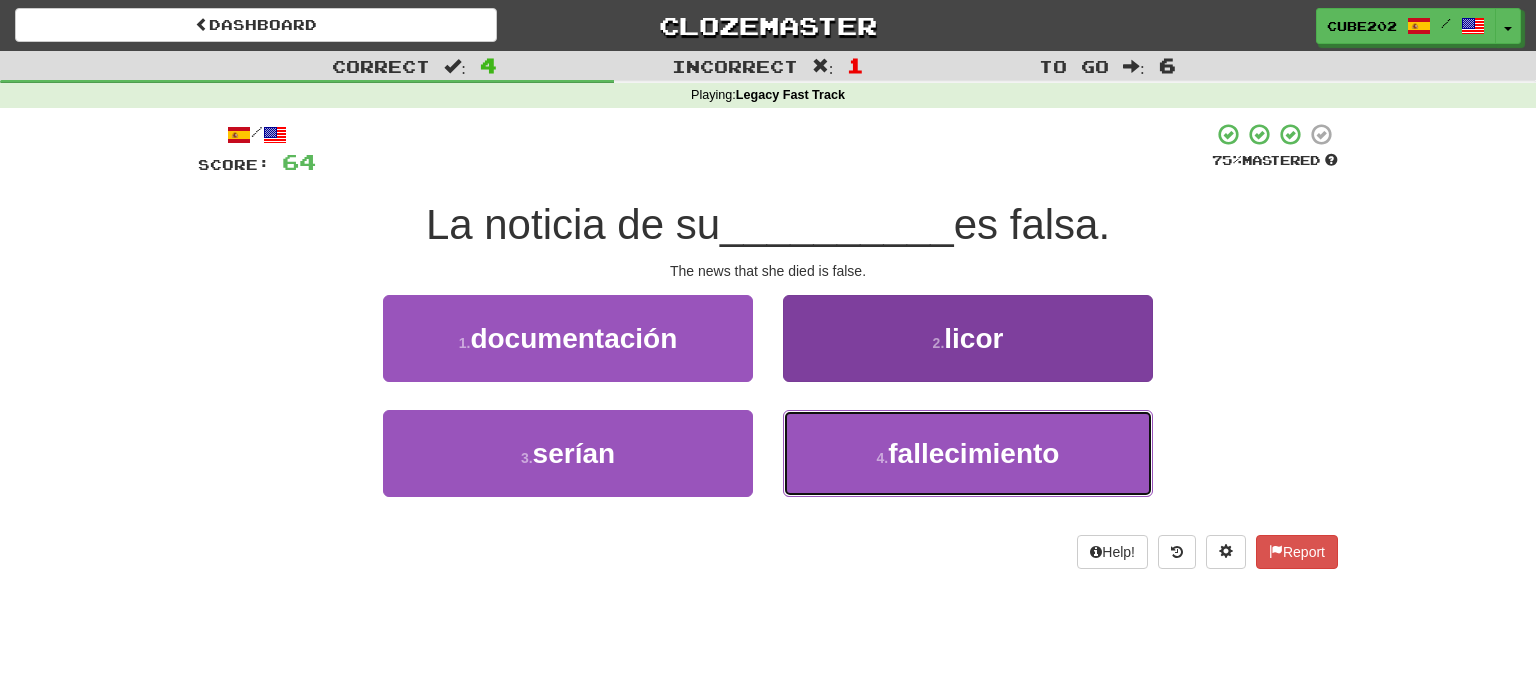click on "4 ." at bounding box center [883, 458] 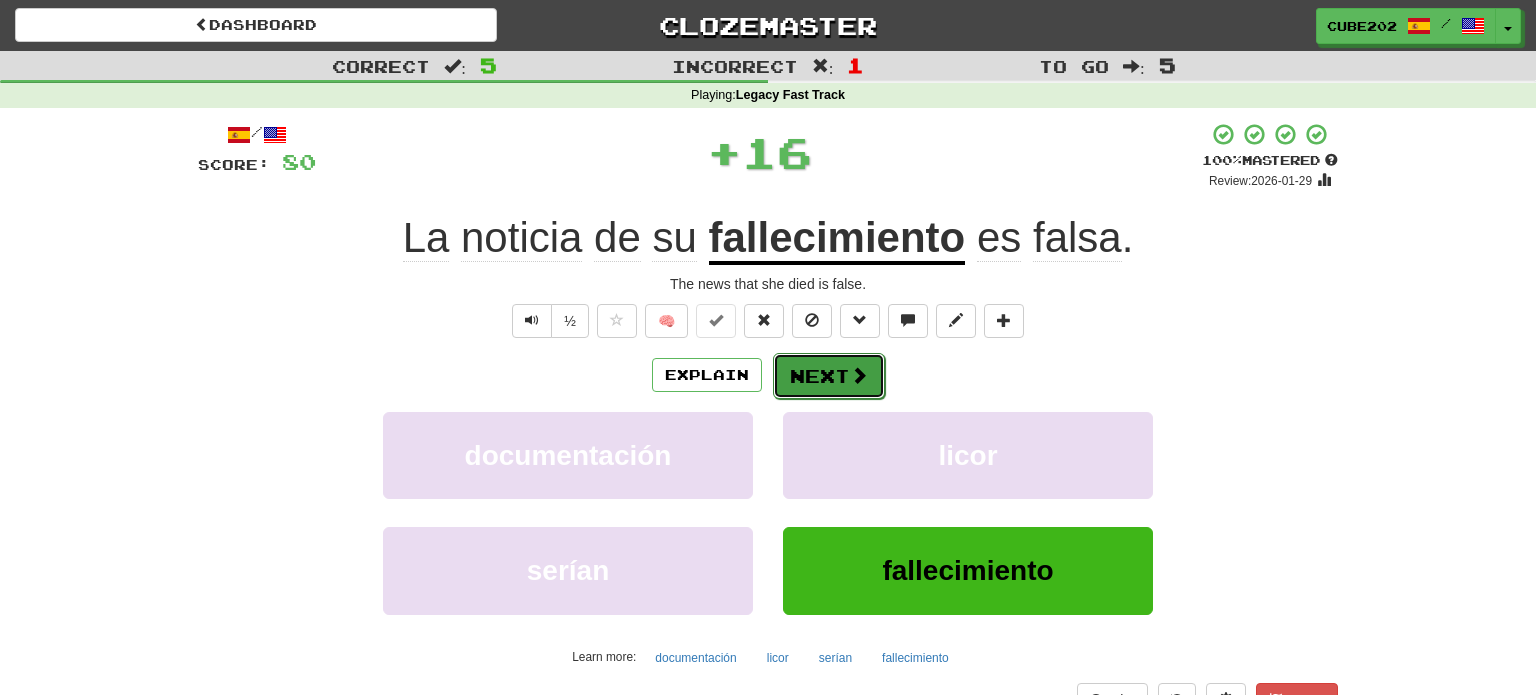 click on "Next" at bounding box center (829, 376) 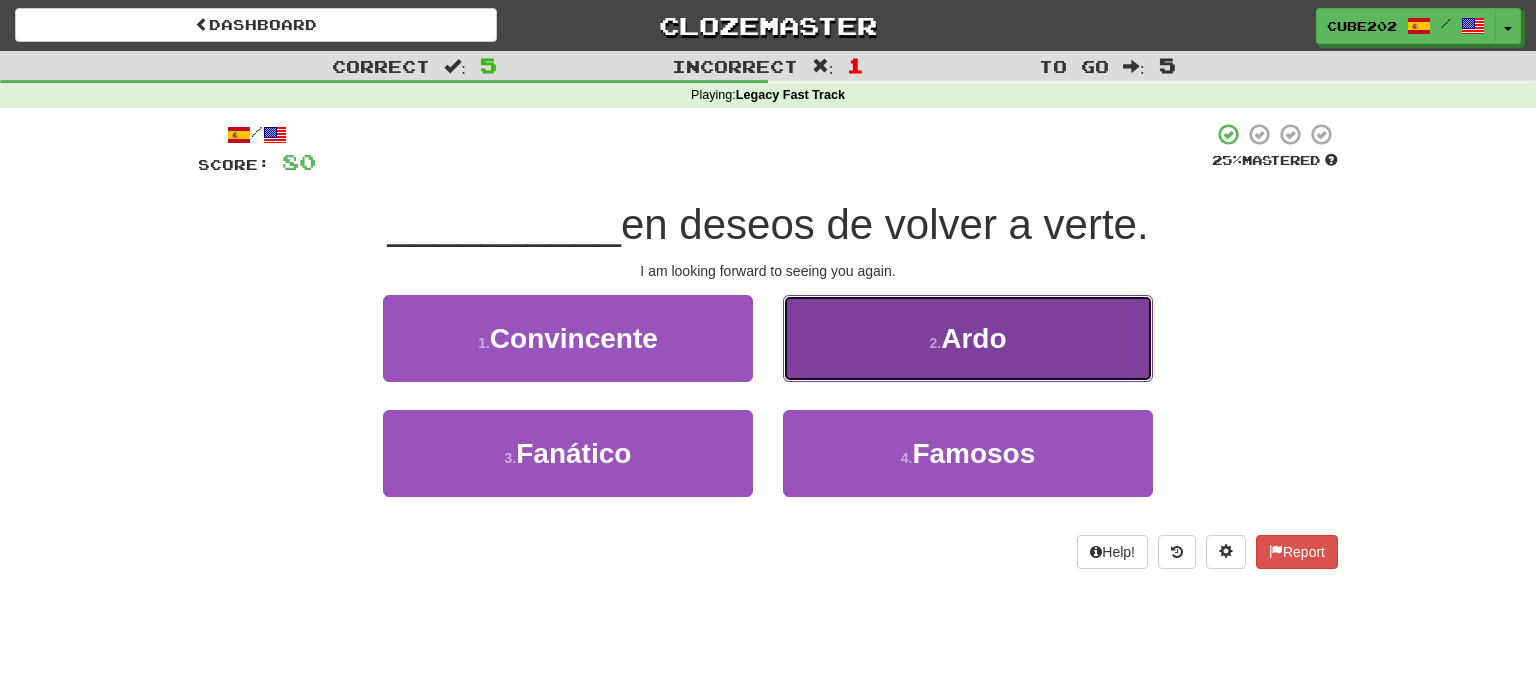 click on "2 .  Ardo" at bounding box center (968, 338) 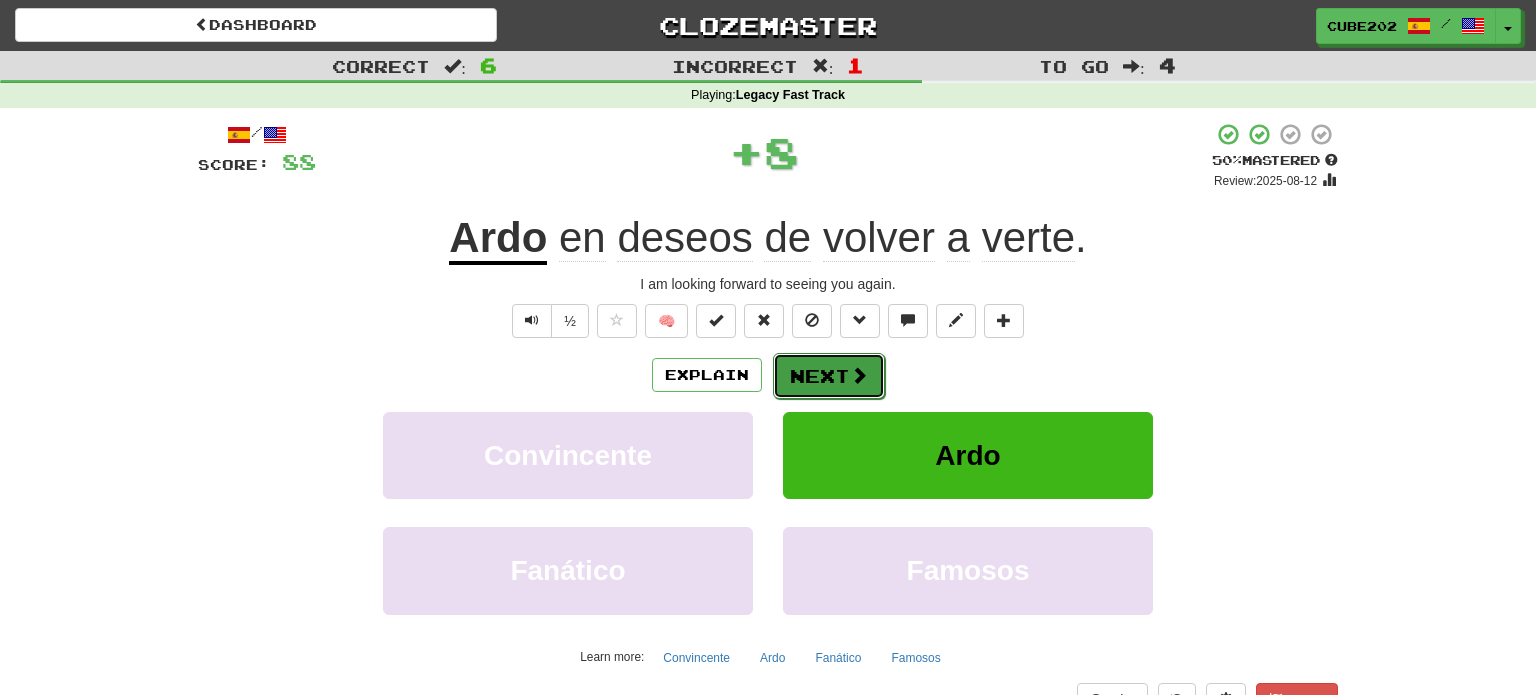 click on "Next" at bounding box center (829, 376) 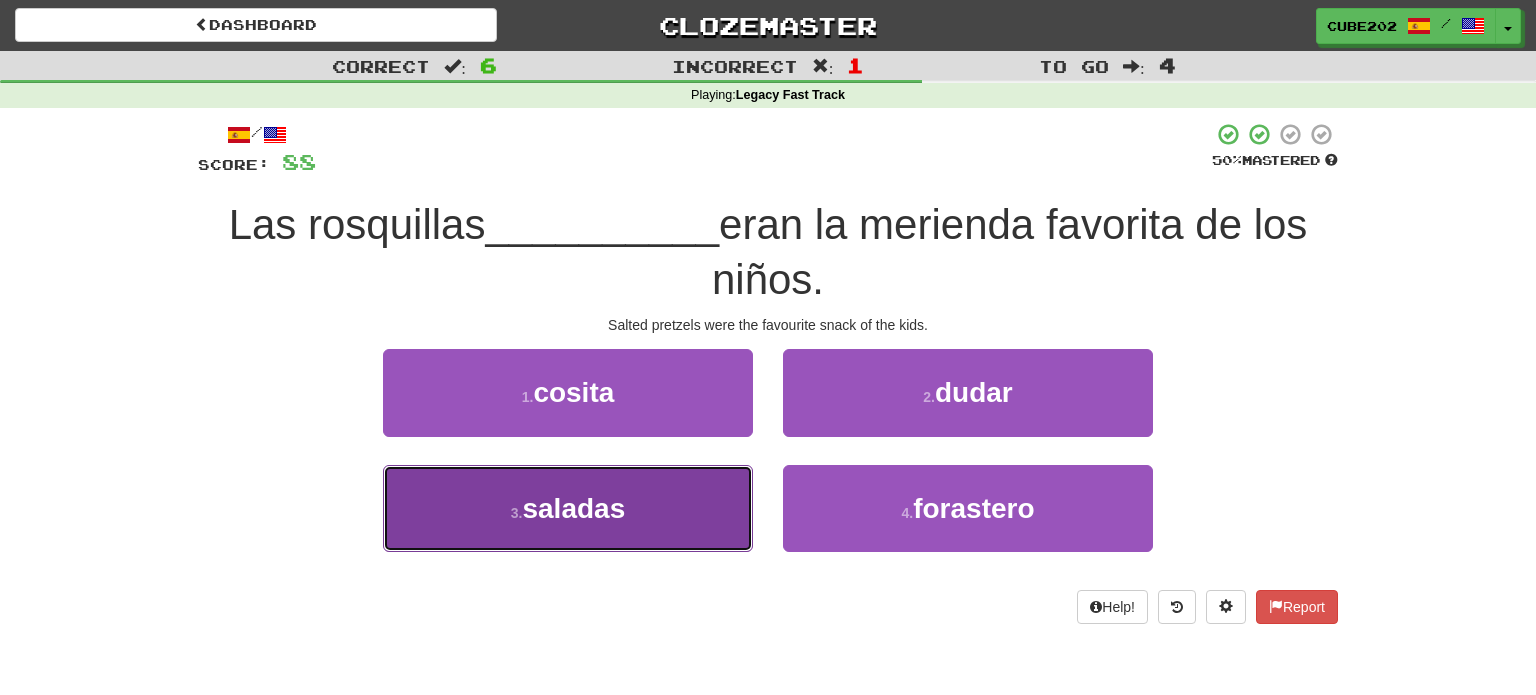 click on "3 .  saladas" at bounding box center (568, 508) 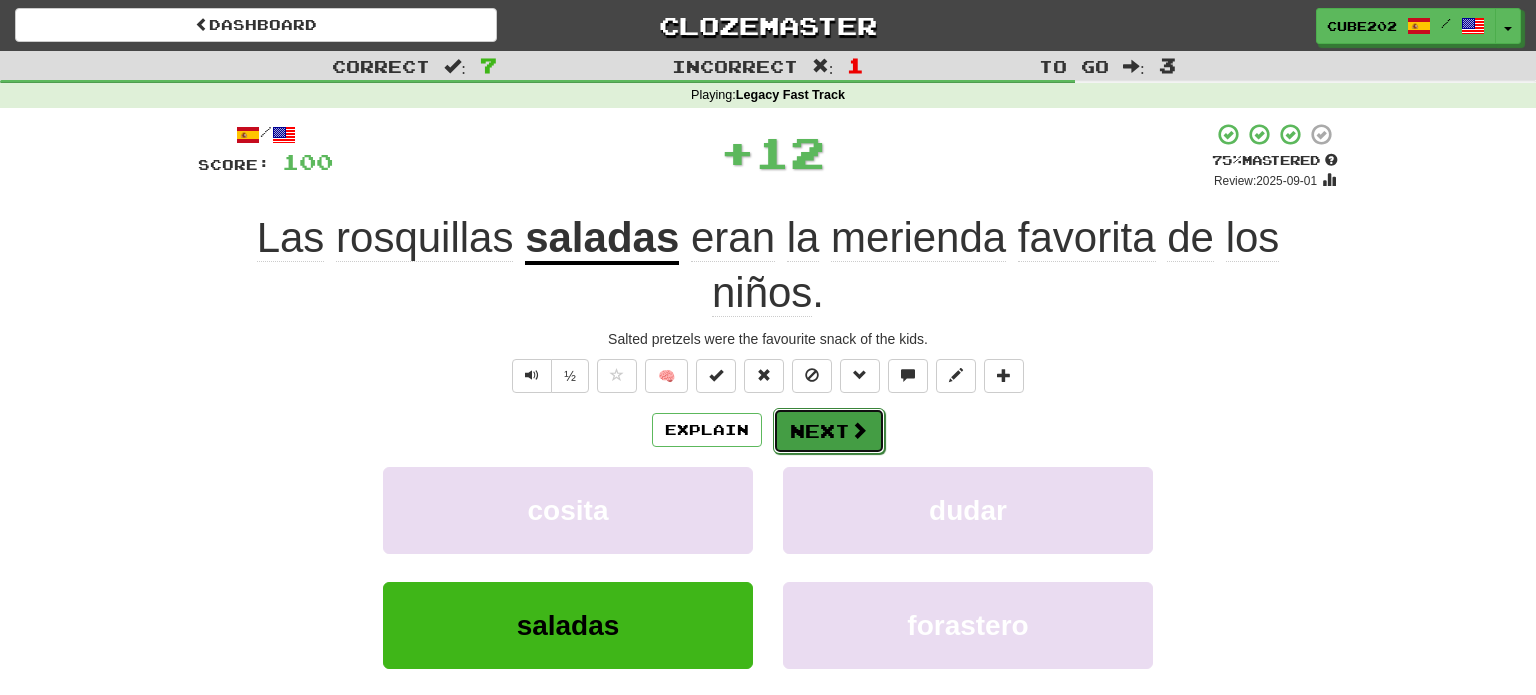 click on "Next" at bounding box center [829, 431] 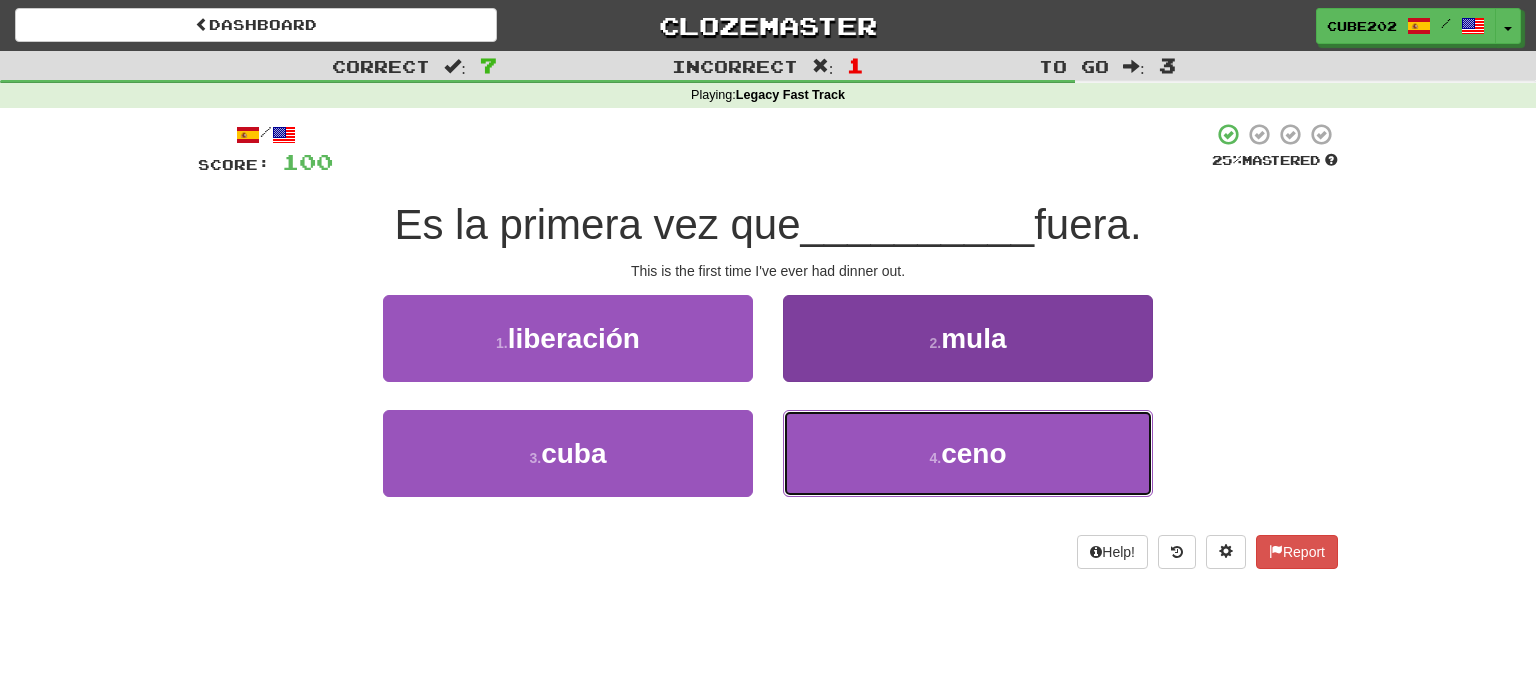 click on "4 .  ceno" at bounding box center [968, 453] 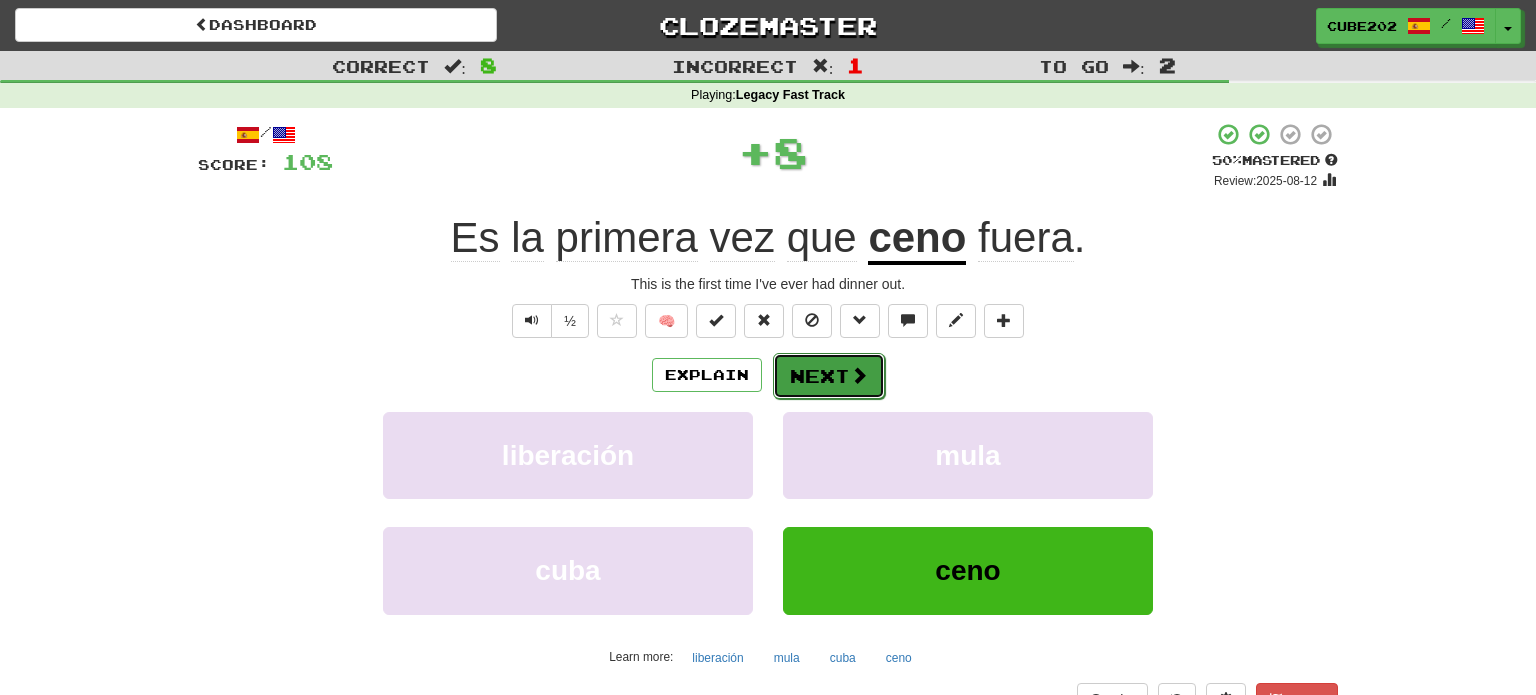 click on "Next" at bounding box center [829, 376] 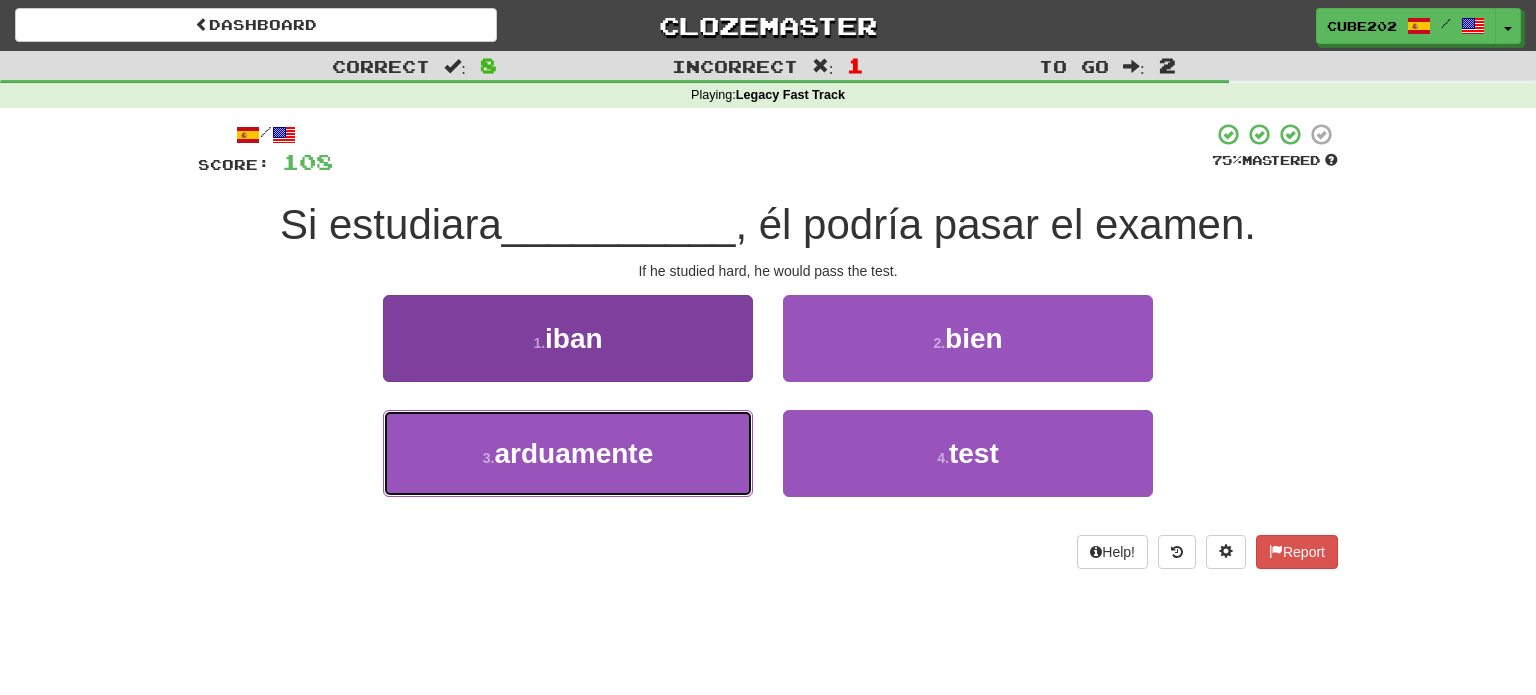 click on "3 .  arduamente" at bounding box center (568, 453) 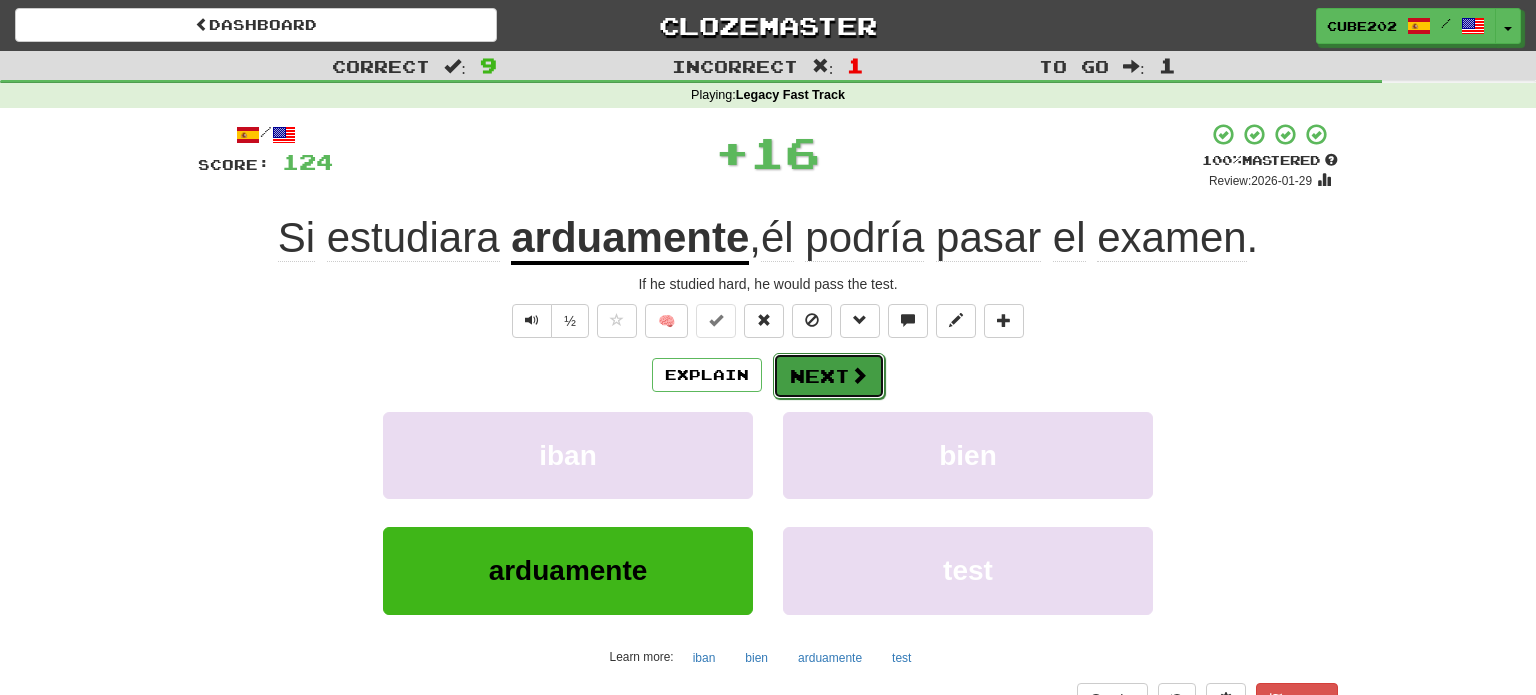 click on "Next" at bounding box center (829, 376) 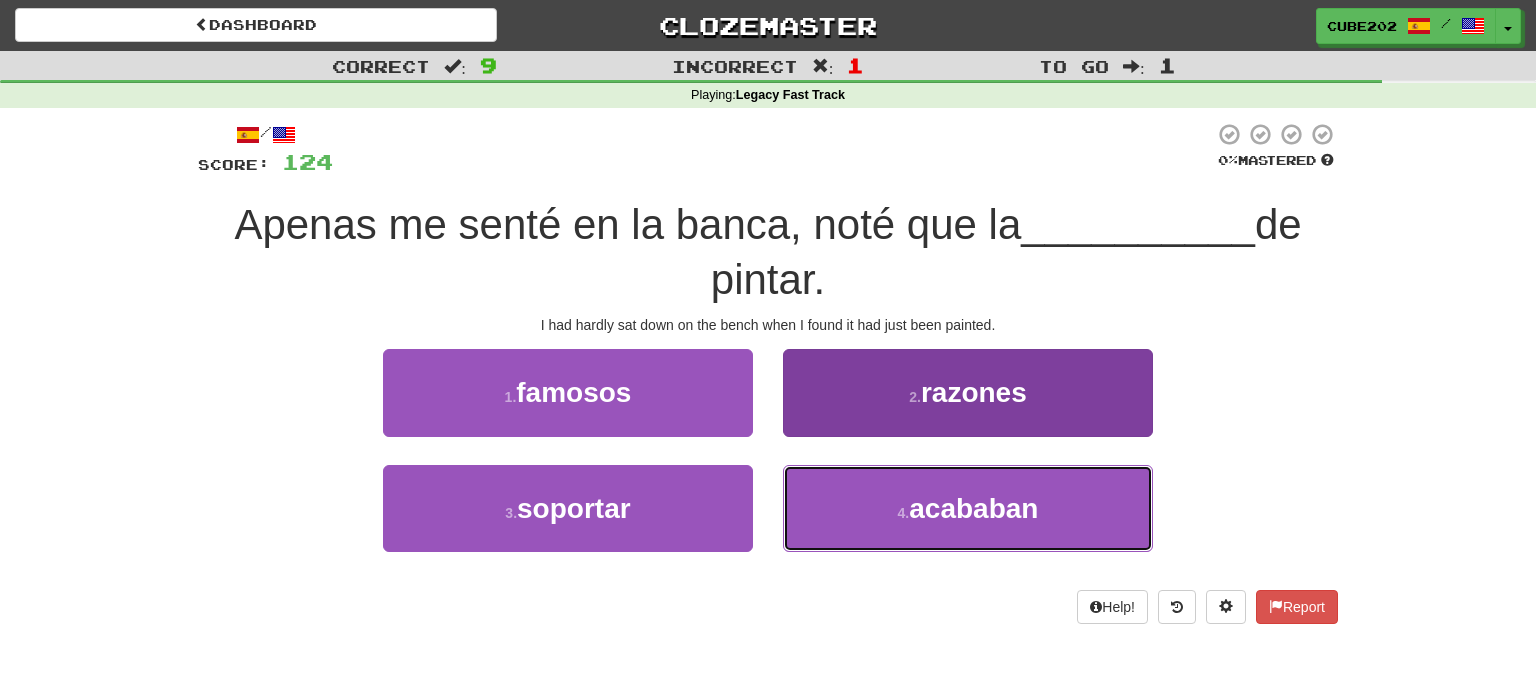drag, startPoint x: 883, startPoint y: 506, endPoint x: 874, endPoint y: 487, distance: 21.023796 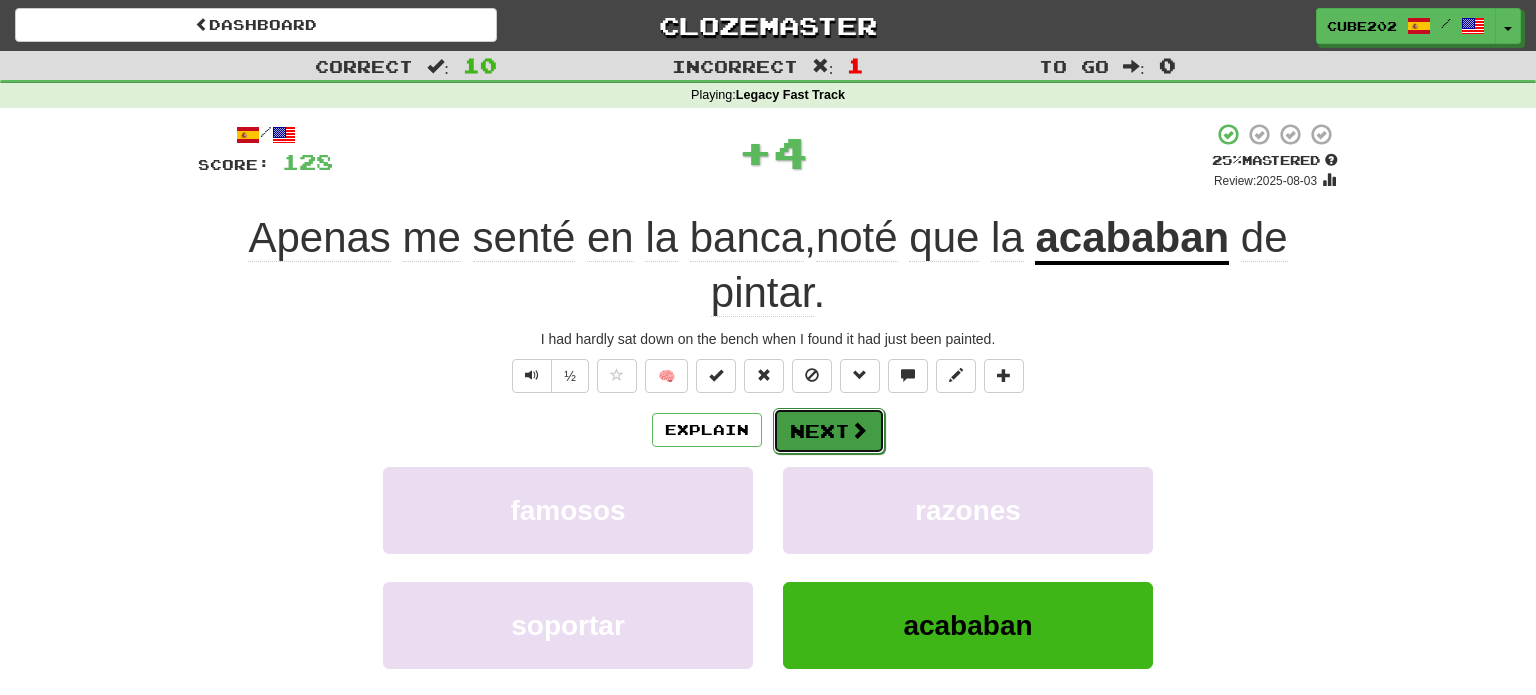 click on "Next" at bounding box center [829, 431] 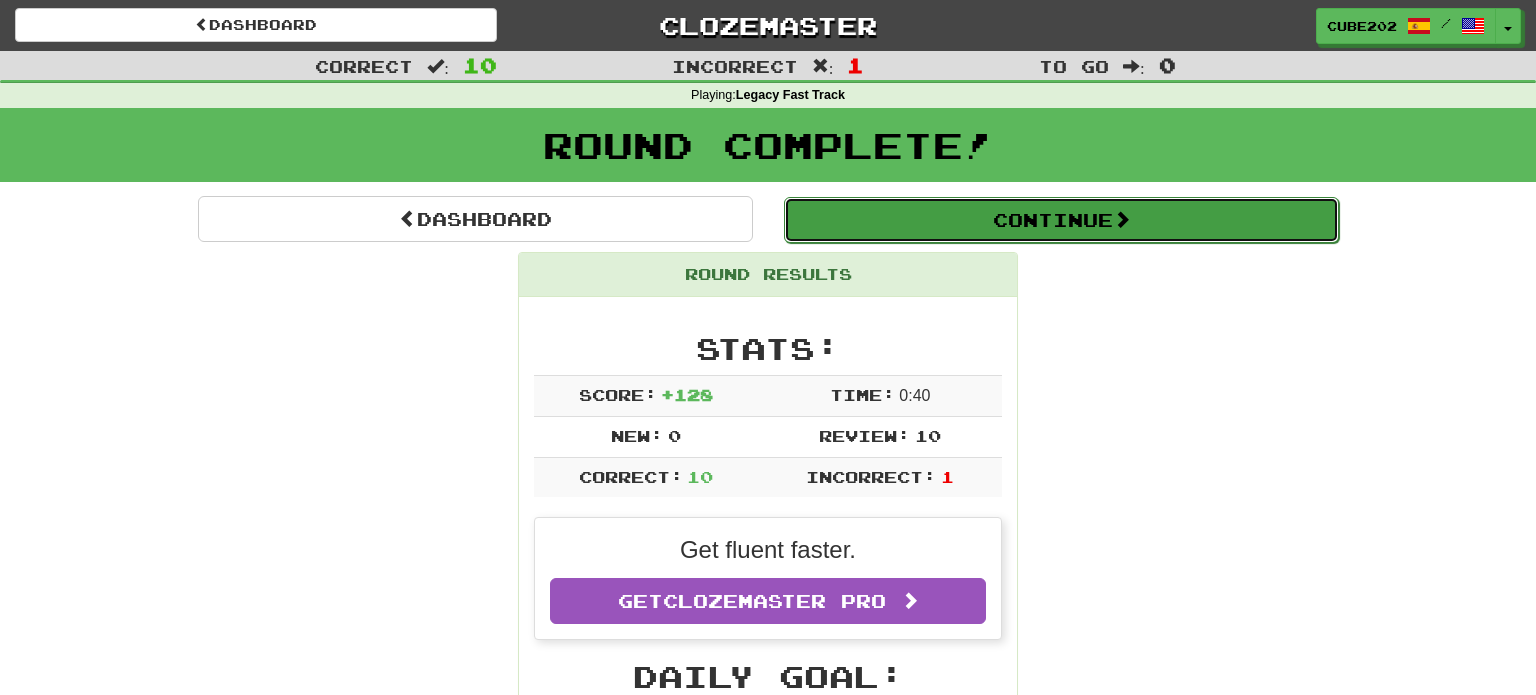 click on "Continue" at bounding box center (1061, 220) 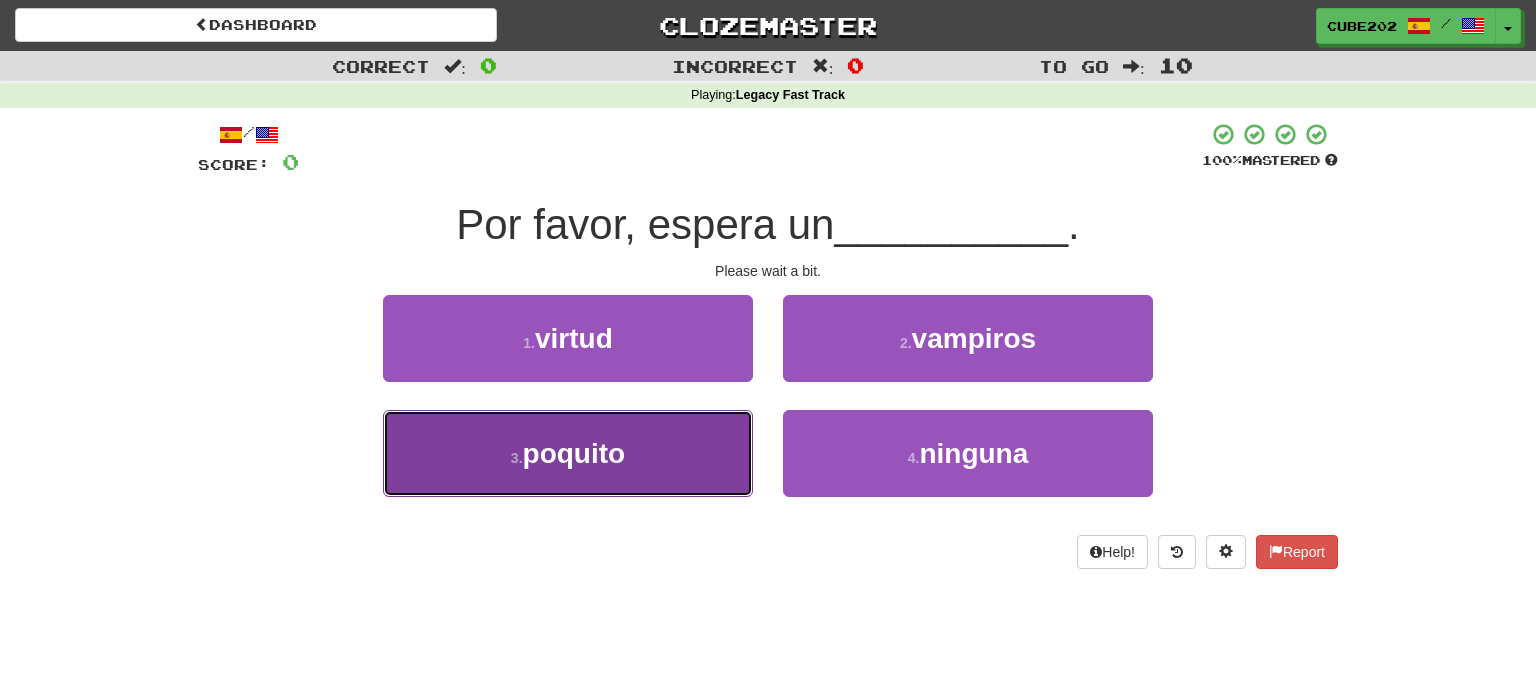 click on "3 .  poquito" at bounding box center [568, 453] 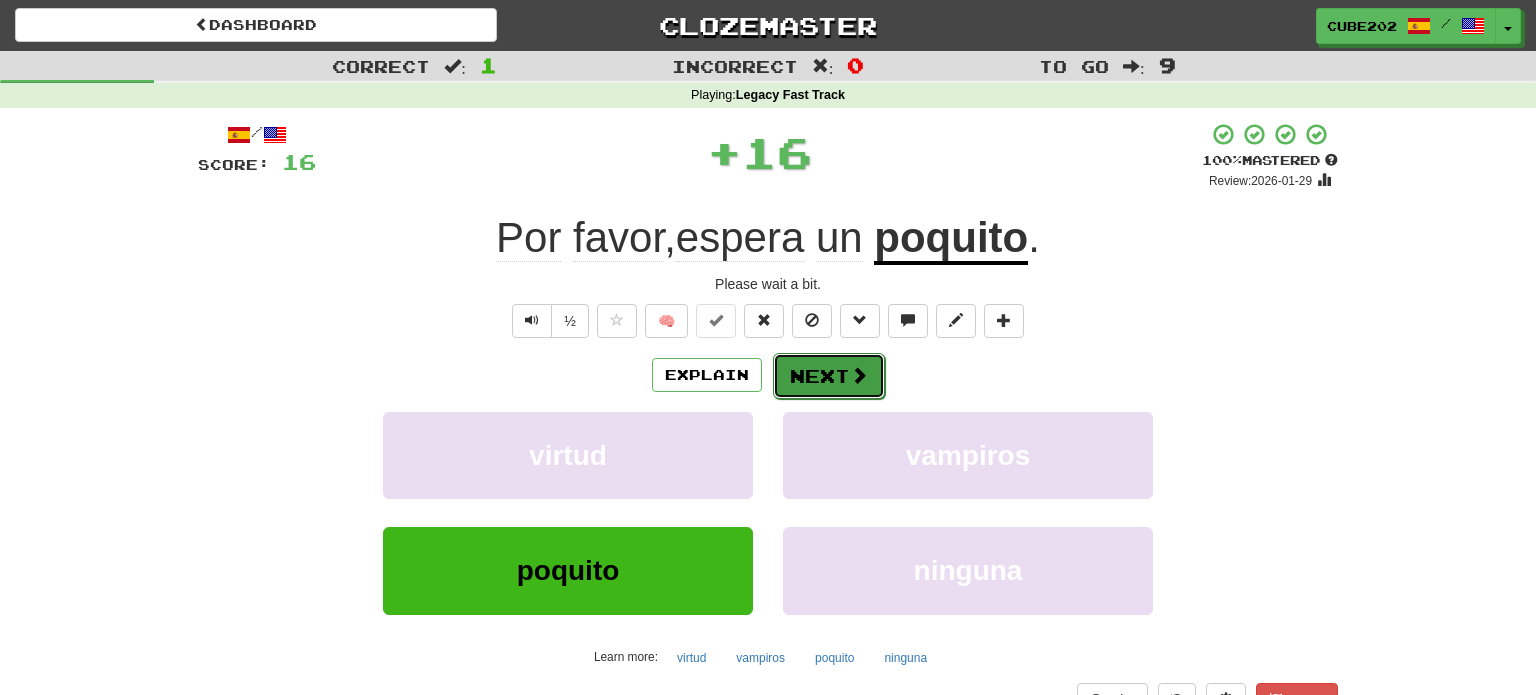 click on "Next" at bounding box center (829, 376) 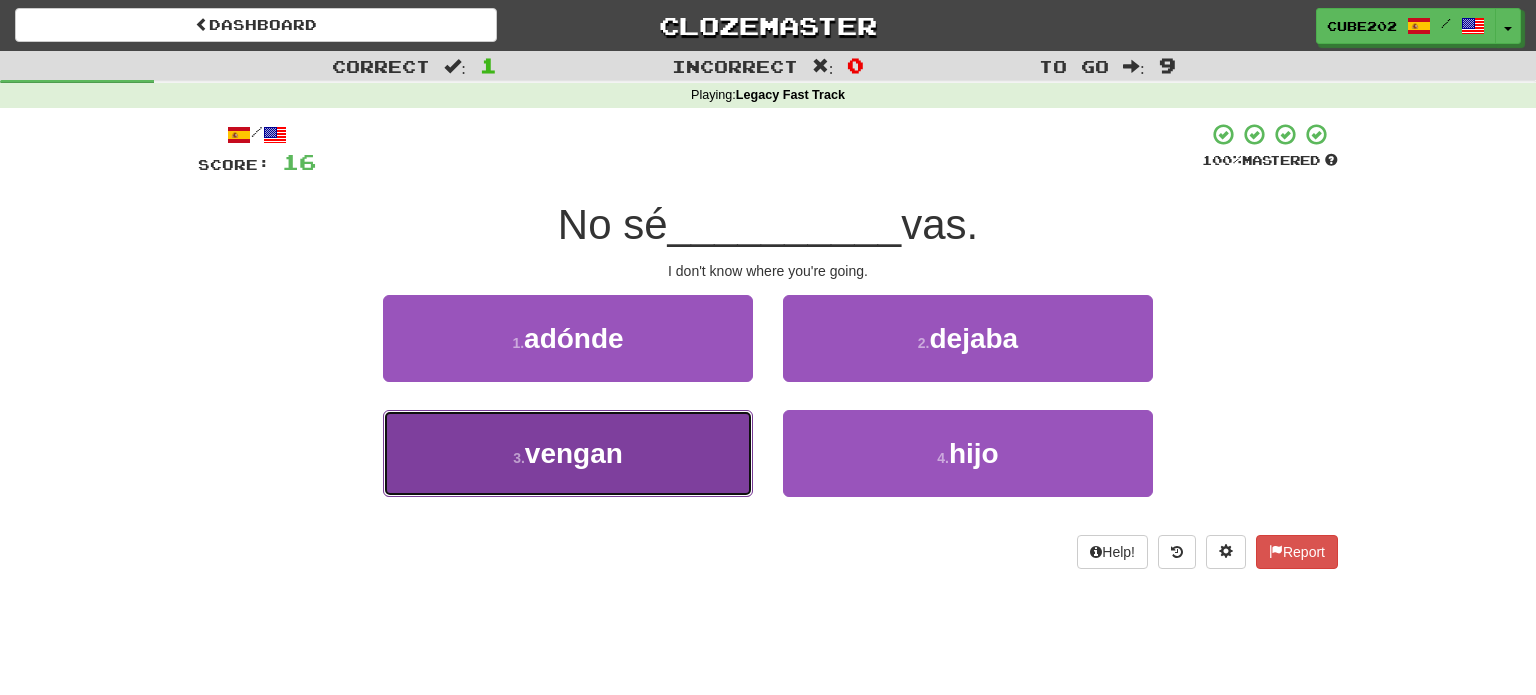 click on "3 .  vengan" at bounding box center (568, 453) 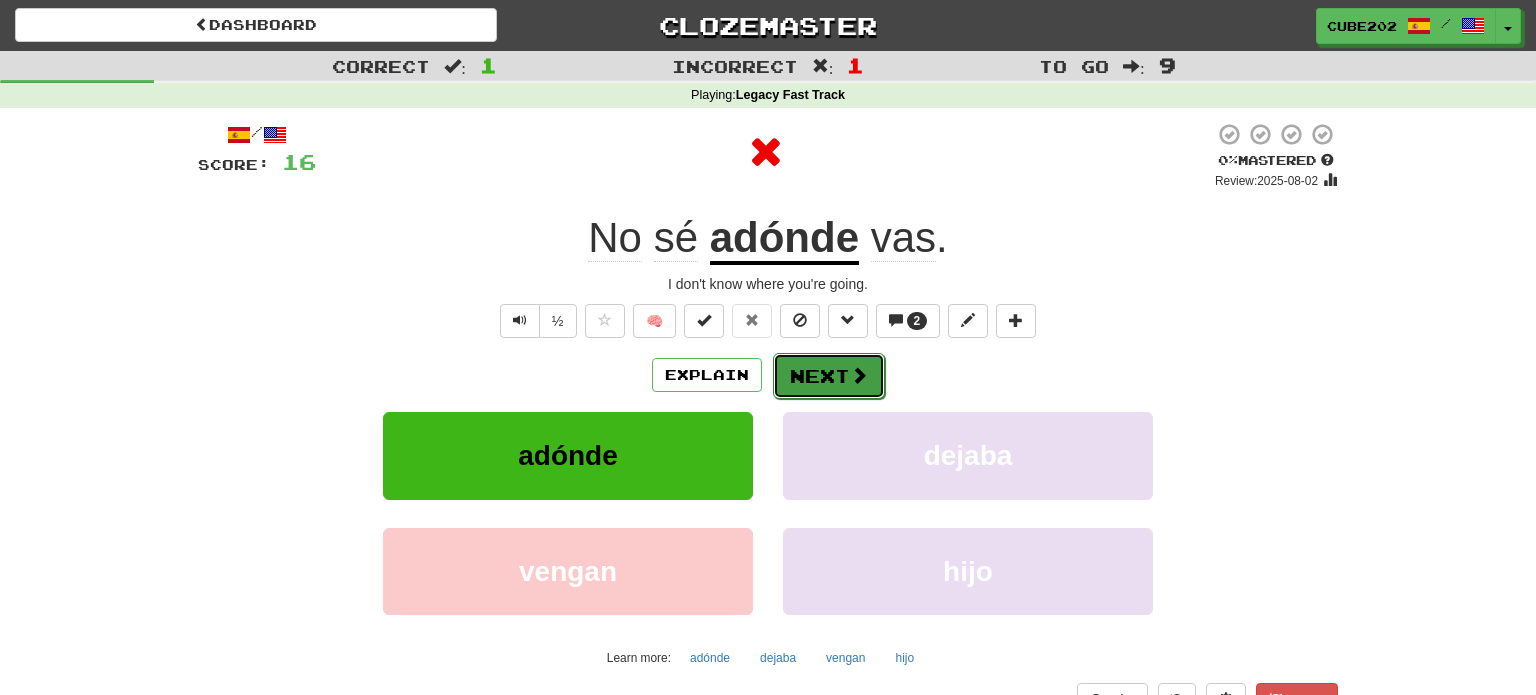 click on "Next" at bounding box center [829, 376] 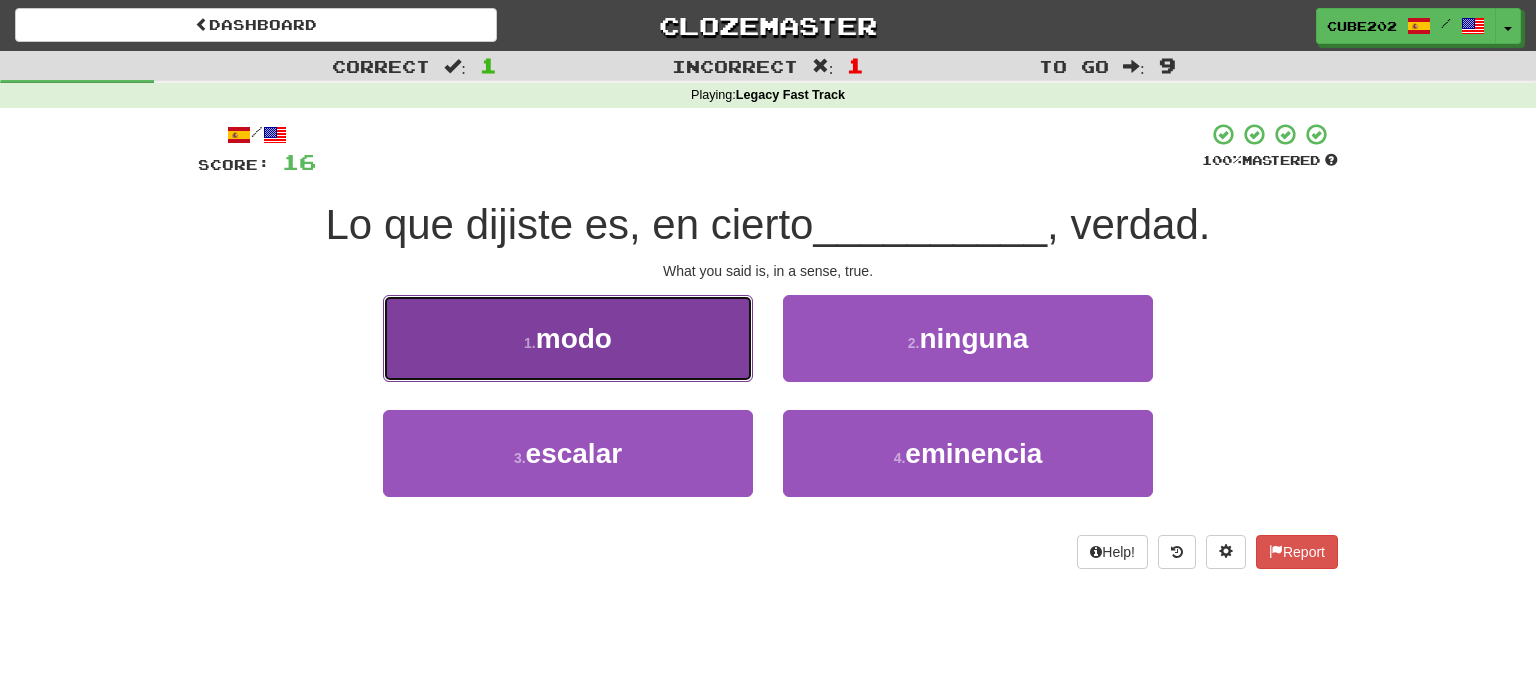 click on "1 .  modo" at bounding box center [568, 338] 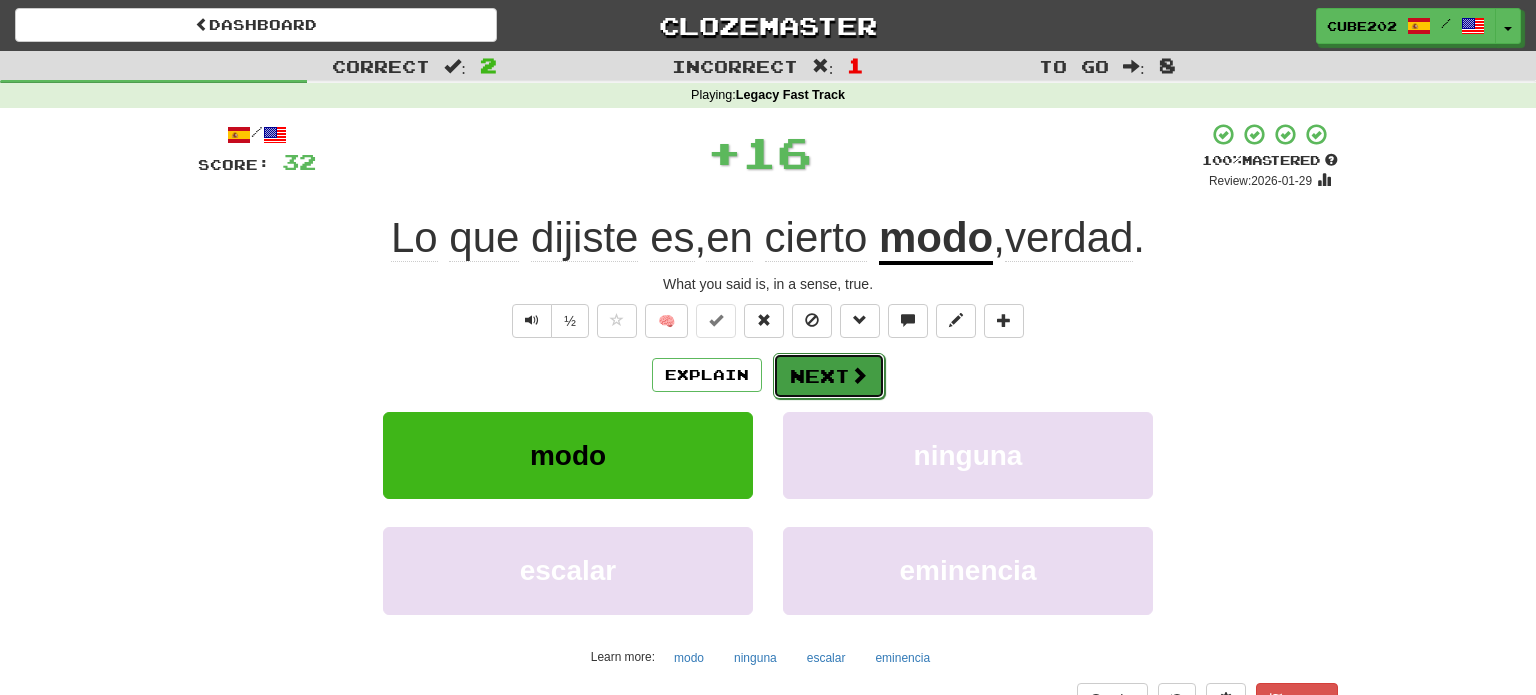 click on "Next" at bounding box center (829, 376) 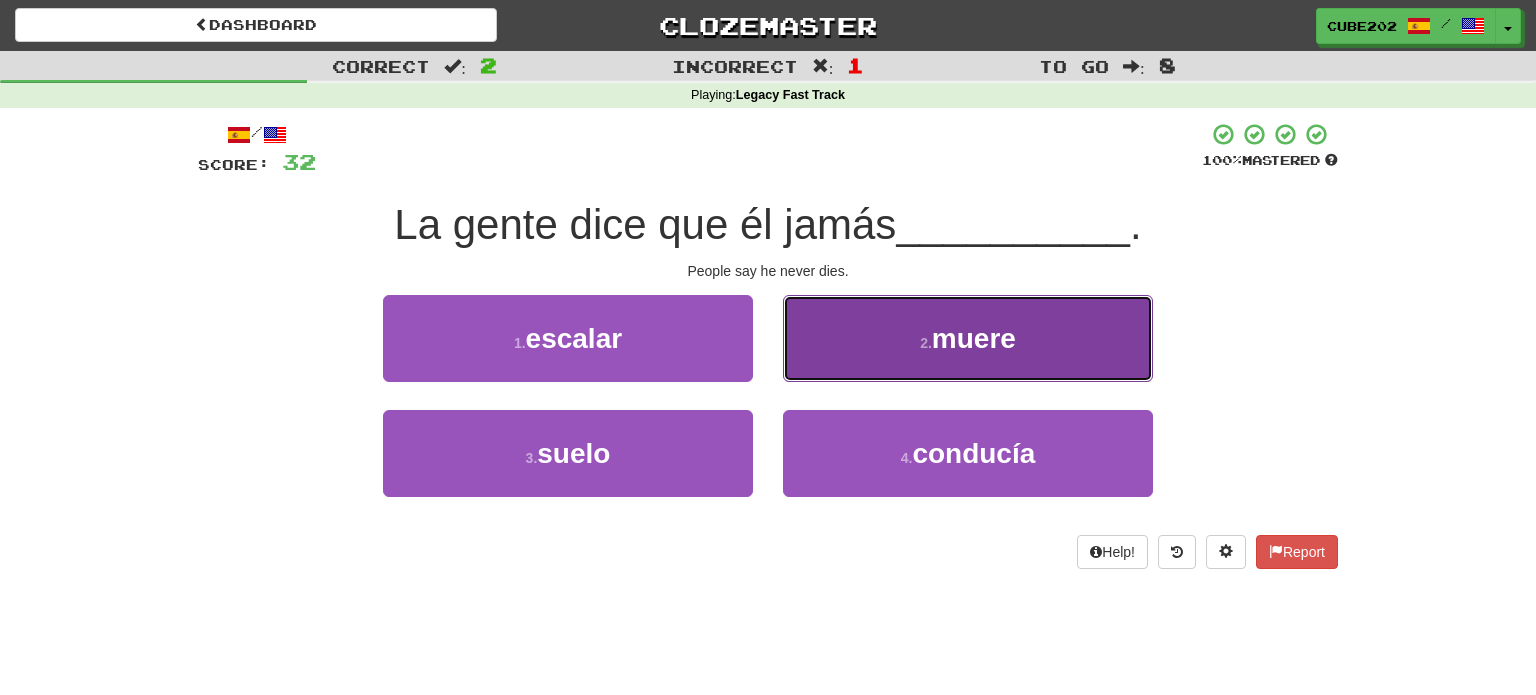 click on "2 .  muere" at bounding box center (968, 338) 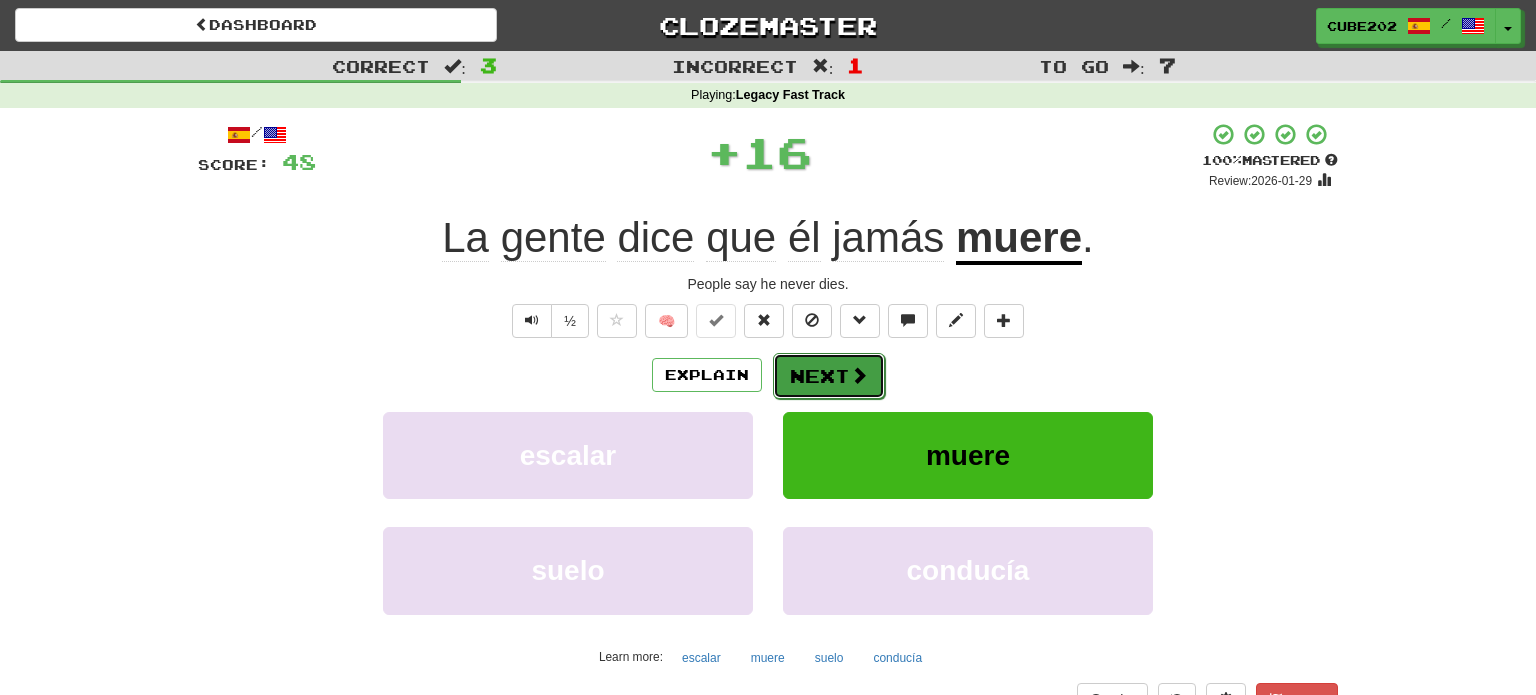 click on "Next" at bounding box center [829, 376] 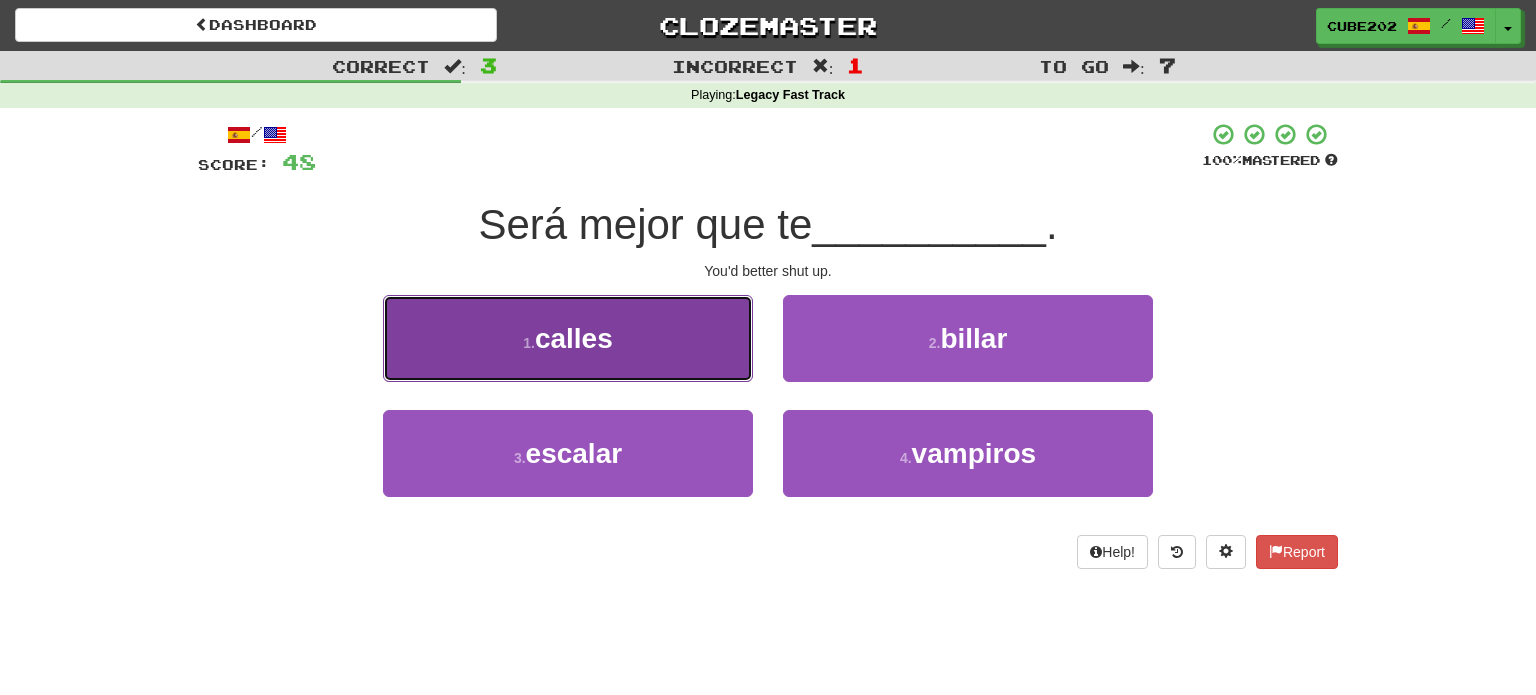 click on "1 .  calles" at bounding box center (568, 338) 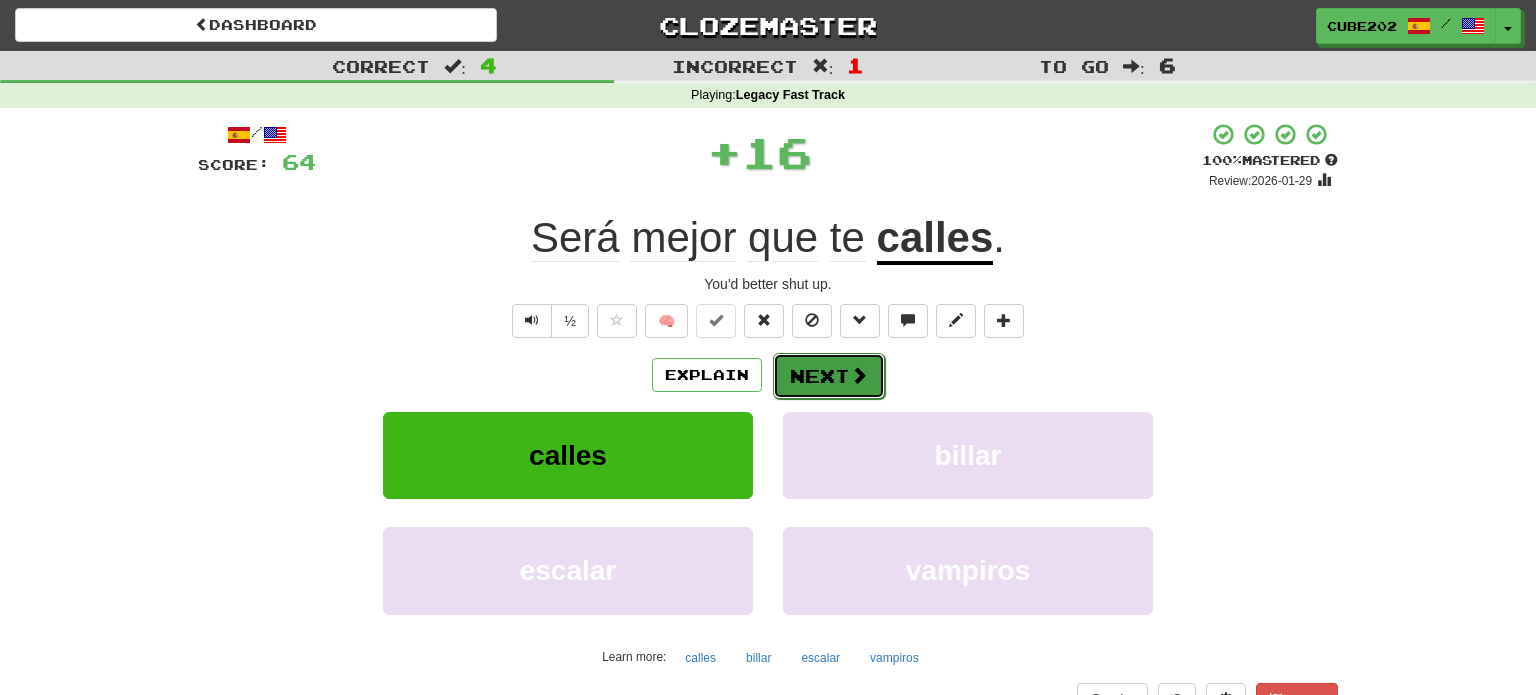 click on "Next" at bounding box center (829, 376) 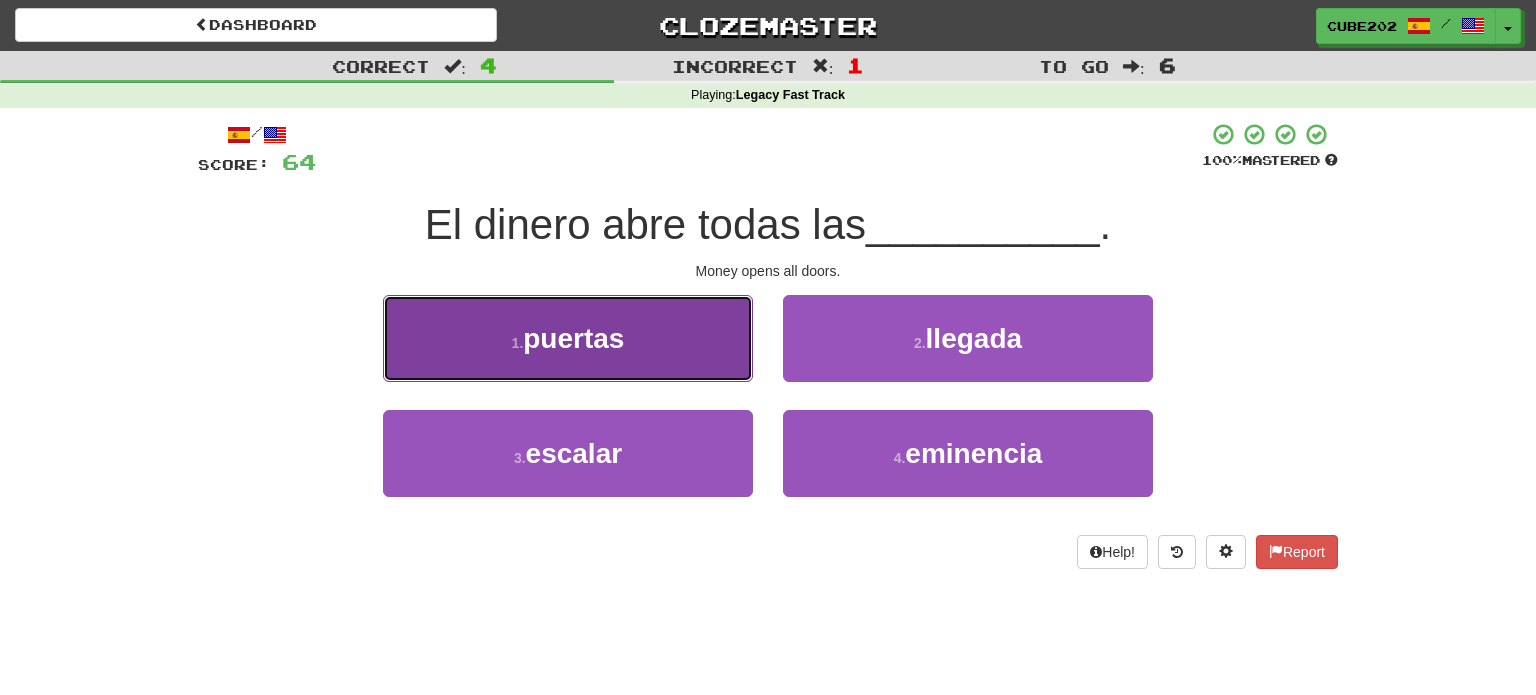 click on "1 .  puertas" at bounding box center [568, 338] 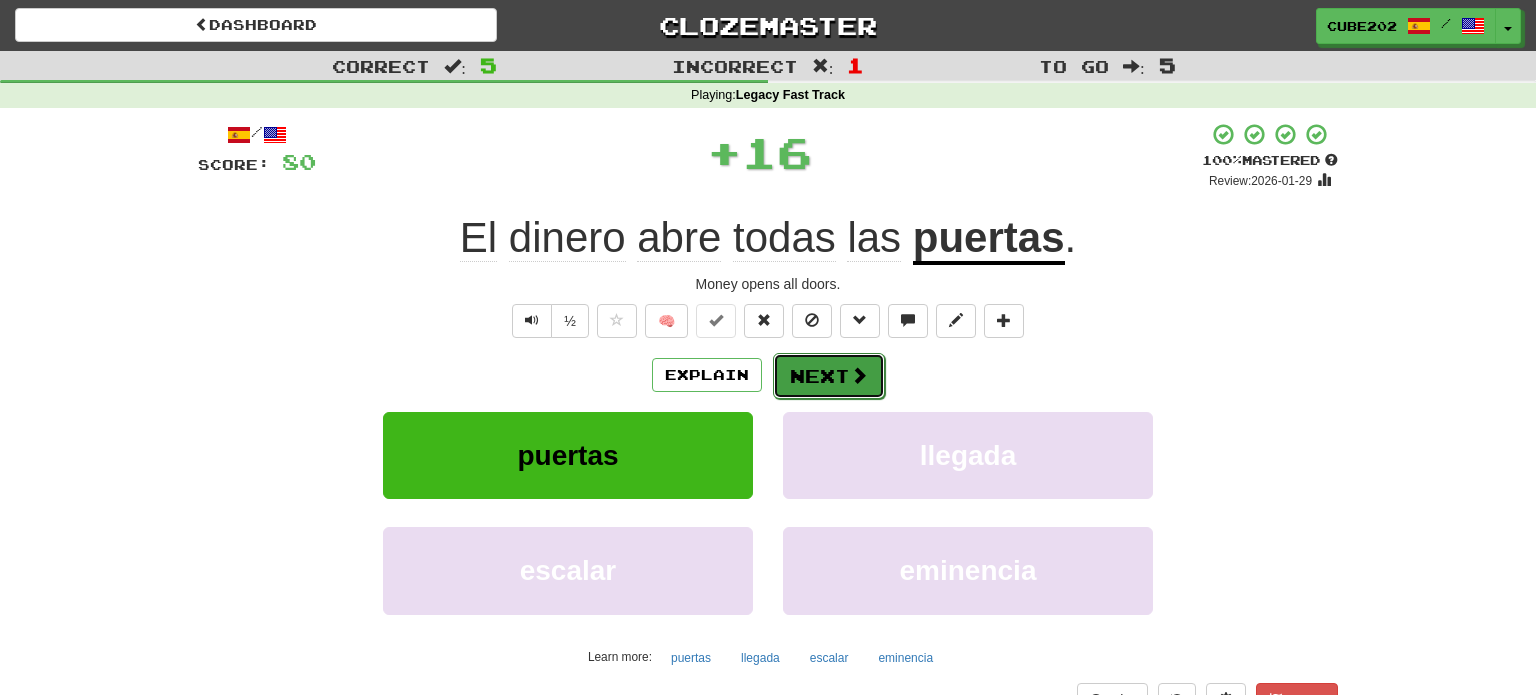 click on "Next" at bounding box center [829, 376] 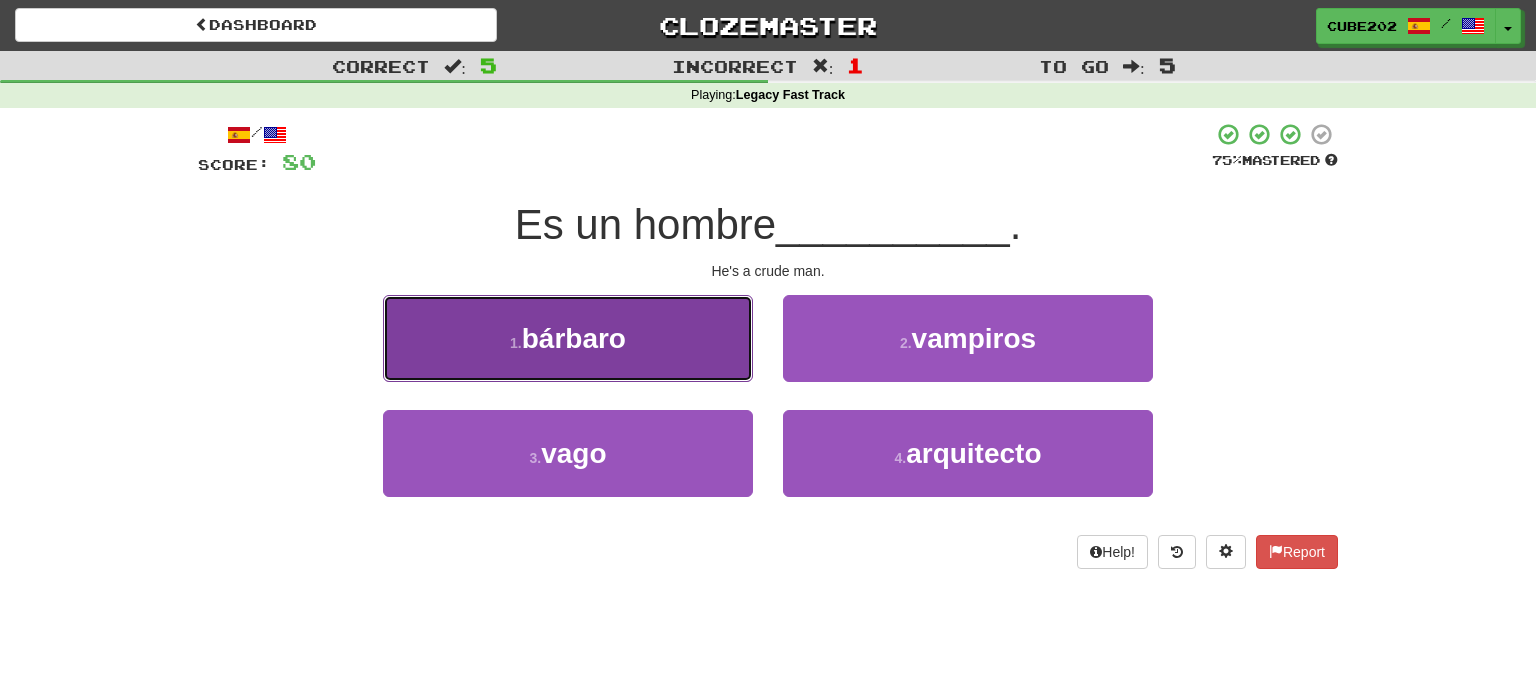 click on "1 .  bárbaro" at bounding box center [568, 338] 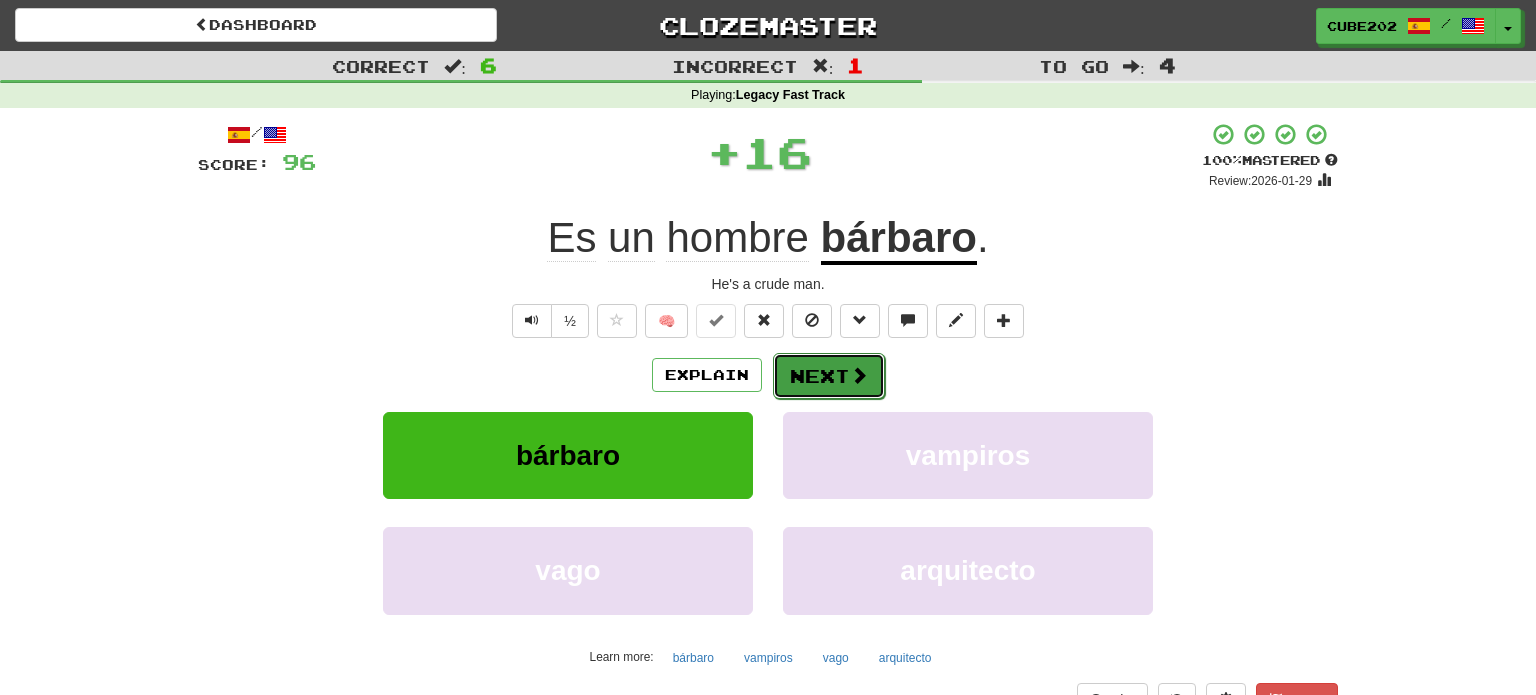 click on "Next" at bounding box center [829, 376] 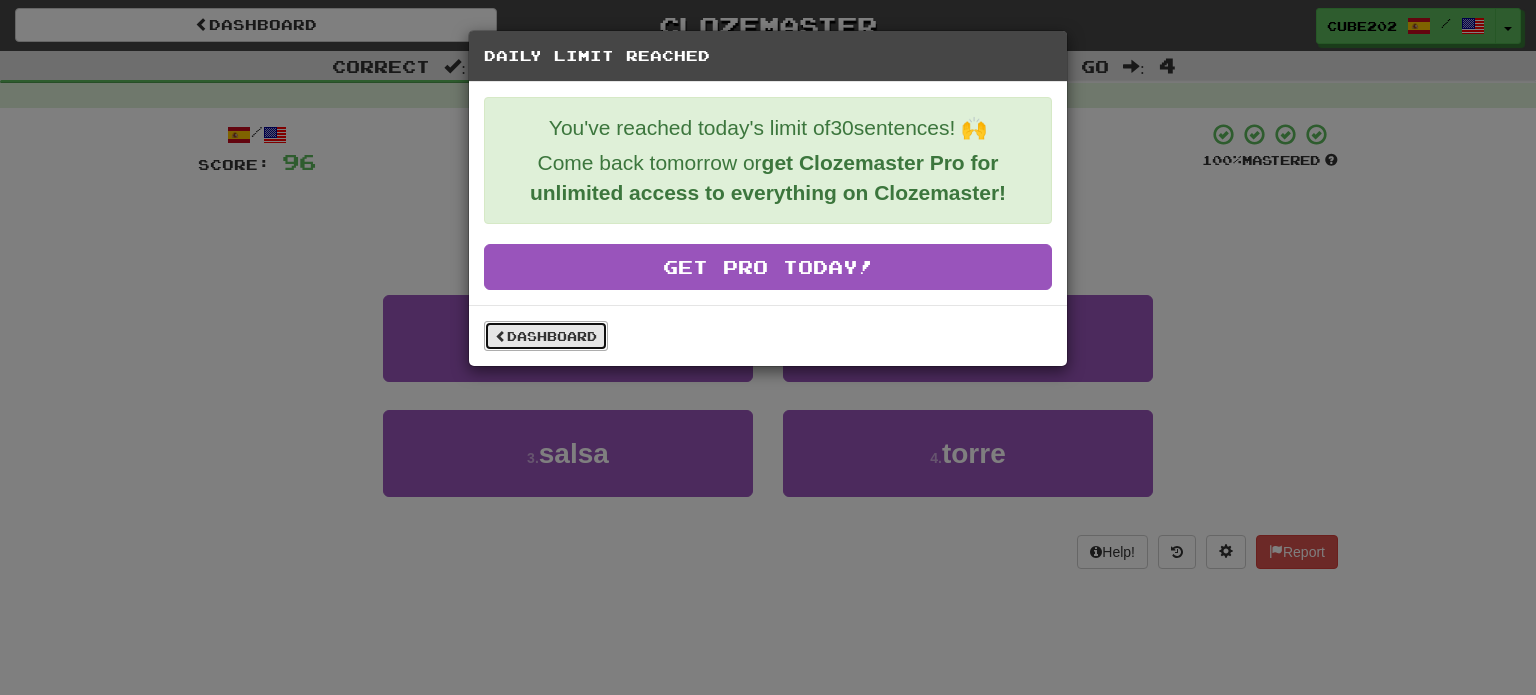 click on "Dashboard" at bounding box center (546, 336) 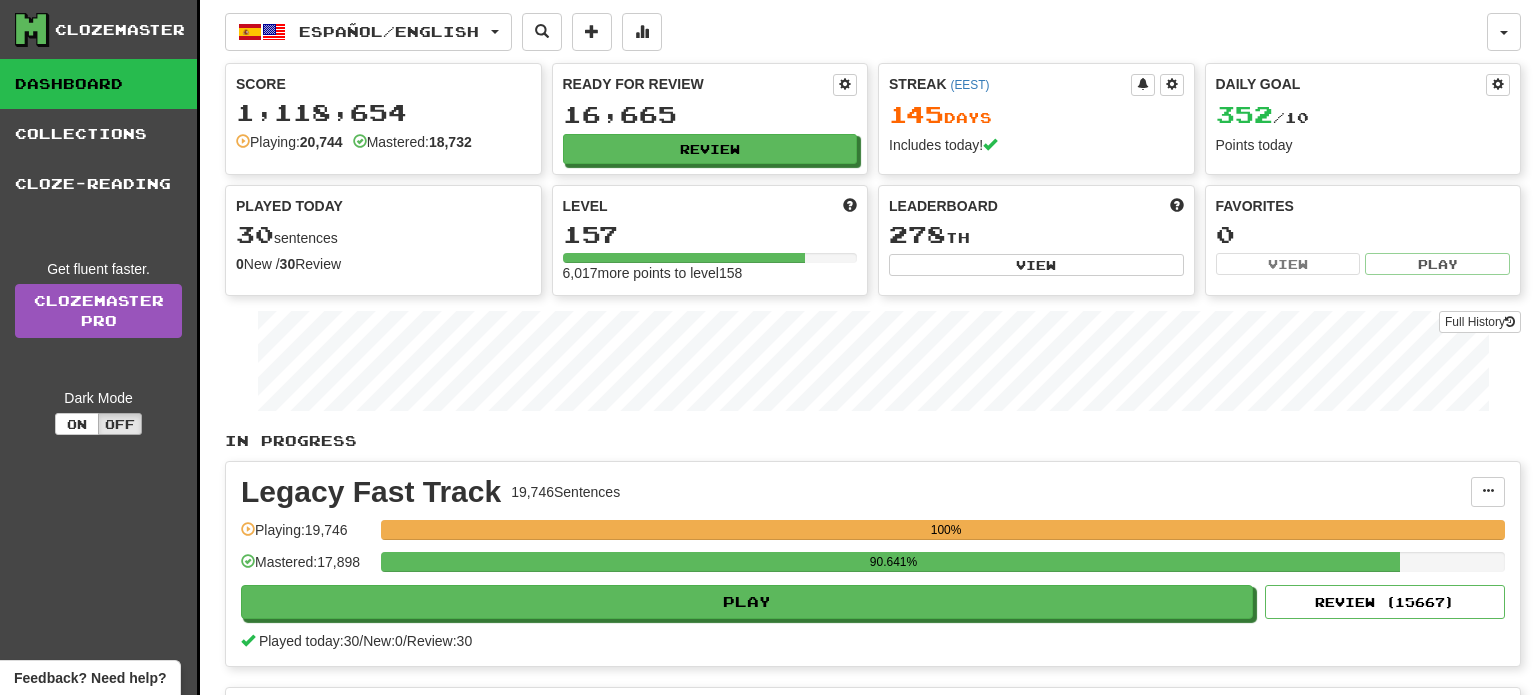 scroll, scrollTop: 0, scrollLeft: 0, axis: both 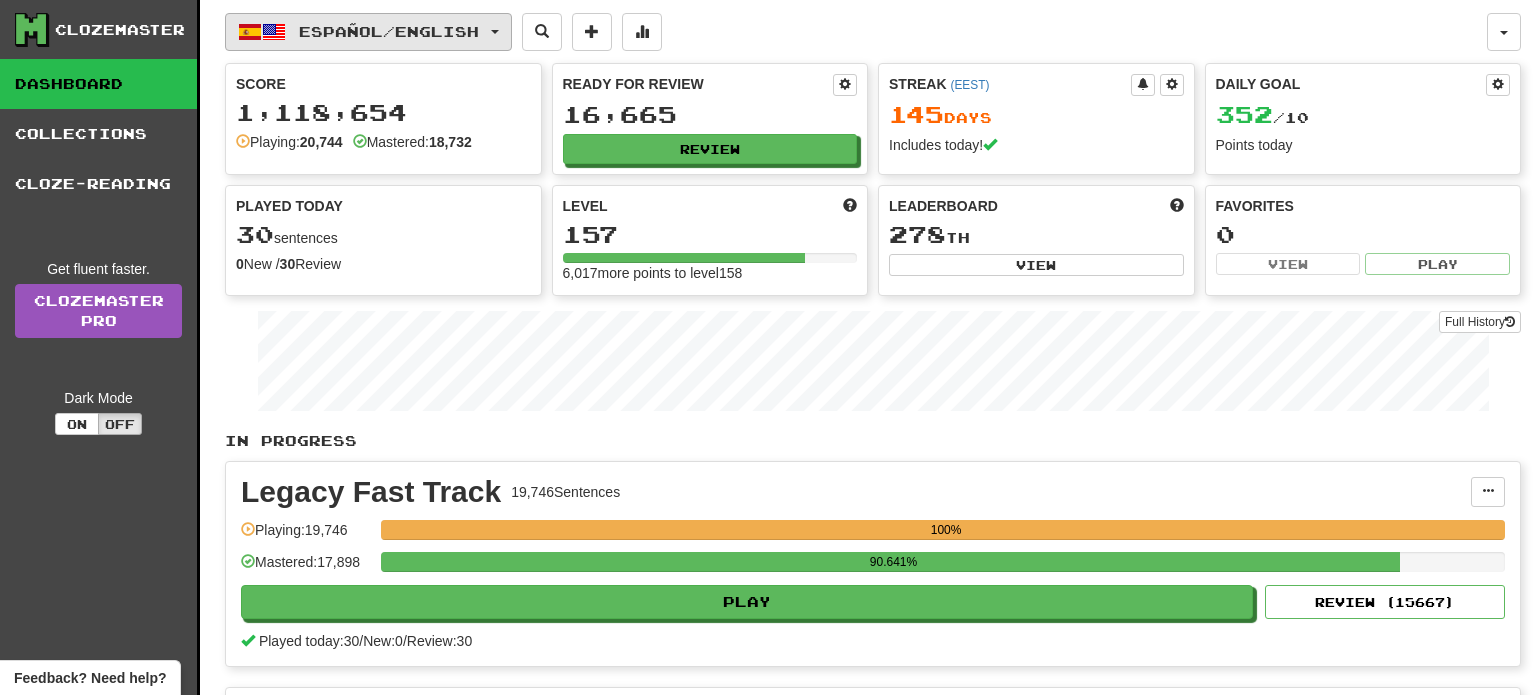 click on "Español  /  English" at bounding box center [389, 31] 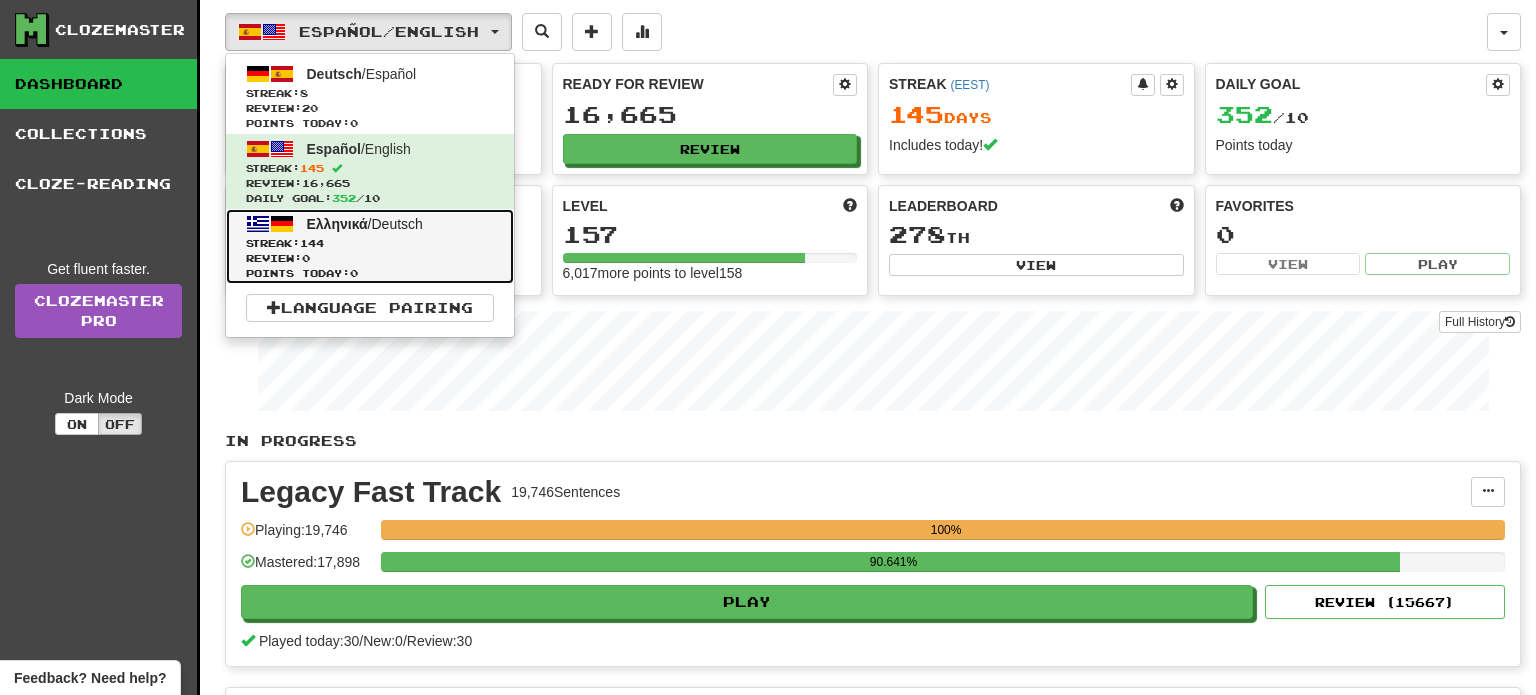 click on "Streak:  144" at bounding box center [370, 243] 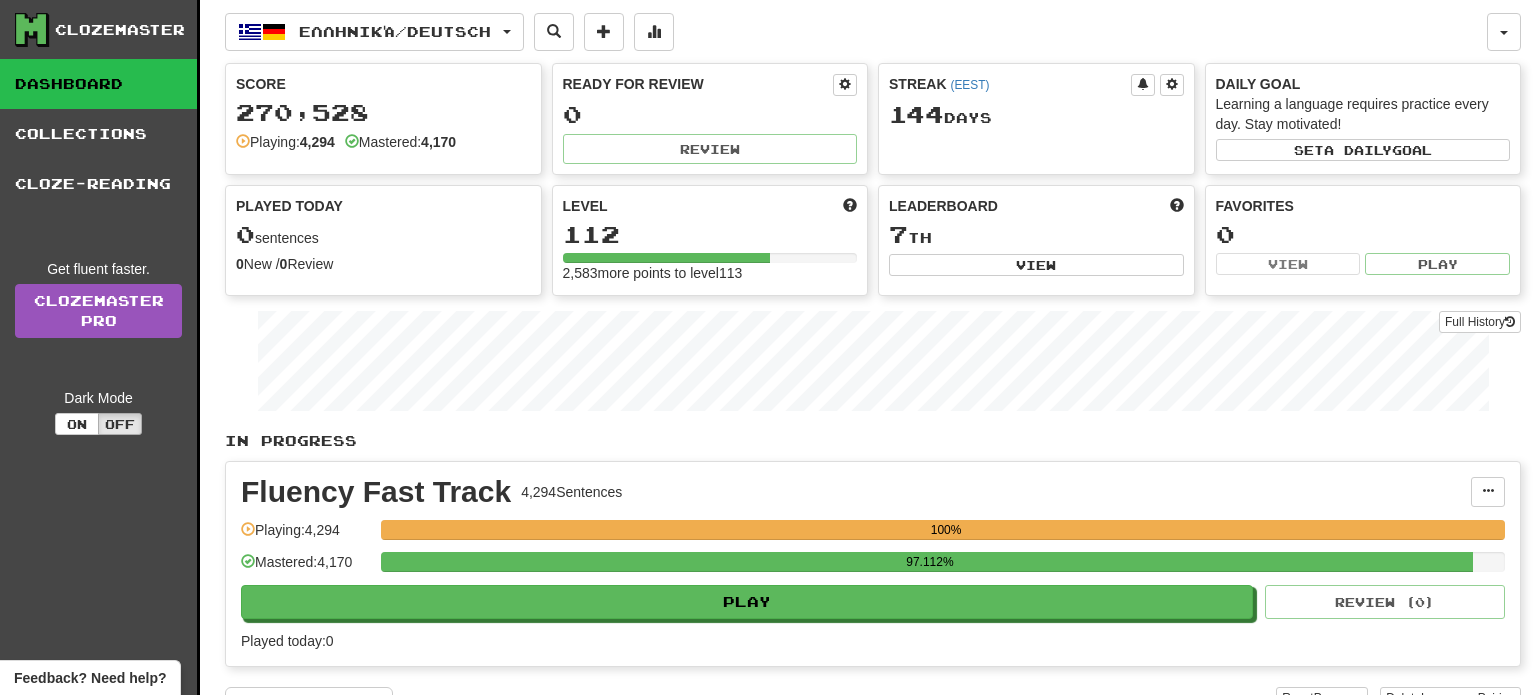 scroll, scrollTop: 0, scrollLeft: 0, axis: both 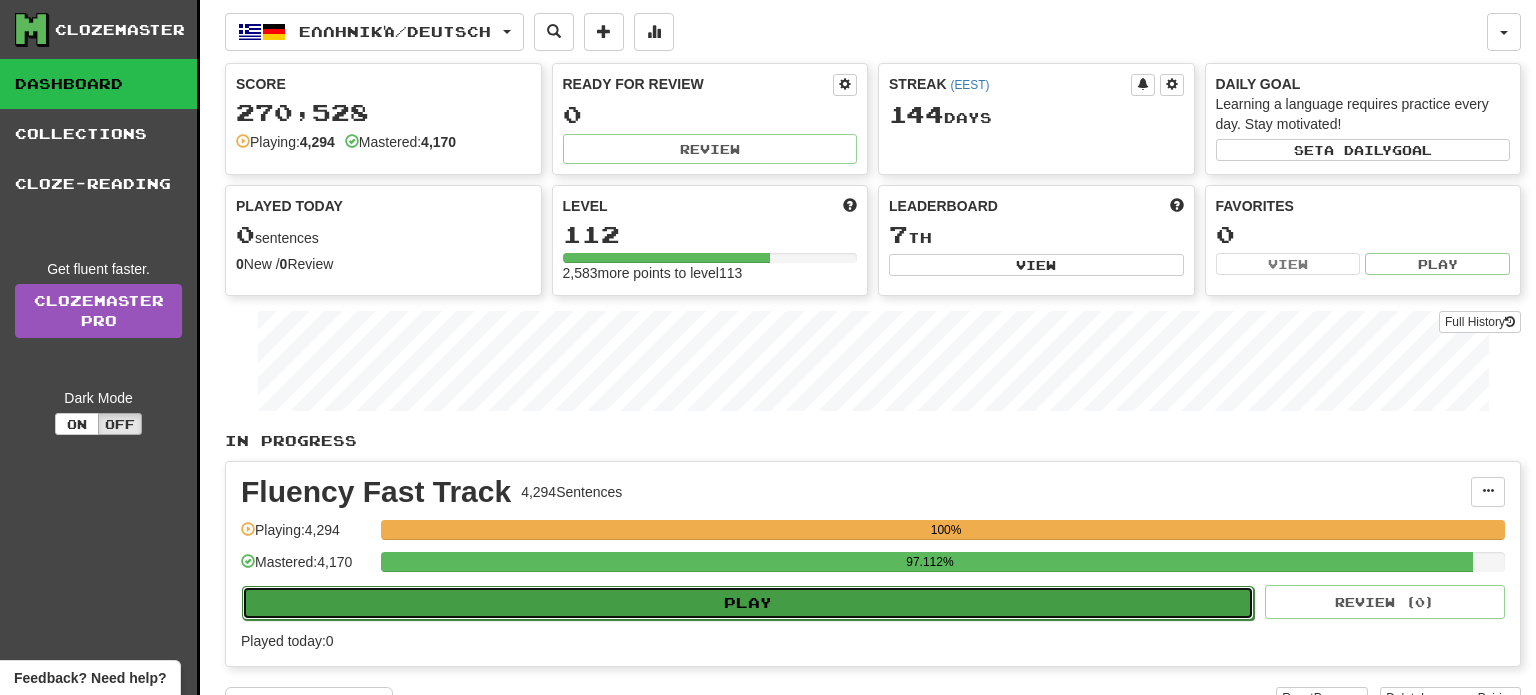 click on "Play" at bounding box center [748, 603] 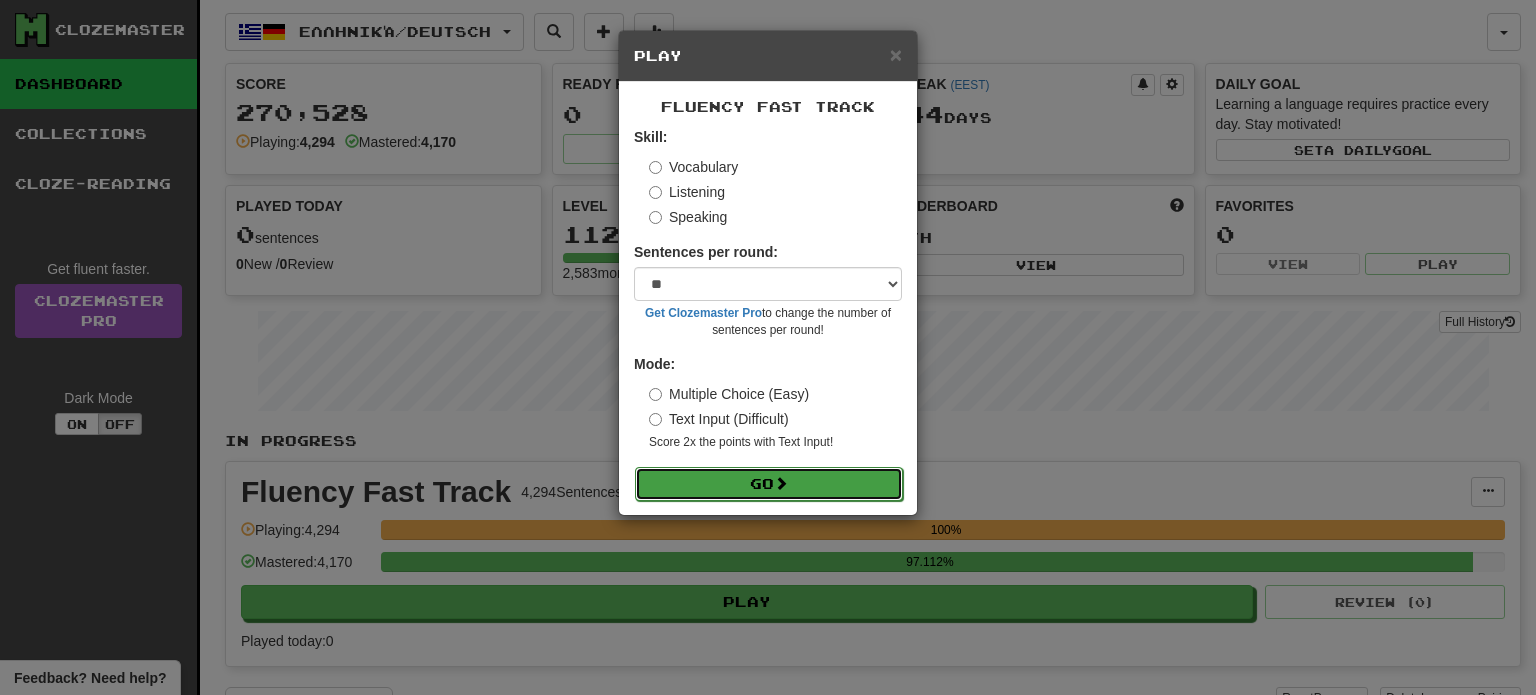 click on "Go" at bounding box center (769, 484) 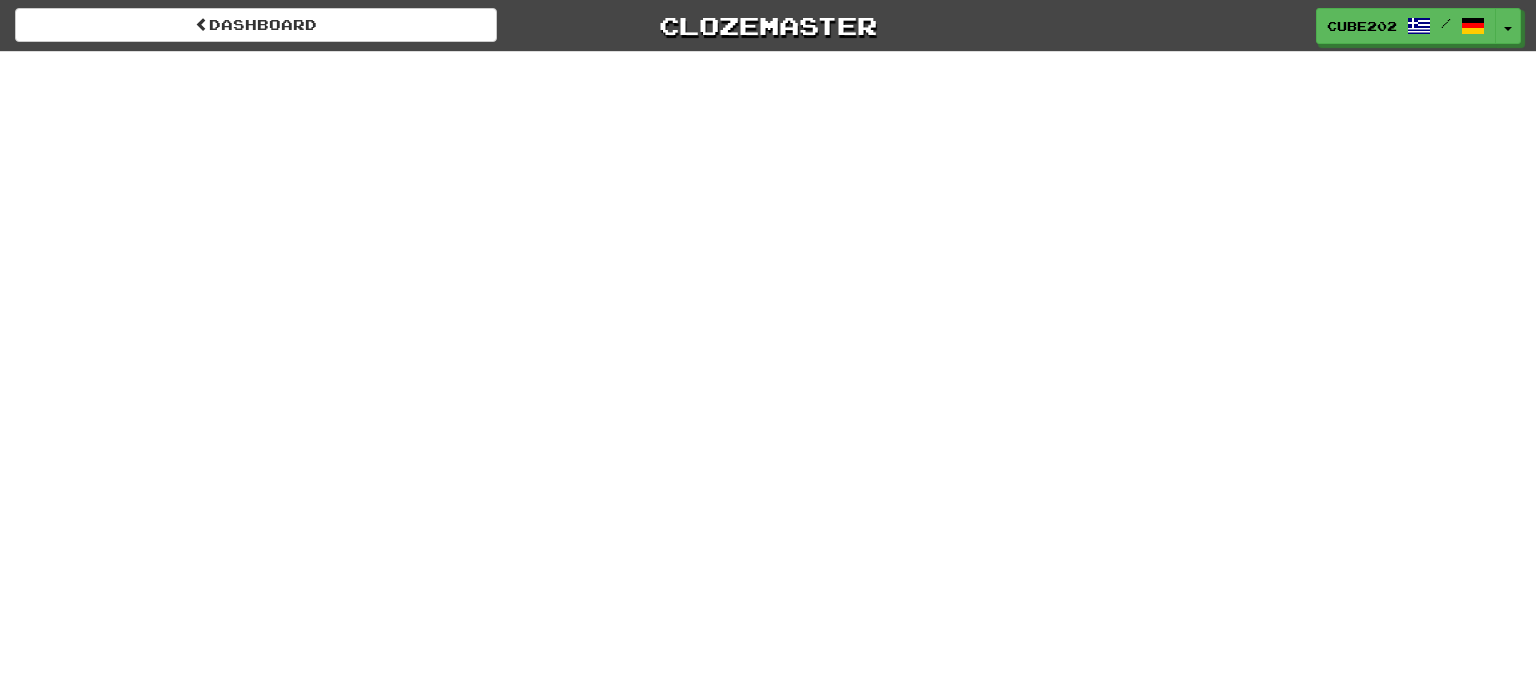 scroll, scrollTop: 0, scrollLeft: 0, axis: both 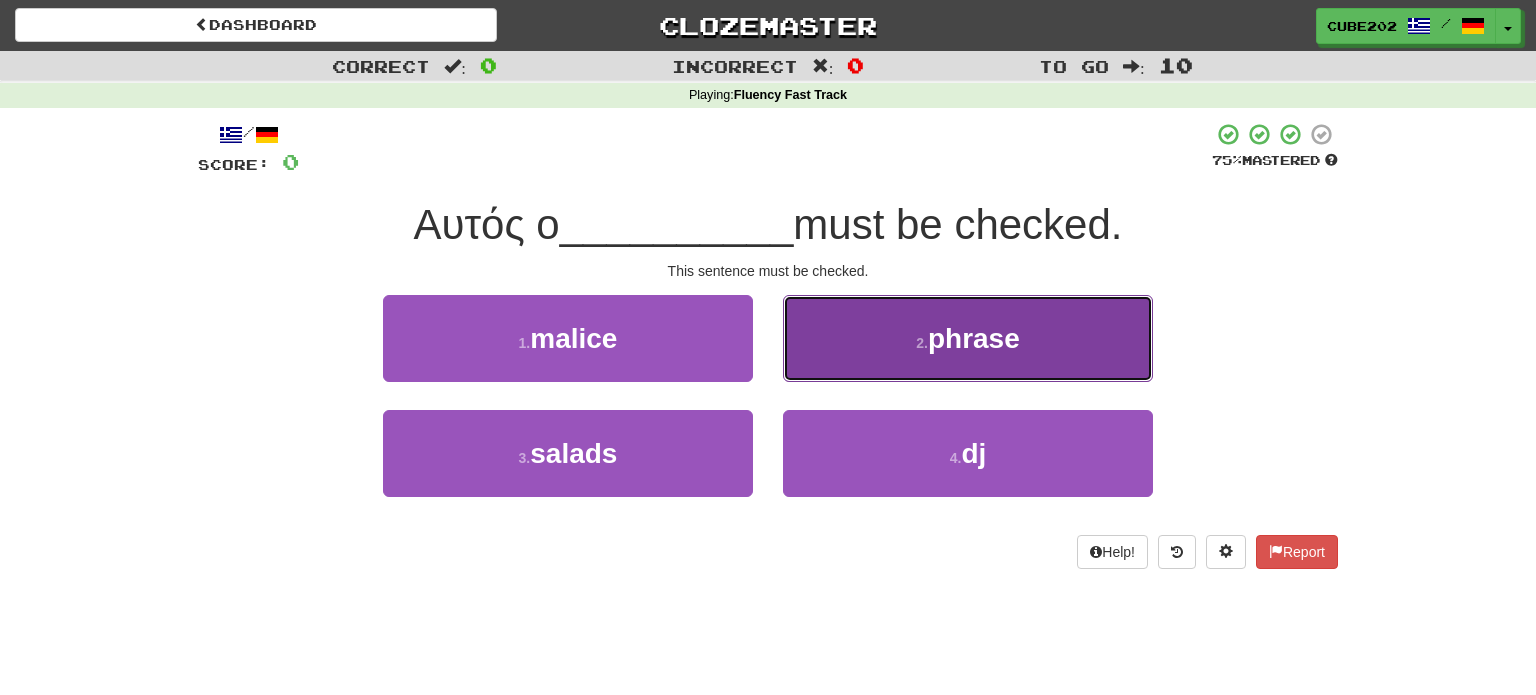 click on "[NUMBER] .  phrase" at bounding box center [968, 338] 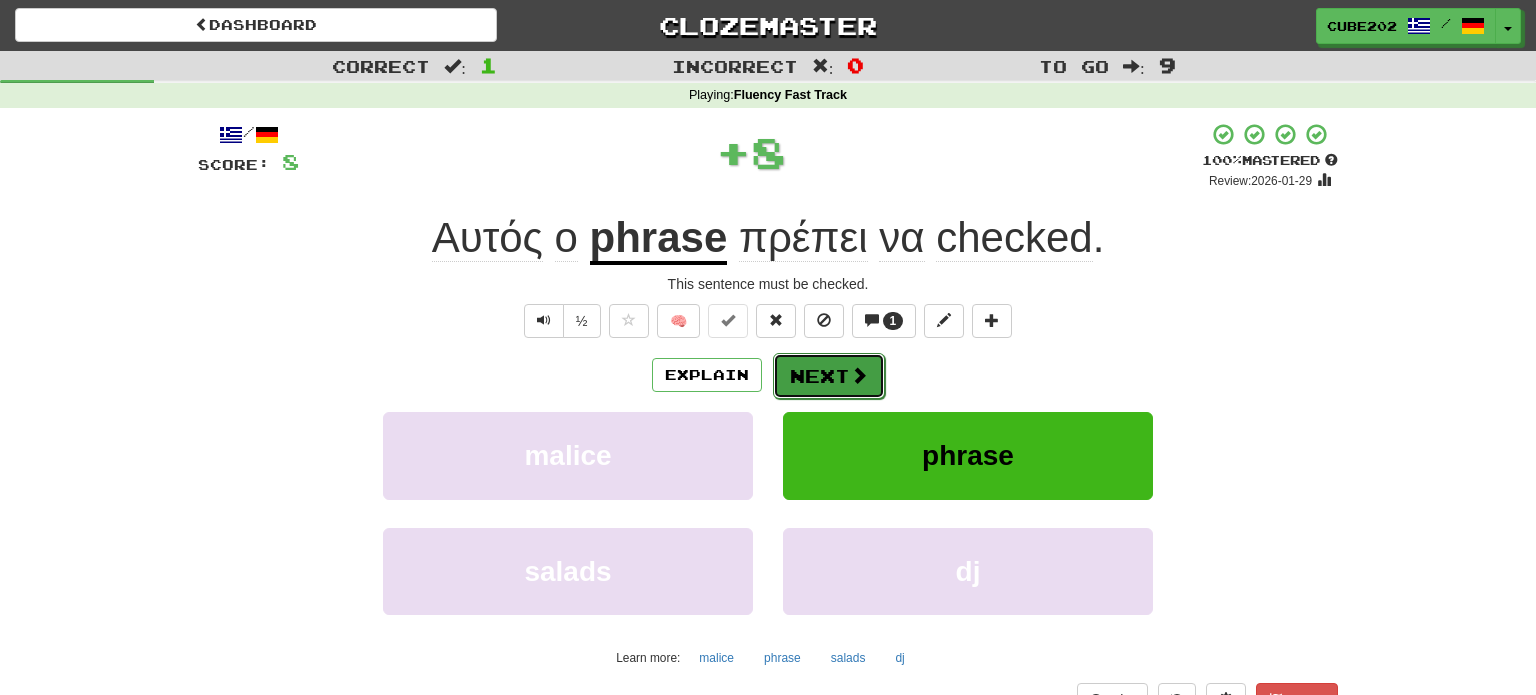 click on "Next" at bounding box center (829, 376) 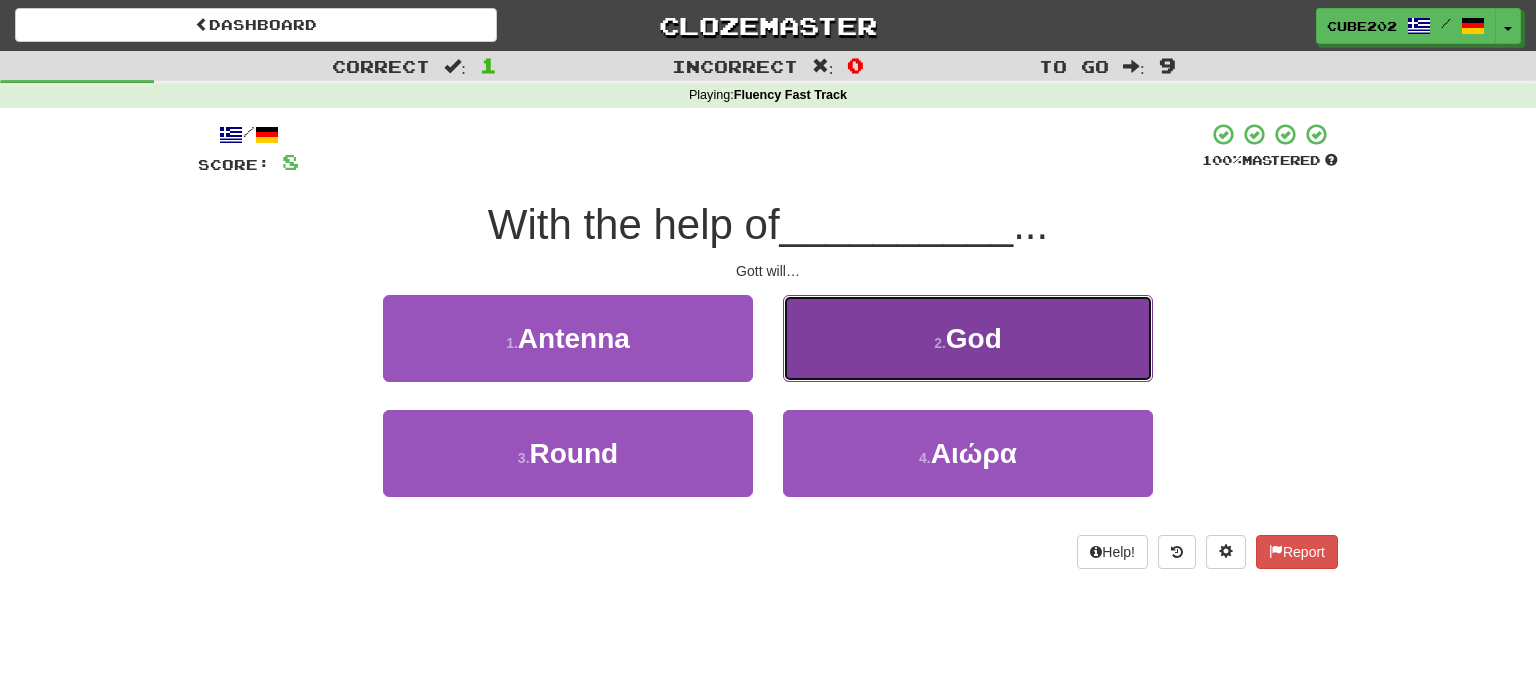 click on "[NUMBER] .  God" at bounding box center [968, 338] 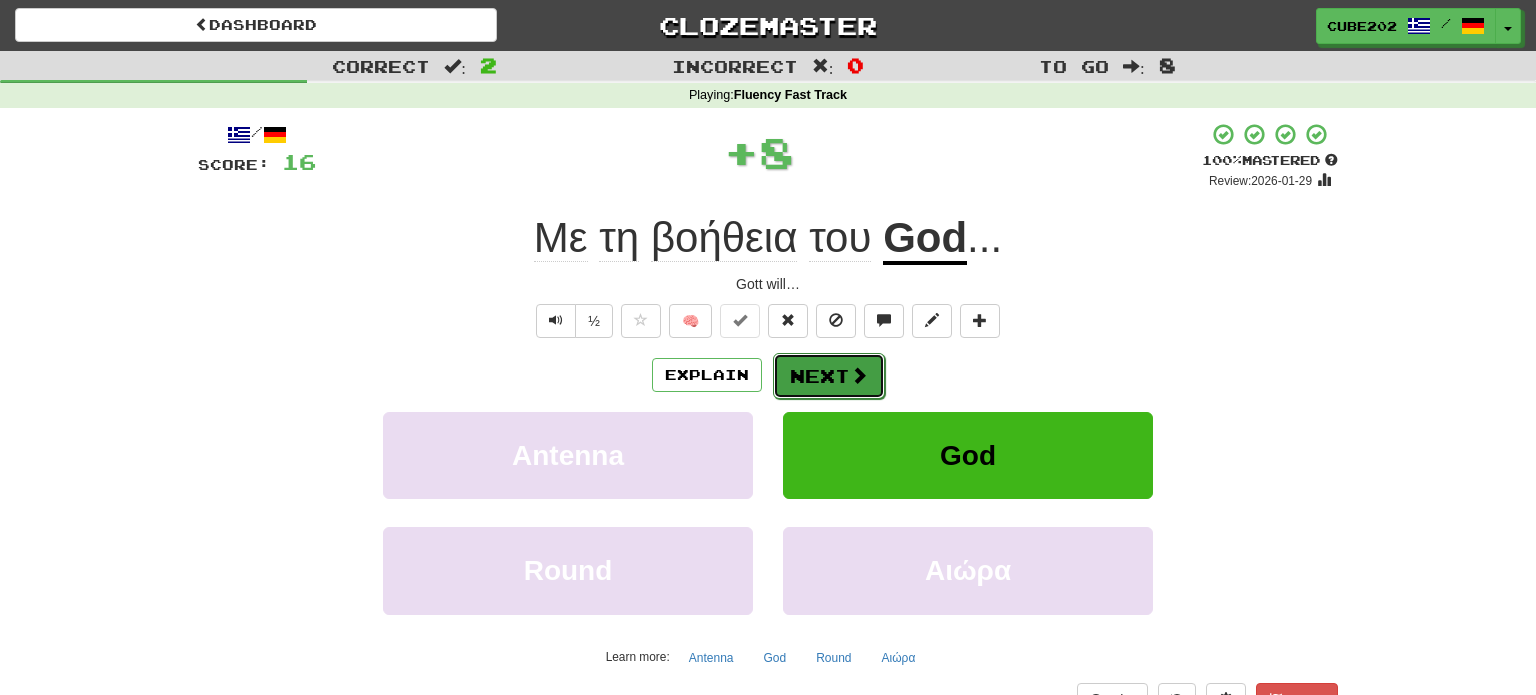 click on "Next" at bounding box center [829, 376] 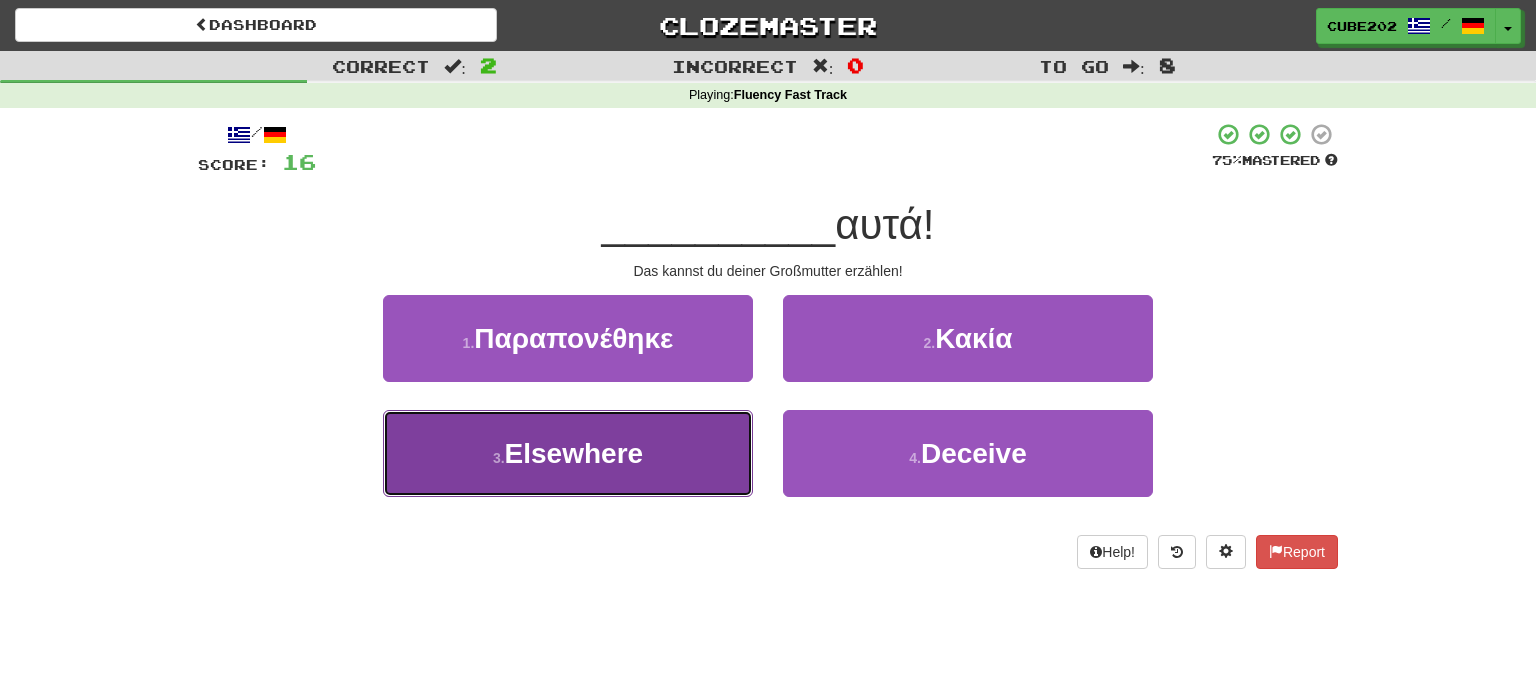 click on "[NUMBER] .  Elsewhere" at bounding box center [568, 453] 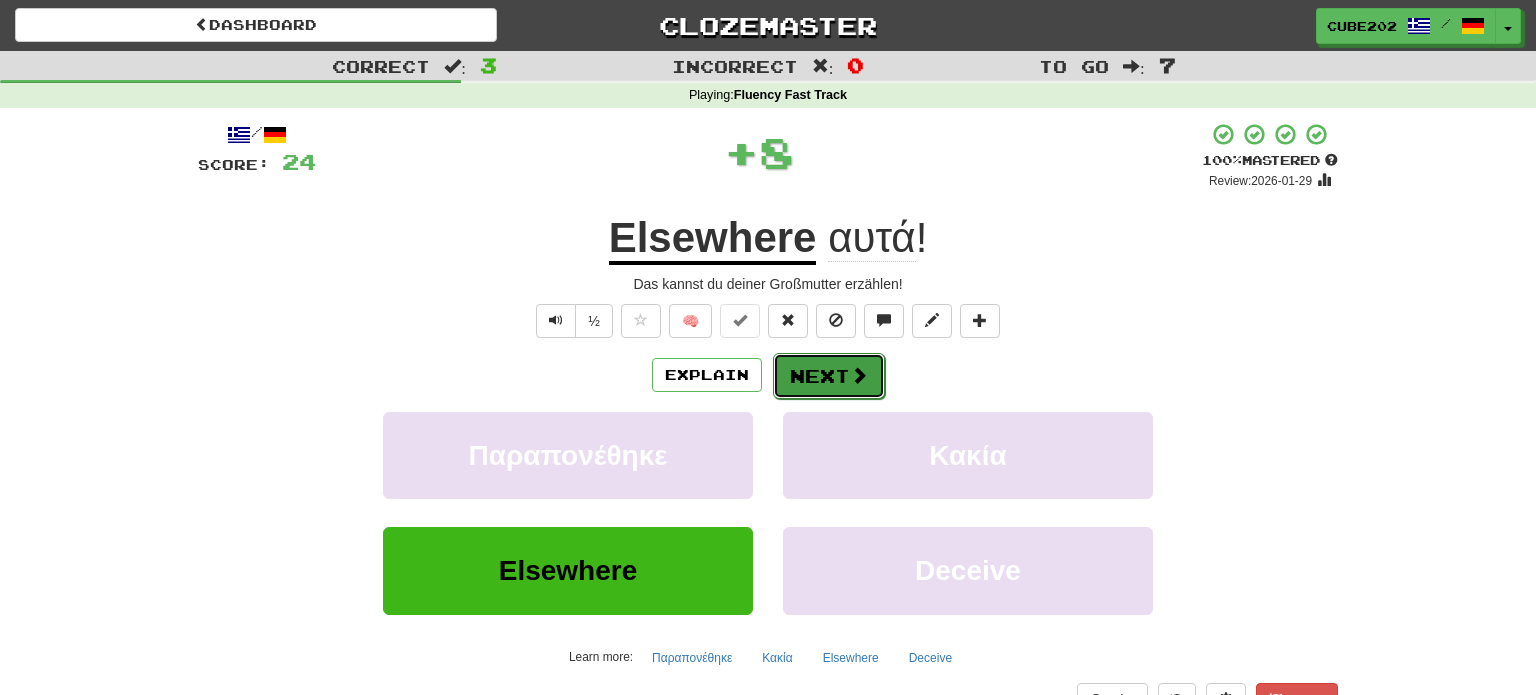 click on "Next" at bounding box center (829, 376) 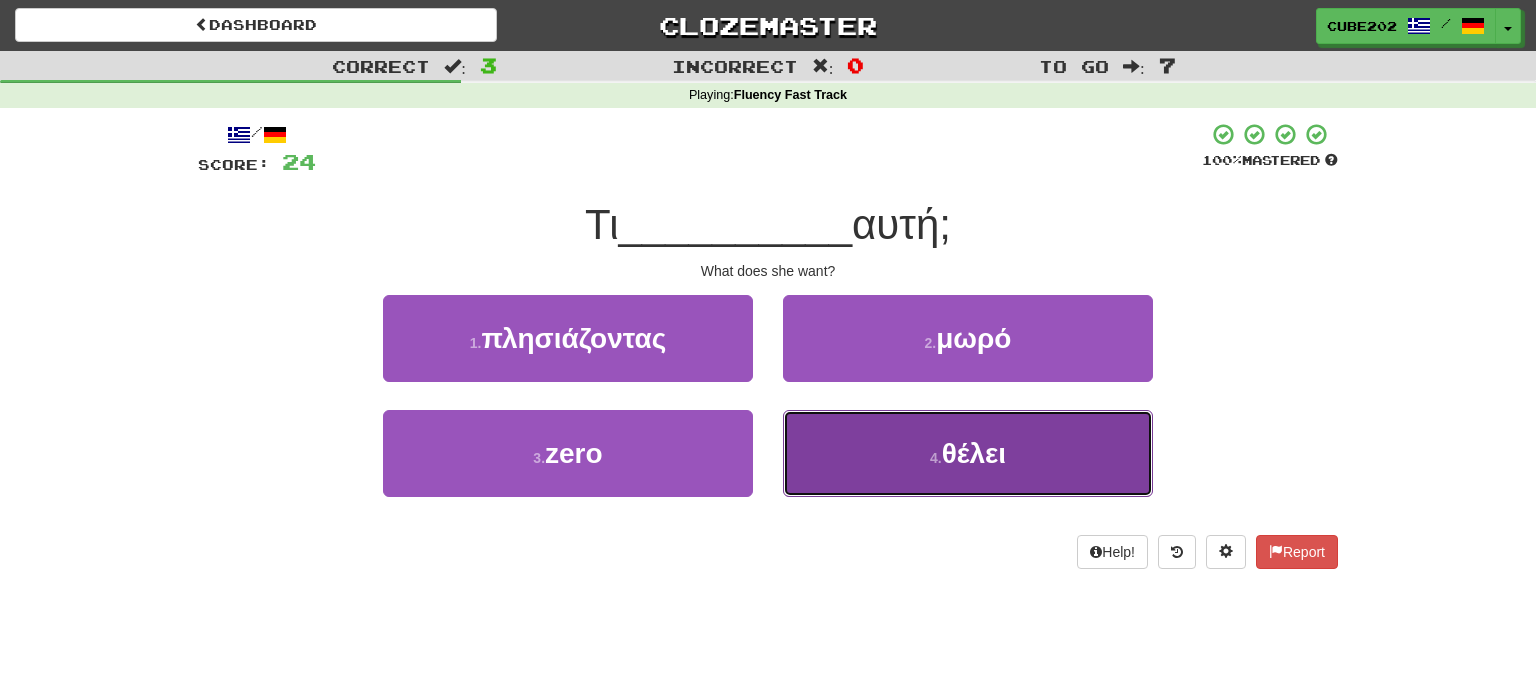 click on "[NUMBER] .  [VERB]" at bounding box center (968, 453) 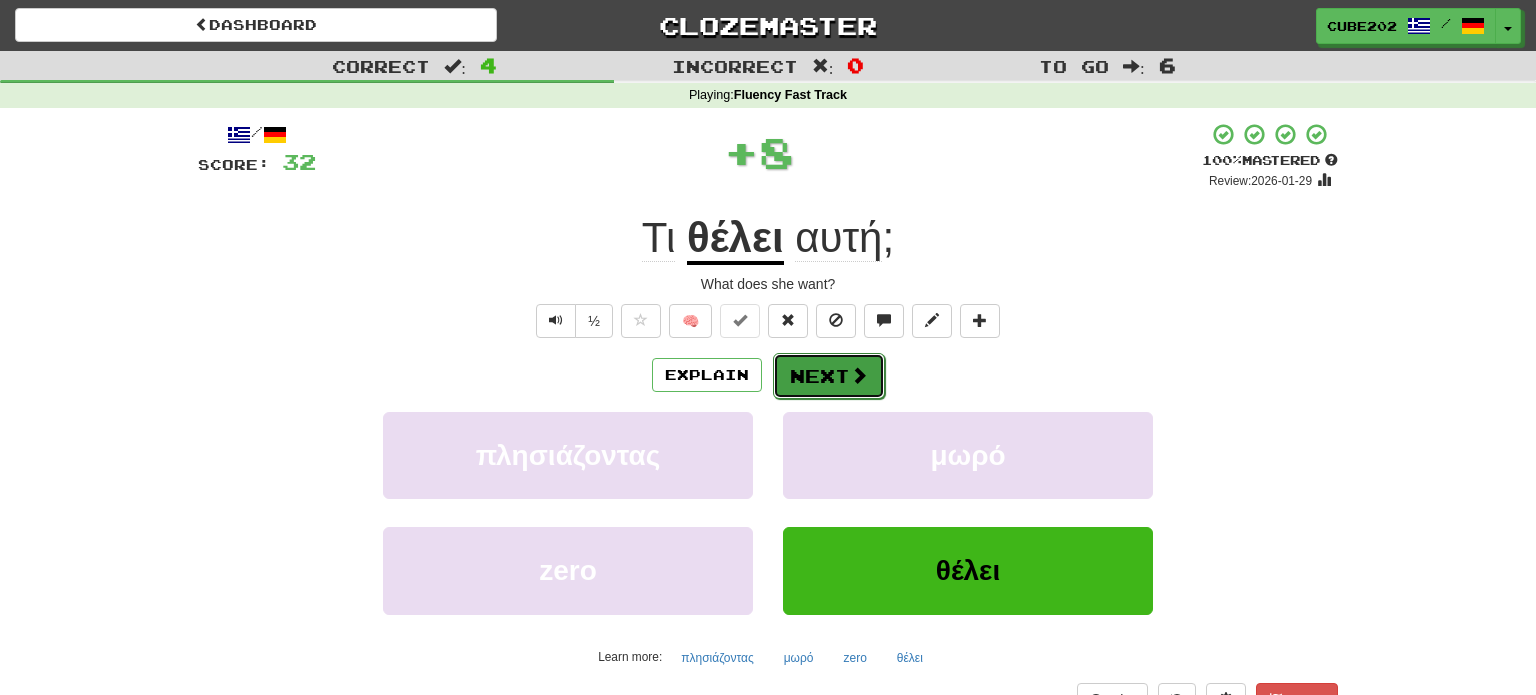 click on "Next" at bounding box center (829, 376) 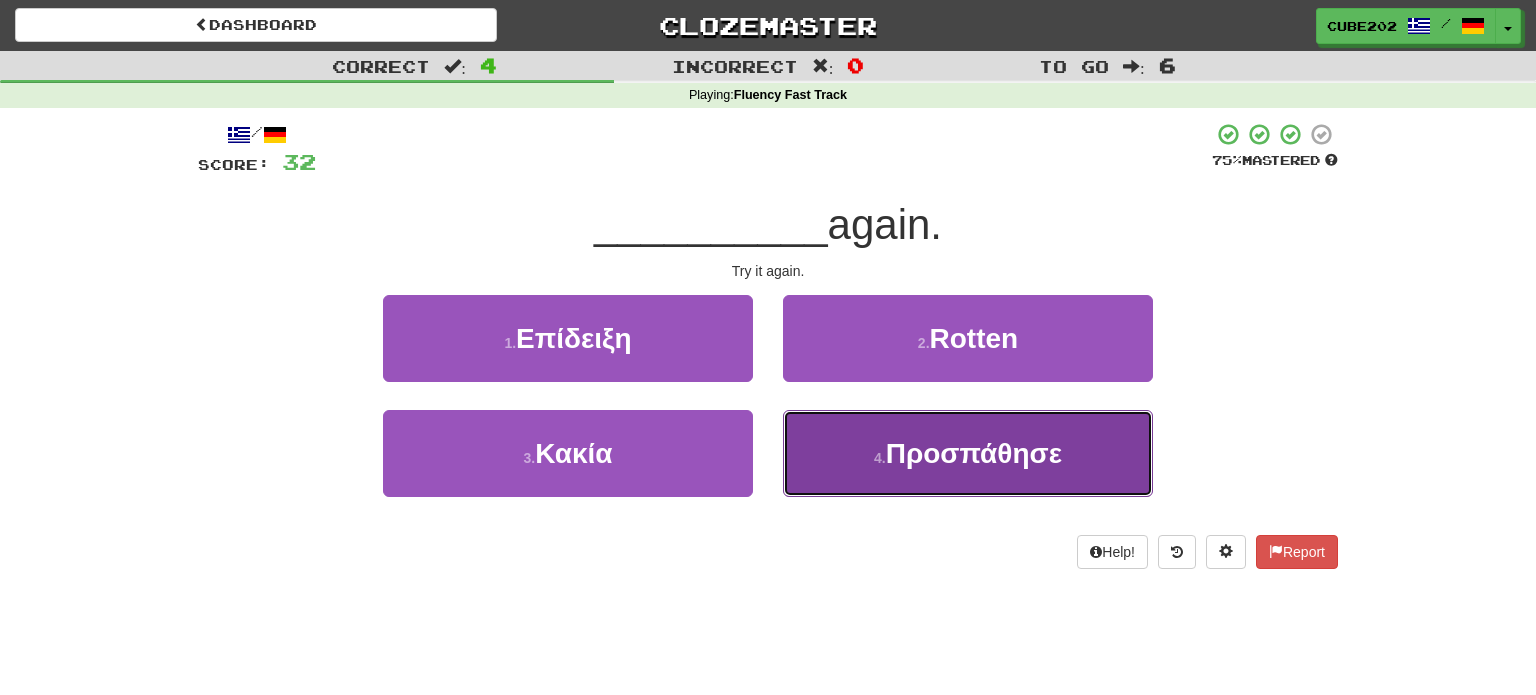 click on "Προσπάθησε" at bounding box center (974, 453) 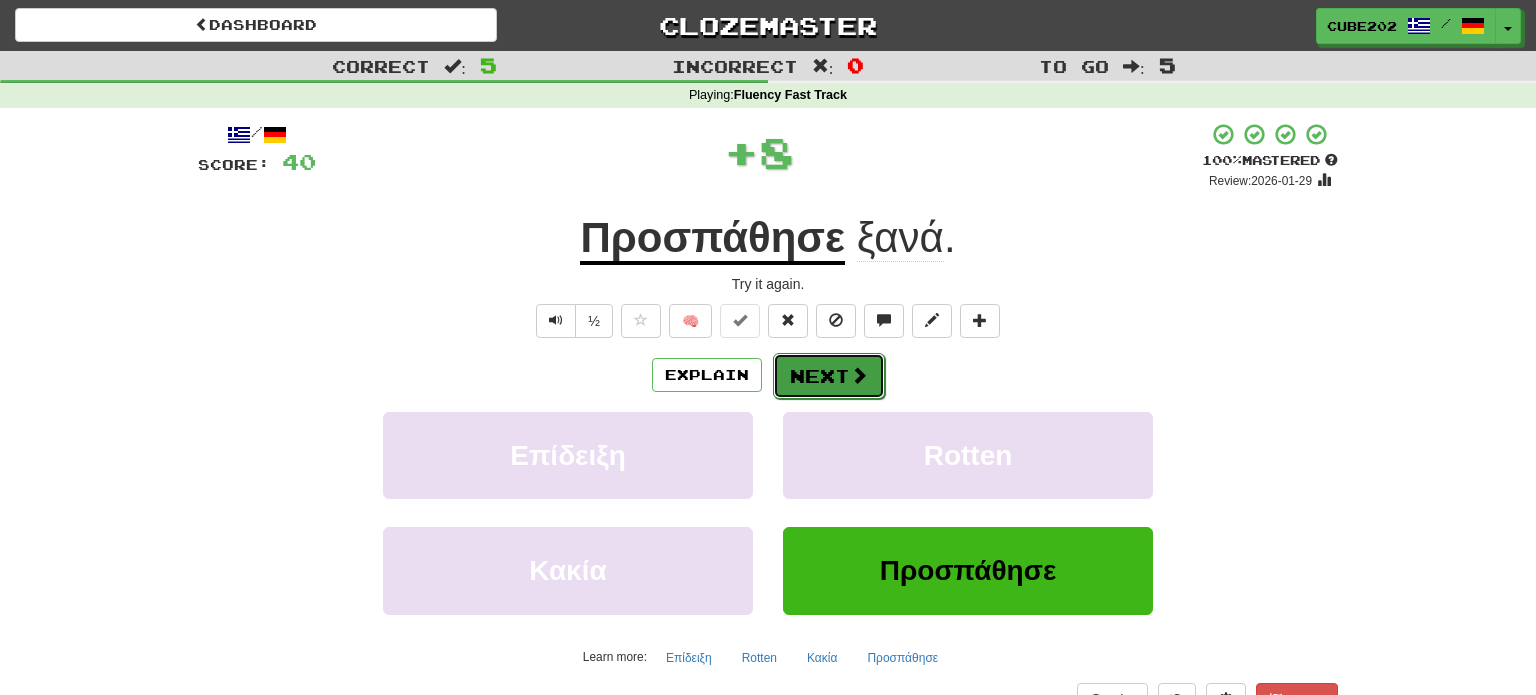 click on "Next" at bounding box center [829, 376] 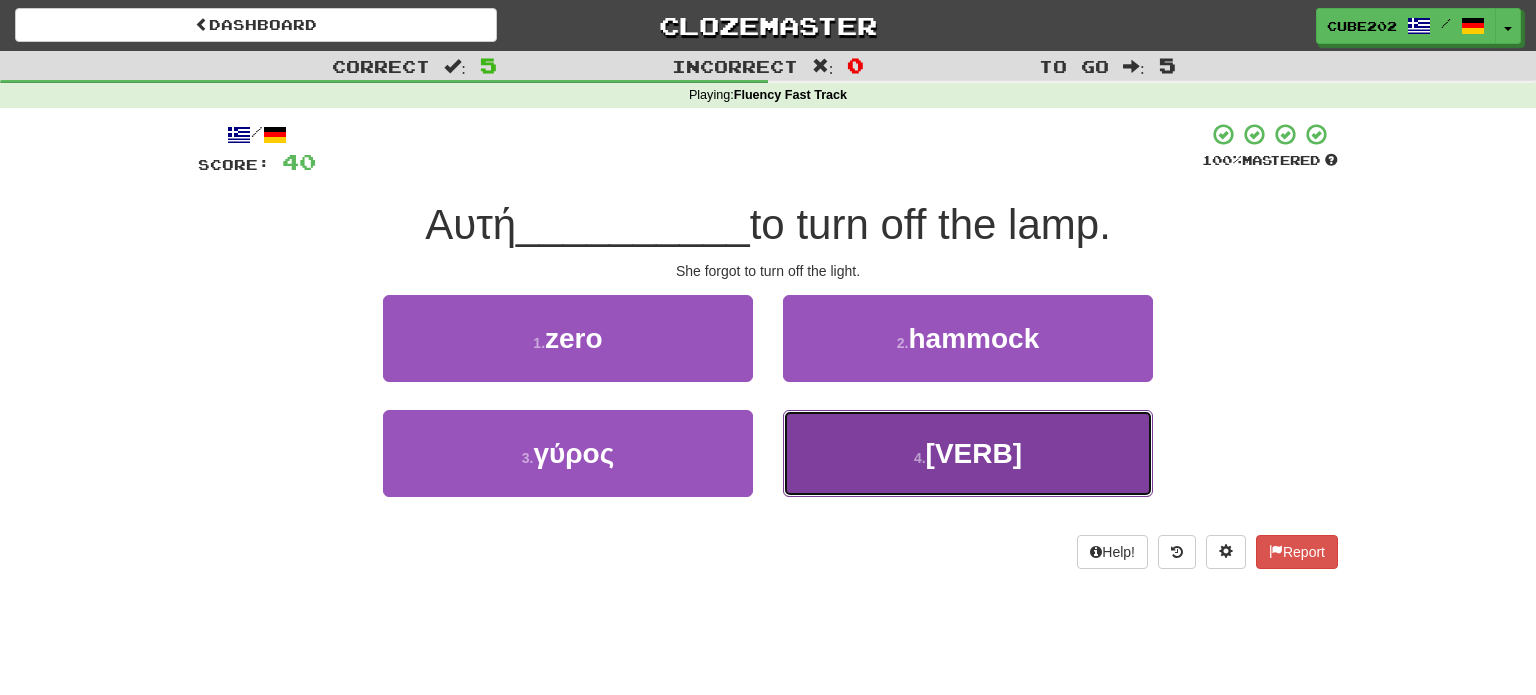 click on "4 ." at bounding box center [920, 458] 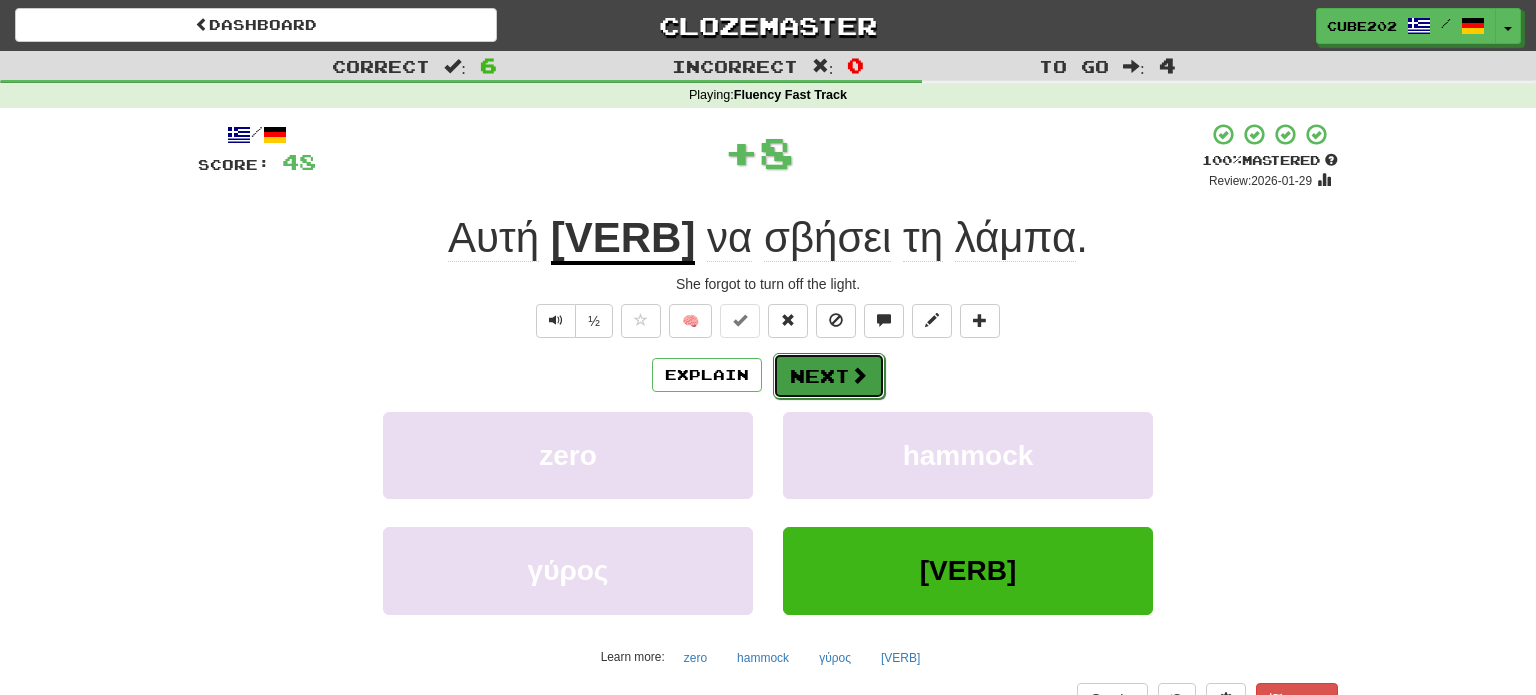 click on "Next" at bounding box center (829, 376) 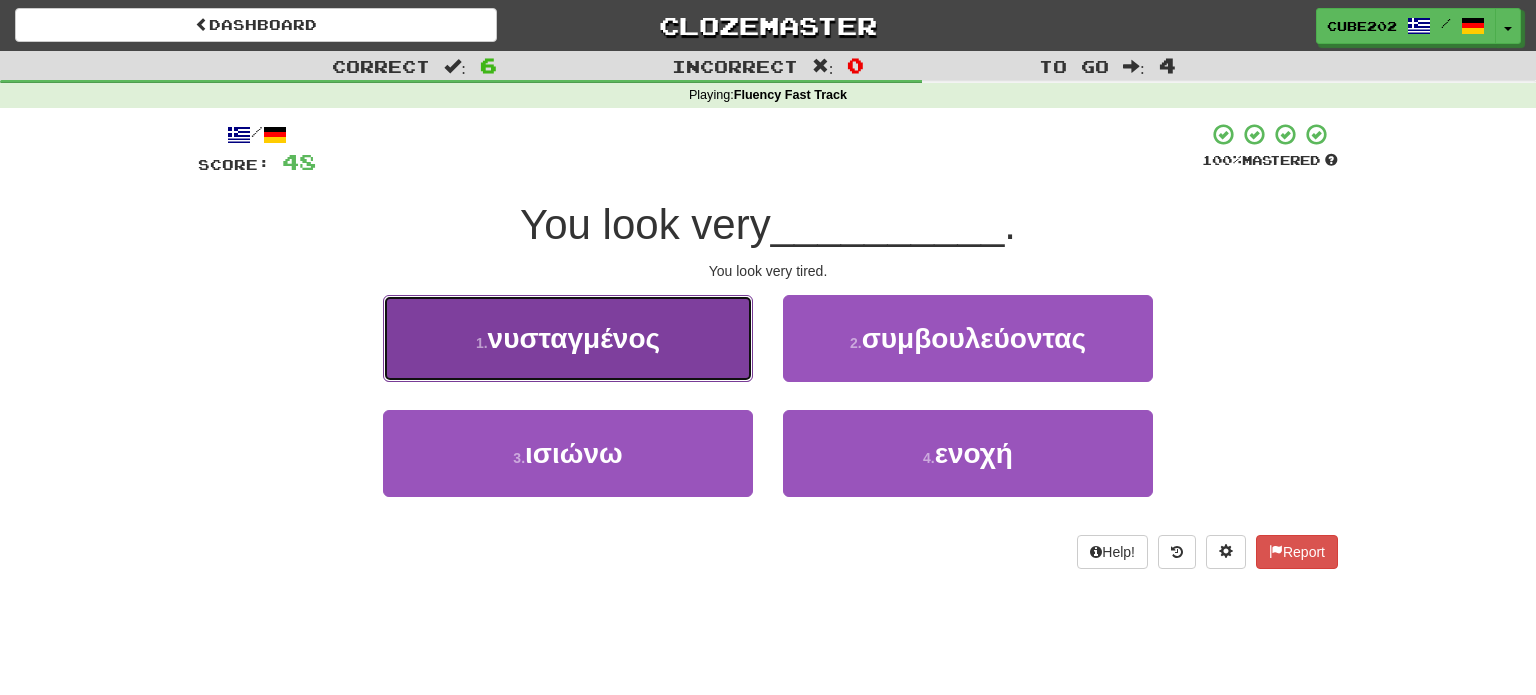 click on "[NUMBER] .  sleepy" at bounding box center [568, 338] 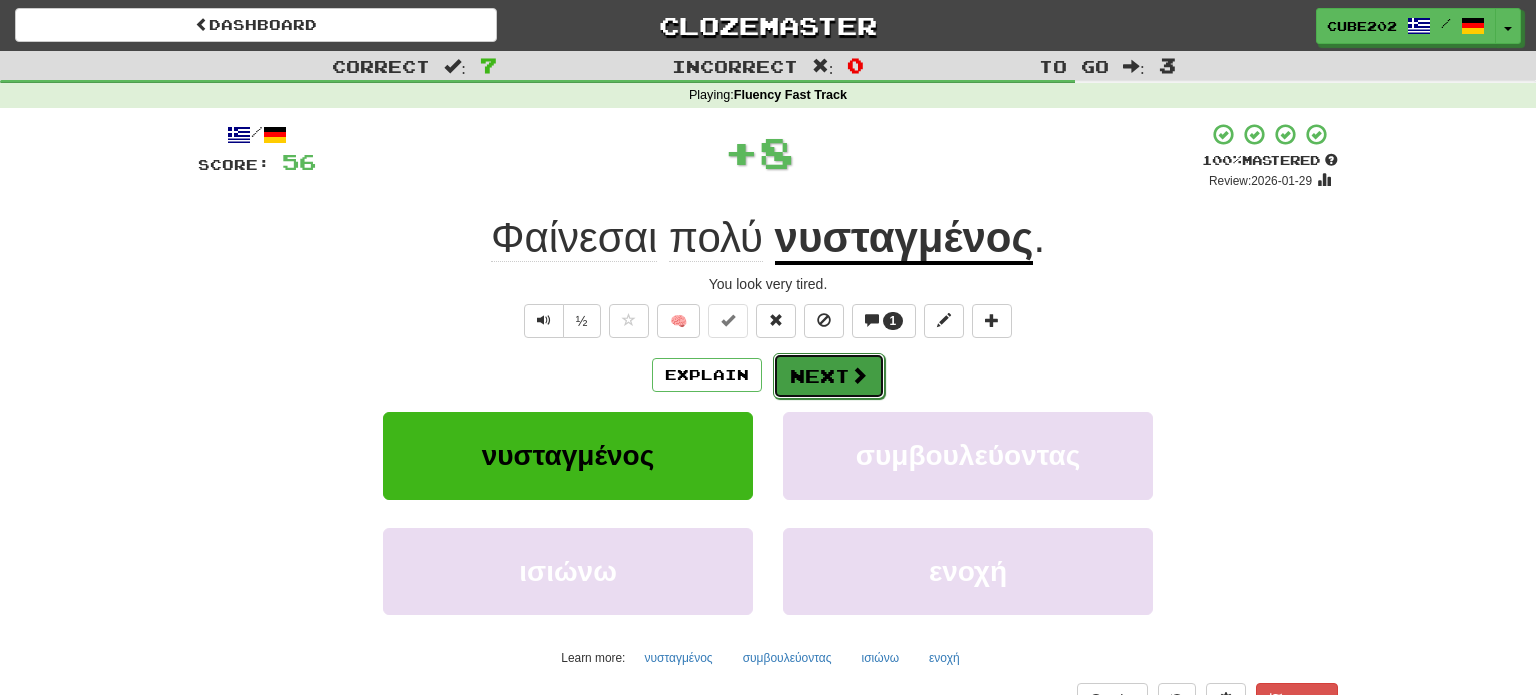 click on "Next" at bounding box center [829, 376] 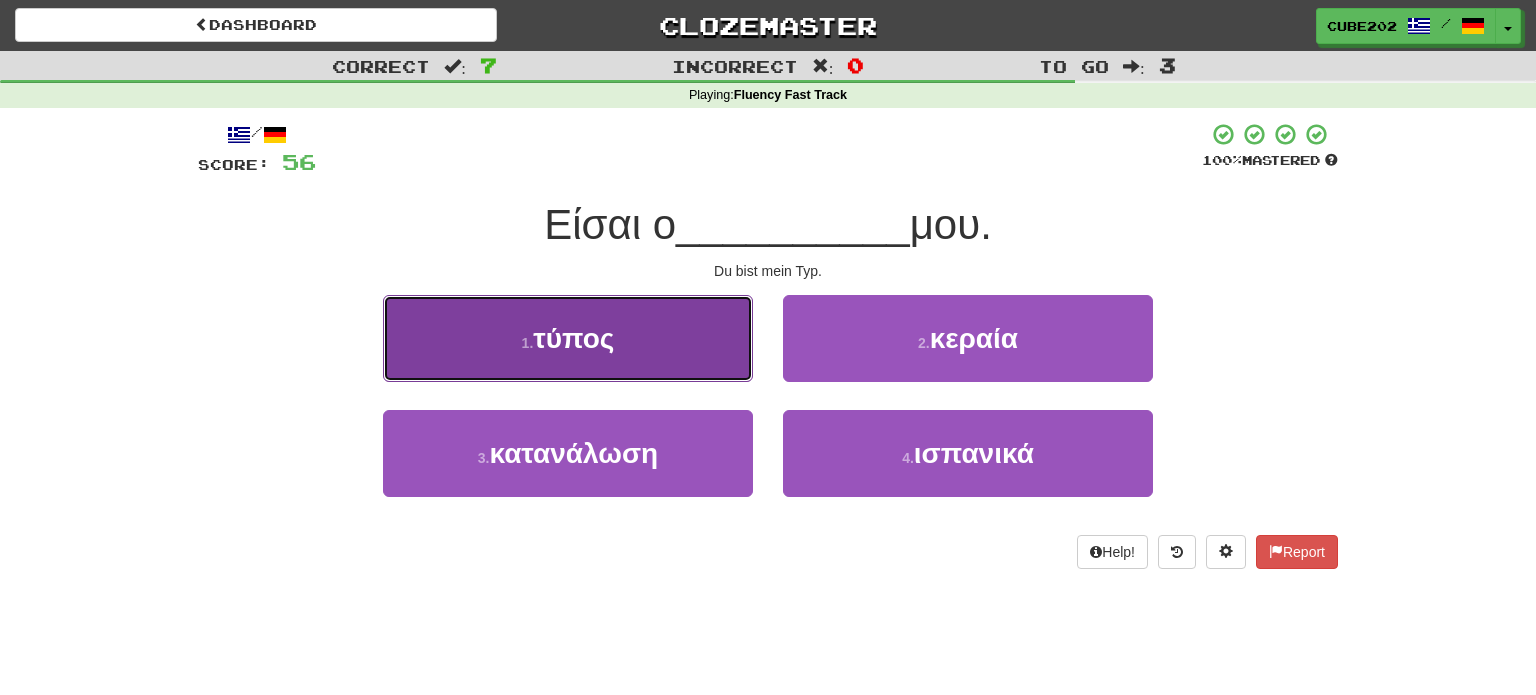 click on "1 .  τύπος" at bounding box center (568, 338) 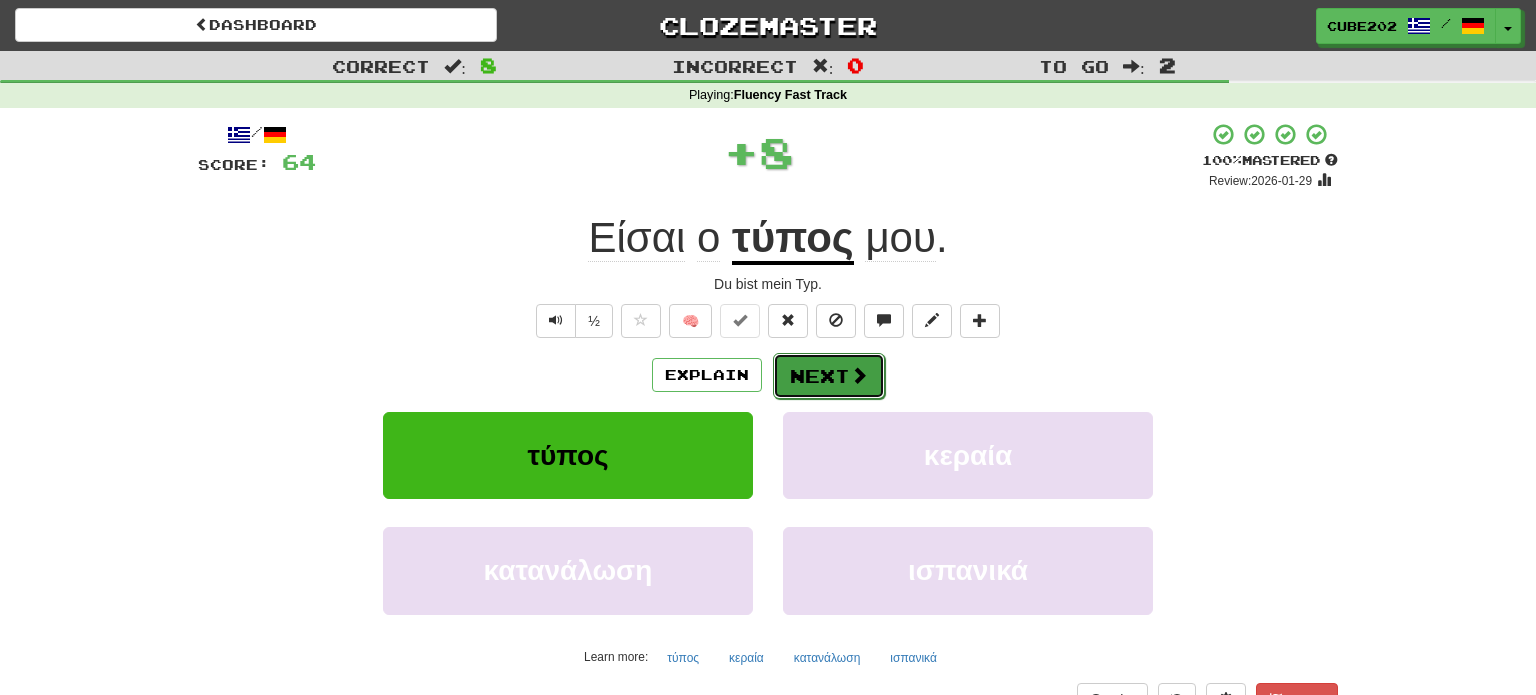 click on "Next" at bounding box center (829, 376) 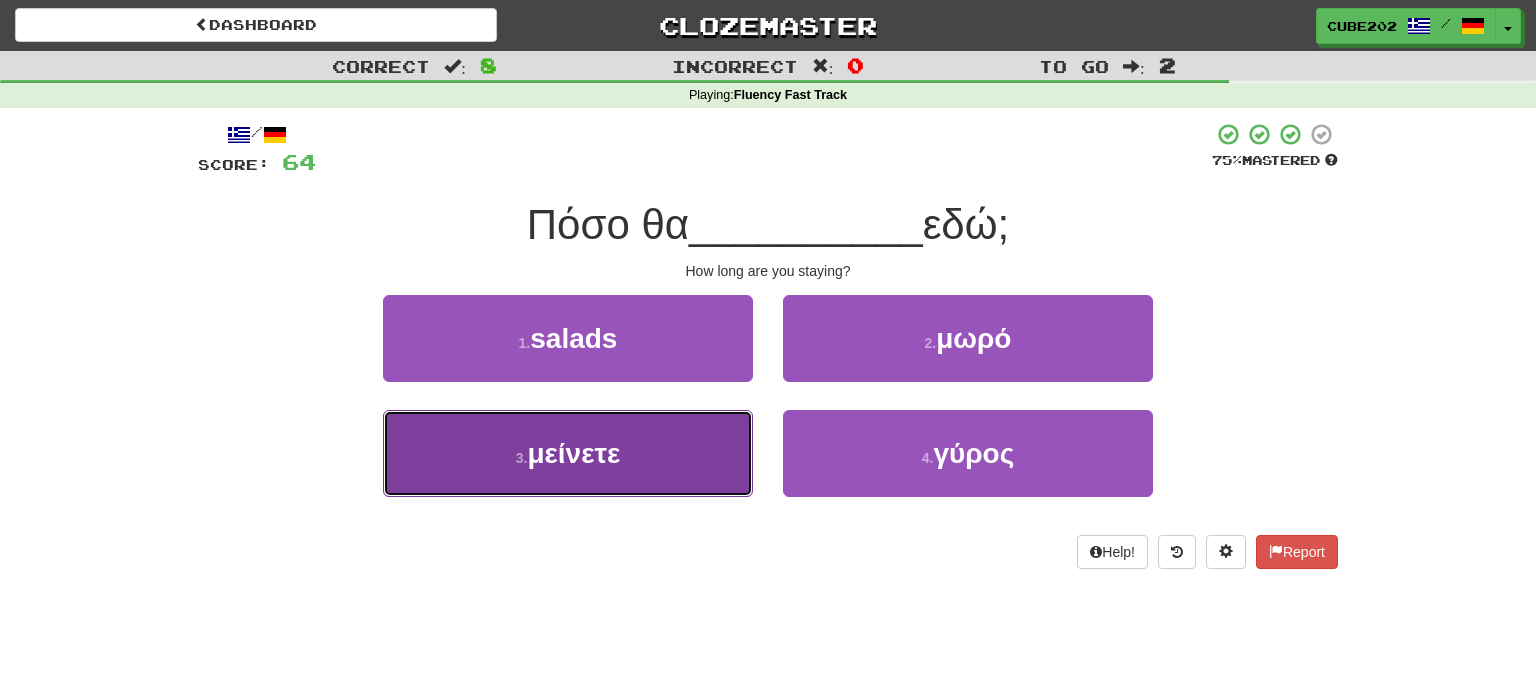 click on "3 .  μείνετε" at bounding box center [568, 453] 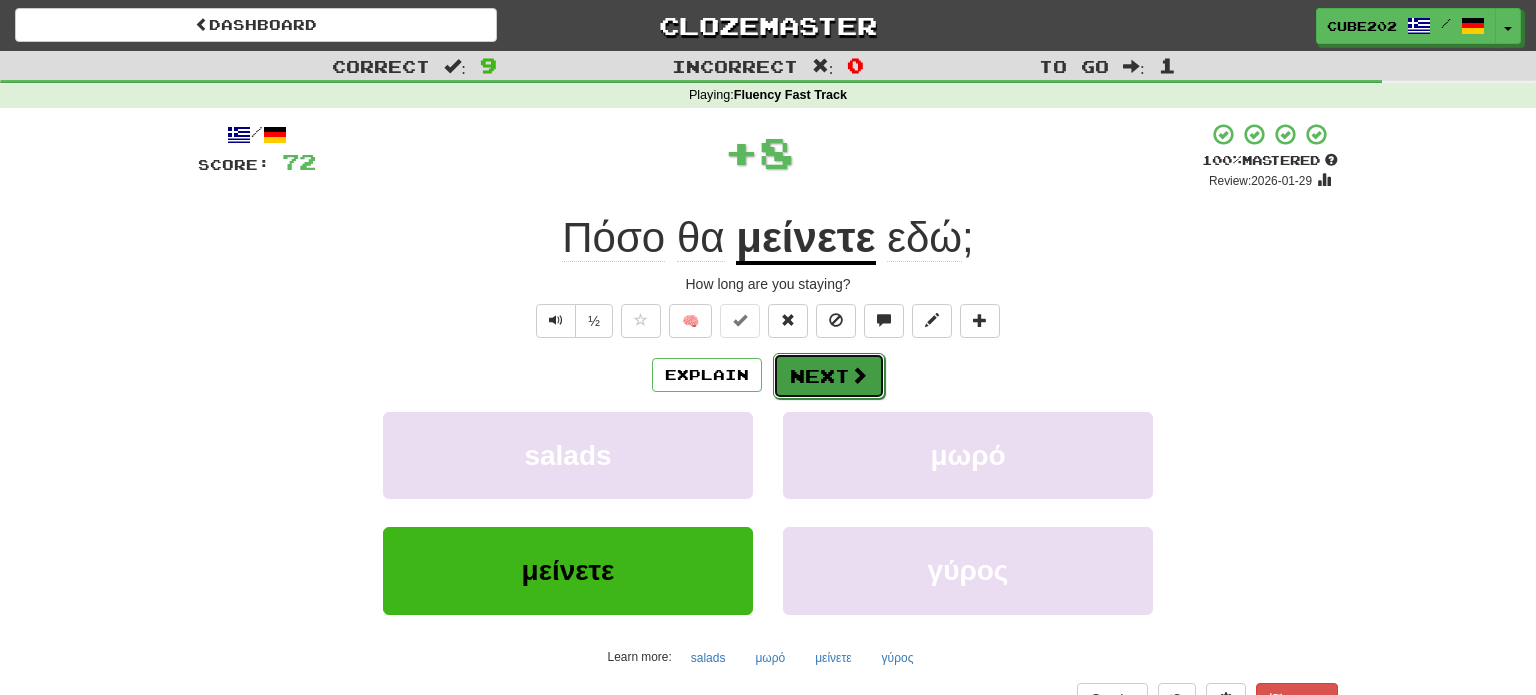 click on "Next" at bounding box center [829, 376] 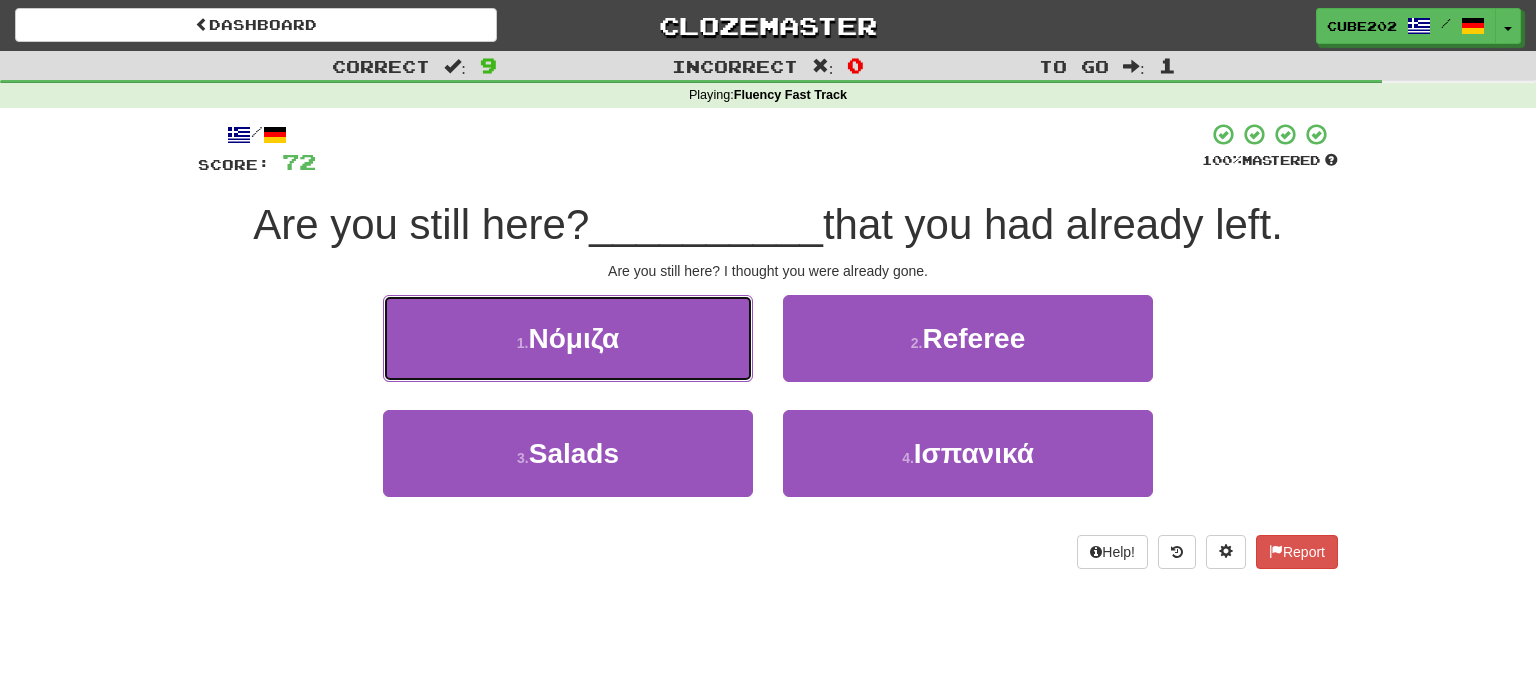 click on "1 .  Νόμιζα" at bounding box center [568, 338] 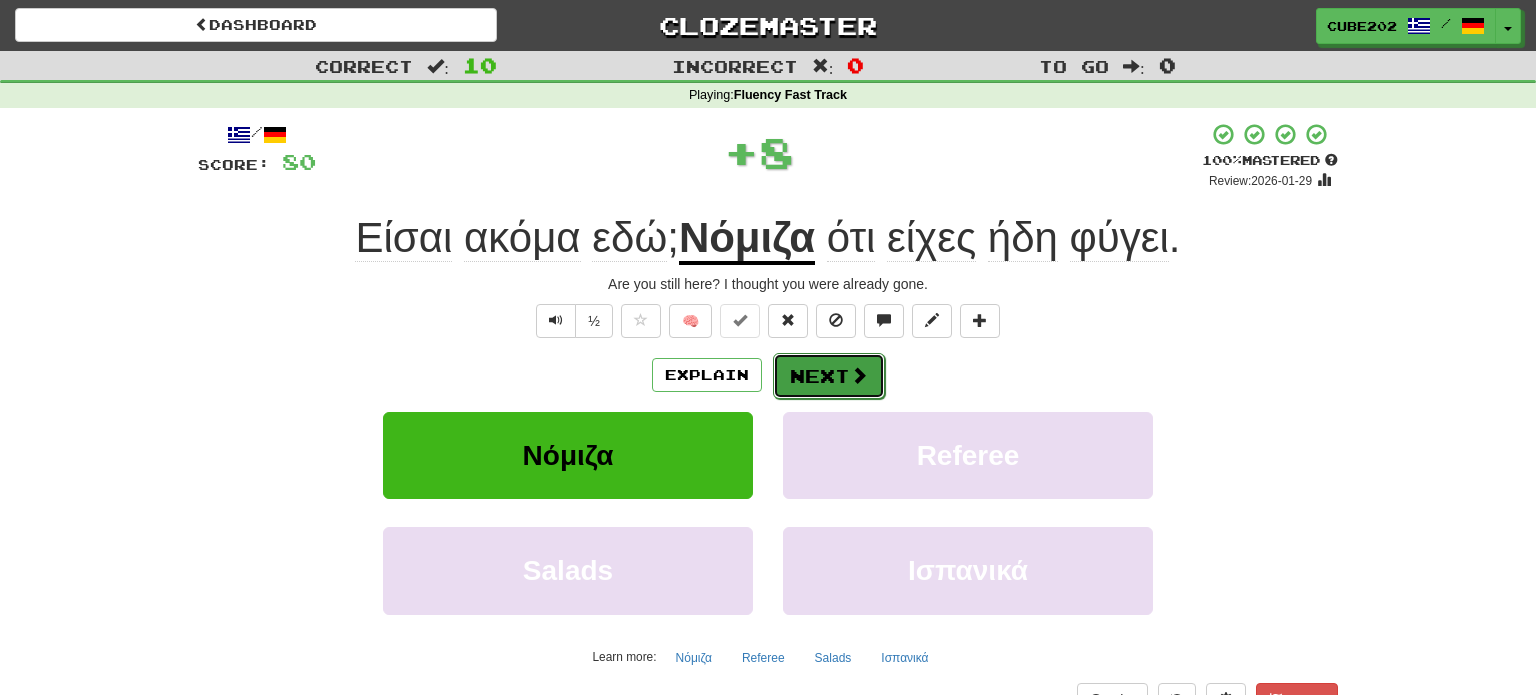 click on "Next" at bounding box center [829, 376] 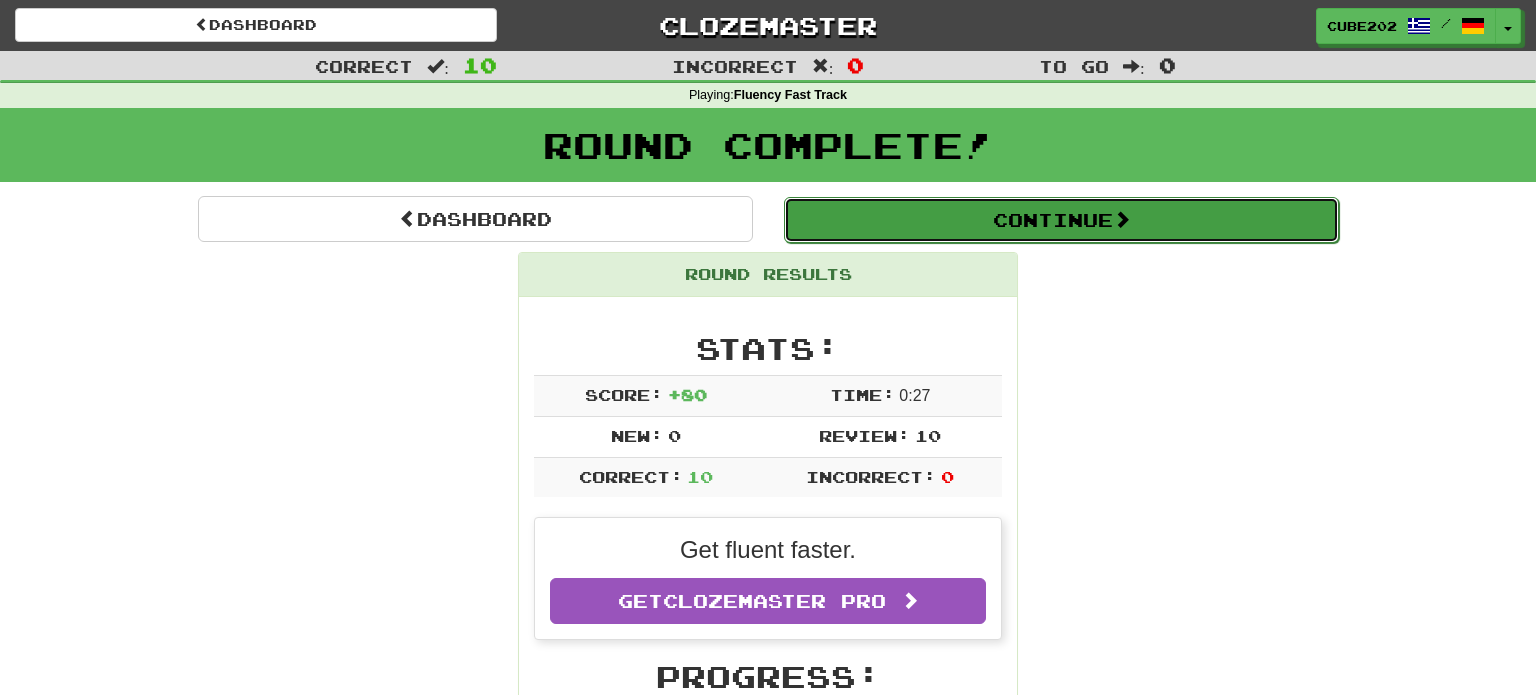 click on "Continue" at bounding box center (1061, 220) 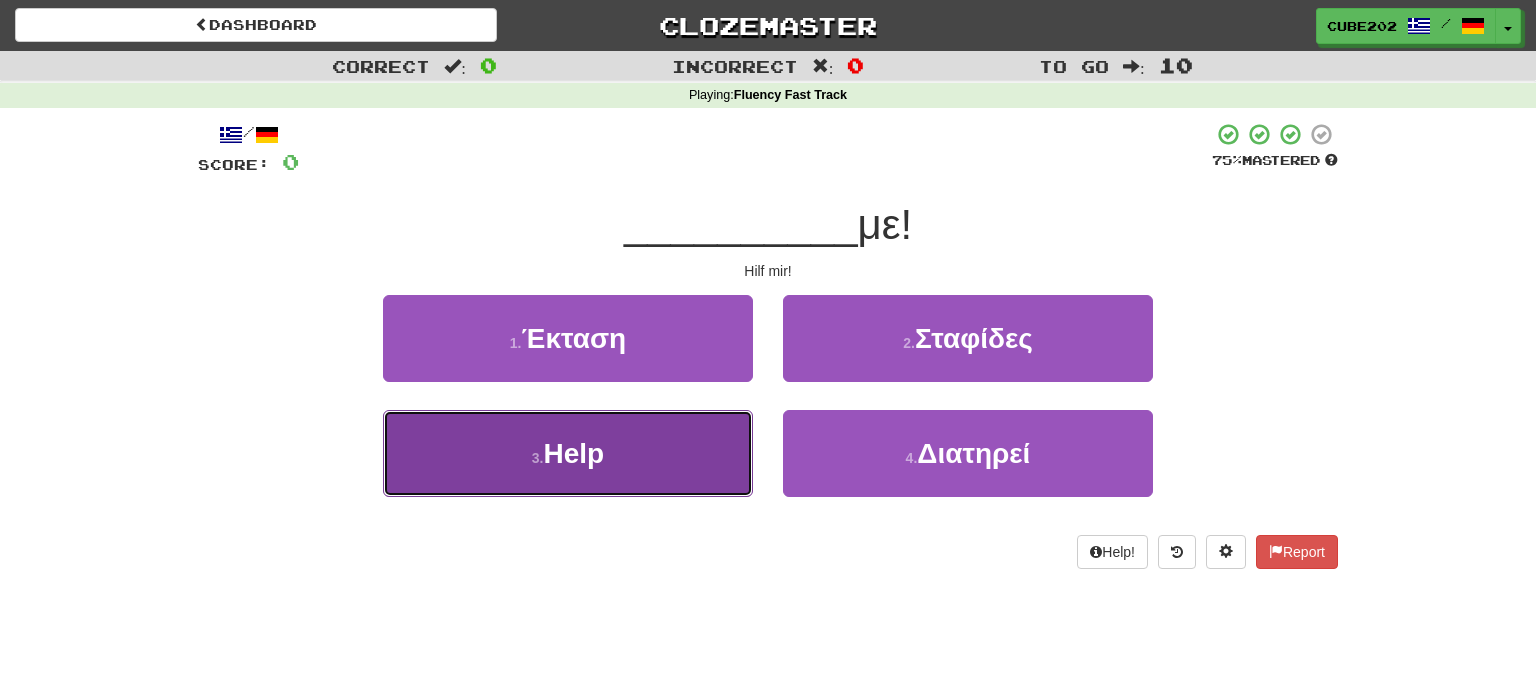 click on "3 .  Βοήθησέ" at bounding box center (568, 453) 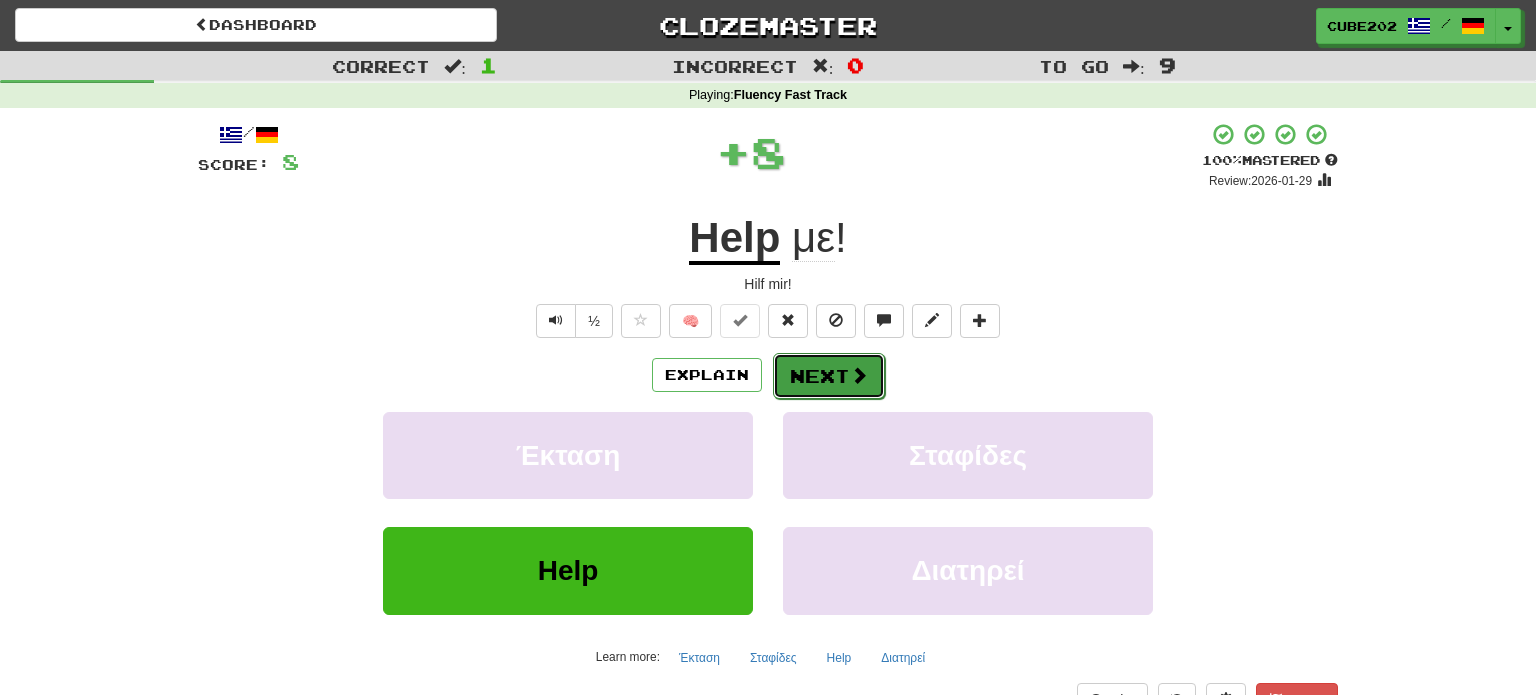click on "Next" at bounding box center (829, 376) 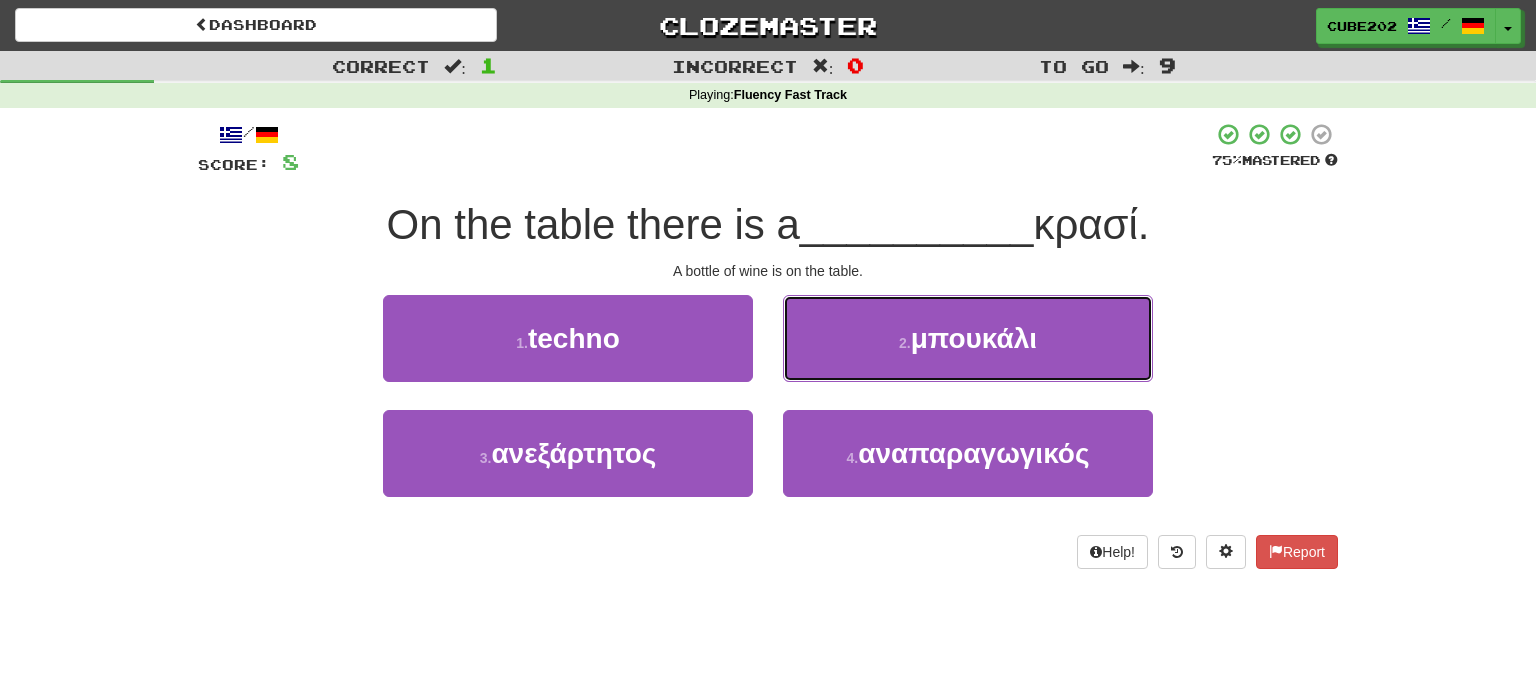 click on "2 .  μπουκάλι" at bounding box center [968, 338] 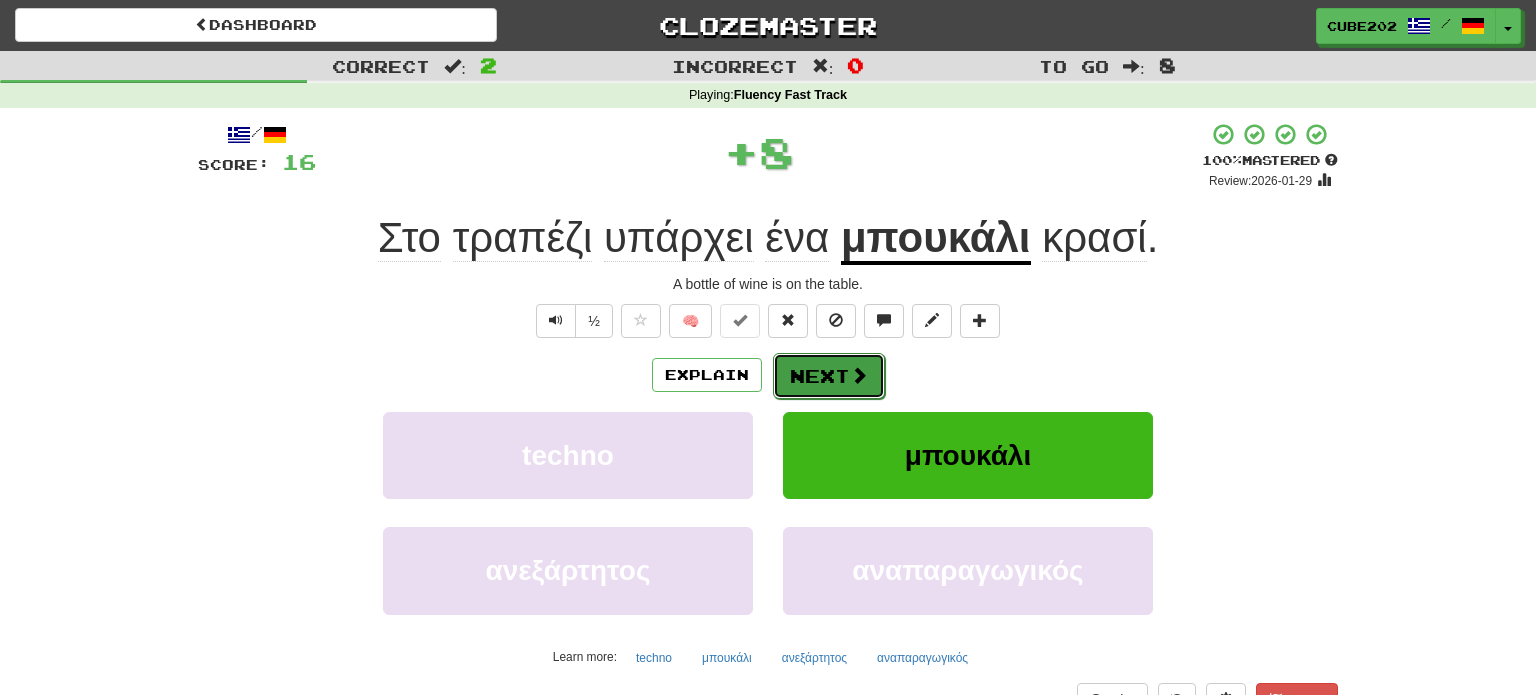 click on "Next" at bounding box center (829, 376) 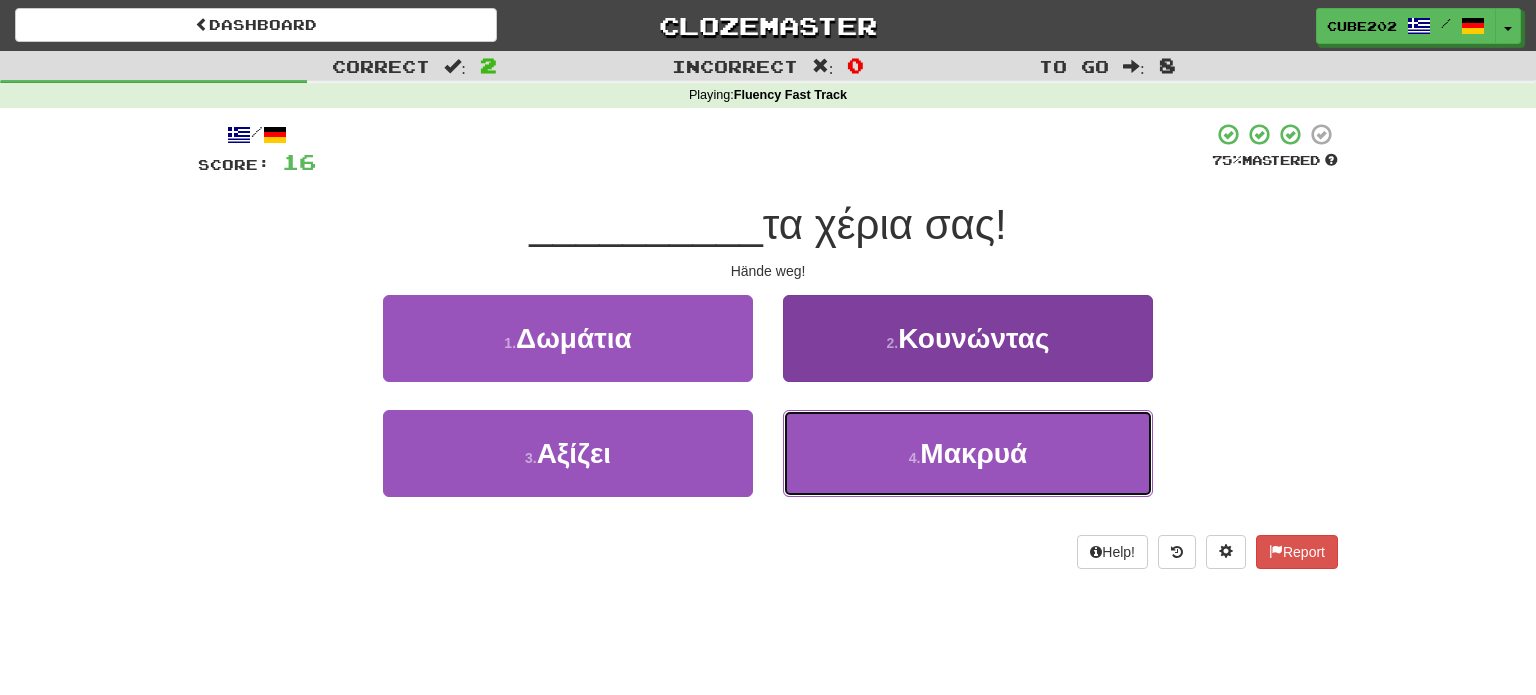 drag, startPoint x: 897, startPoint y: 456, endPoint x: 881, endPoint y: 433, distance: 28.01785 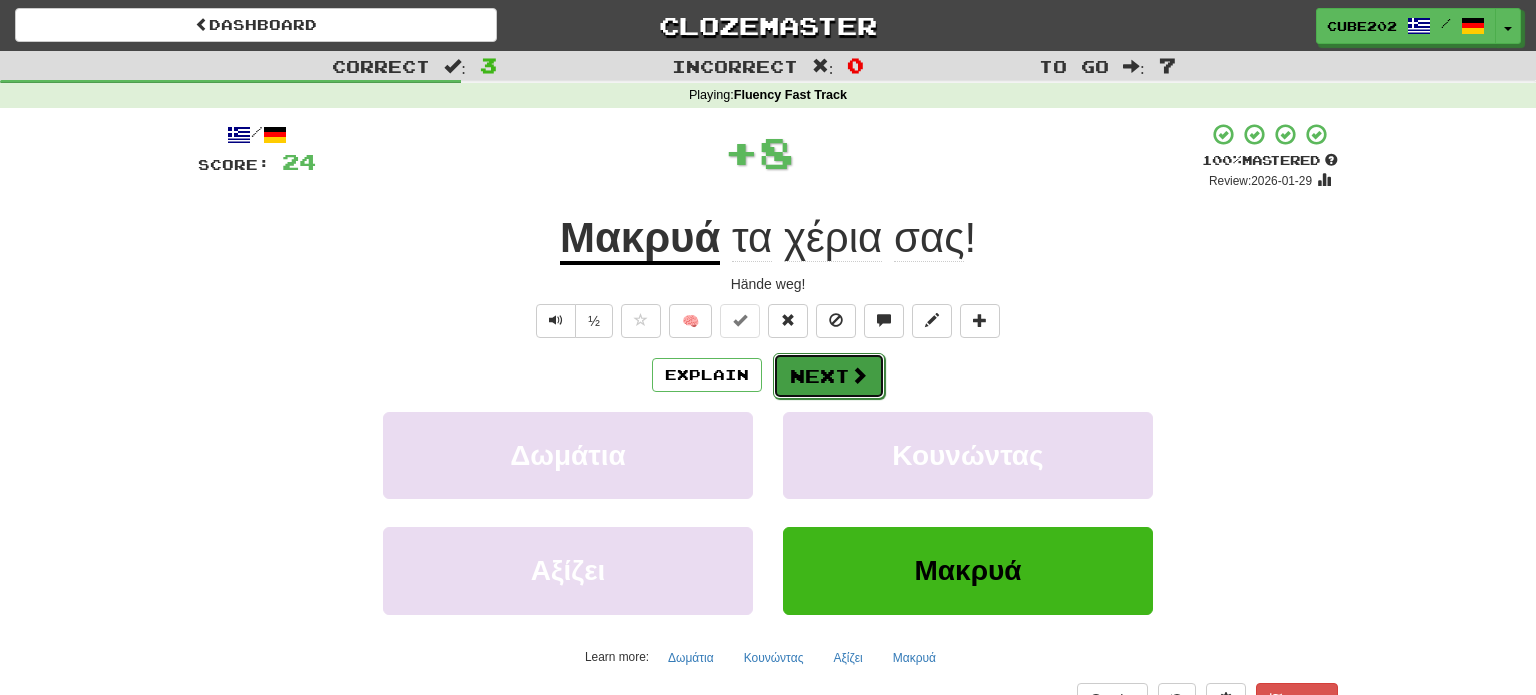 click on "Next" at bounding box center [829, 376] 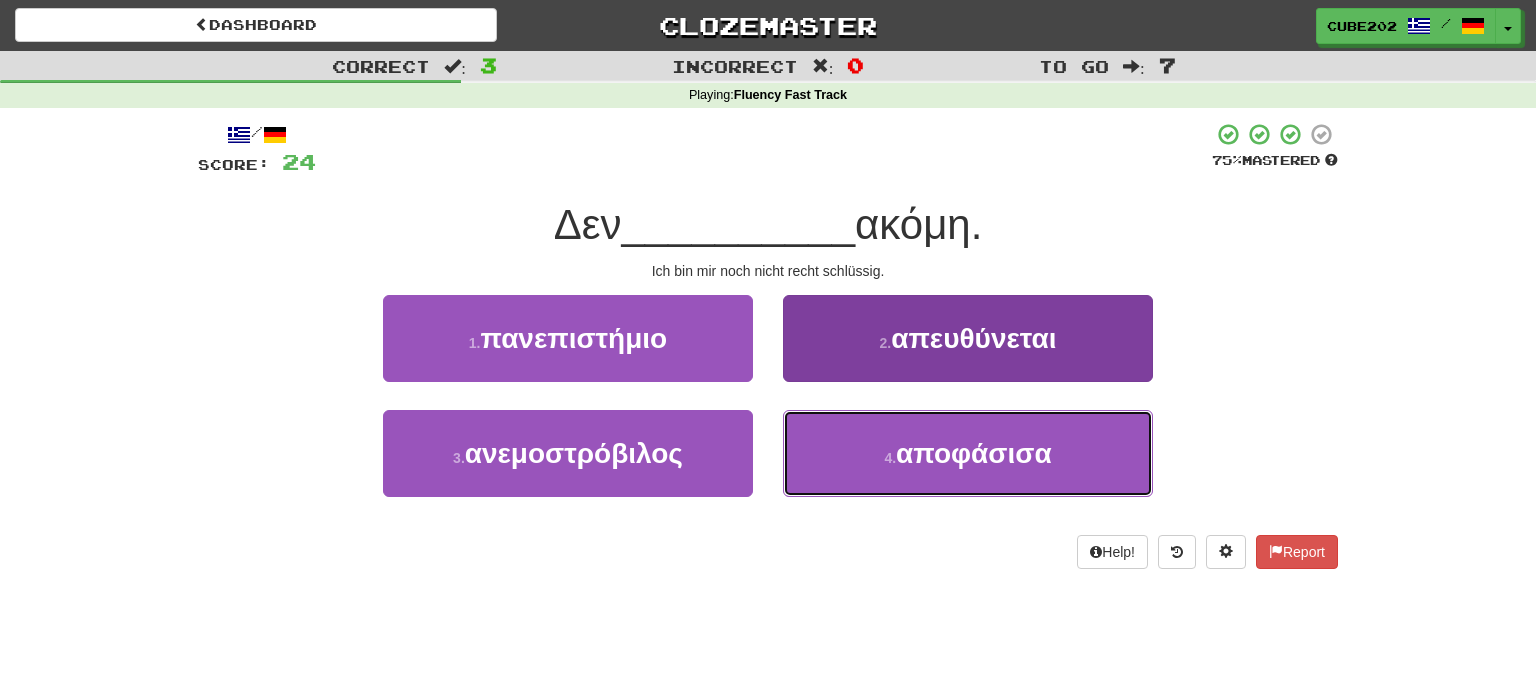 click on "αποφάσισα" at bounding box center (974, 453) 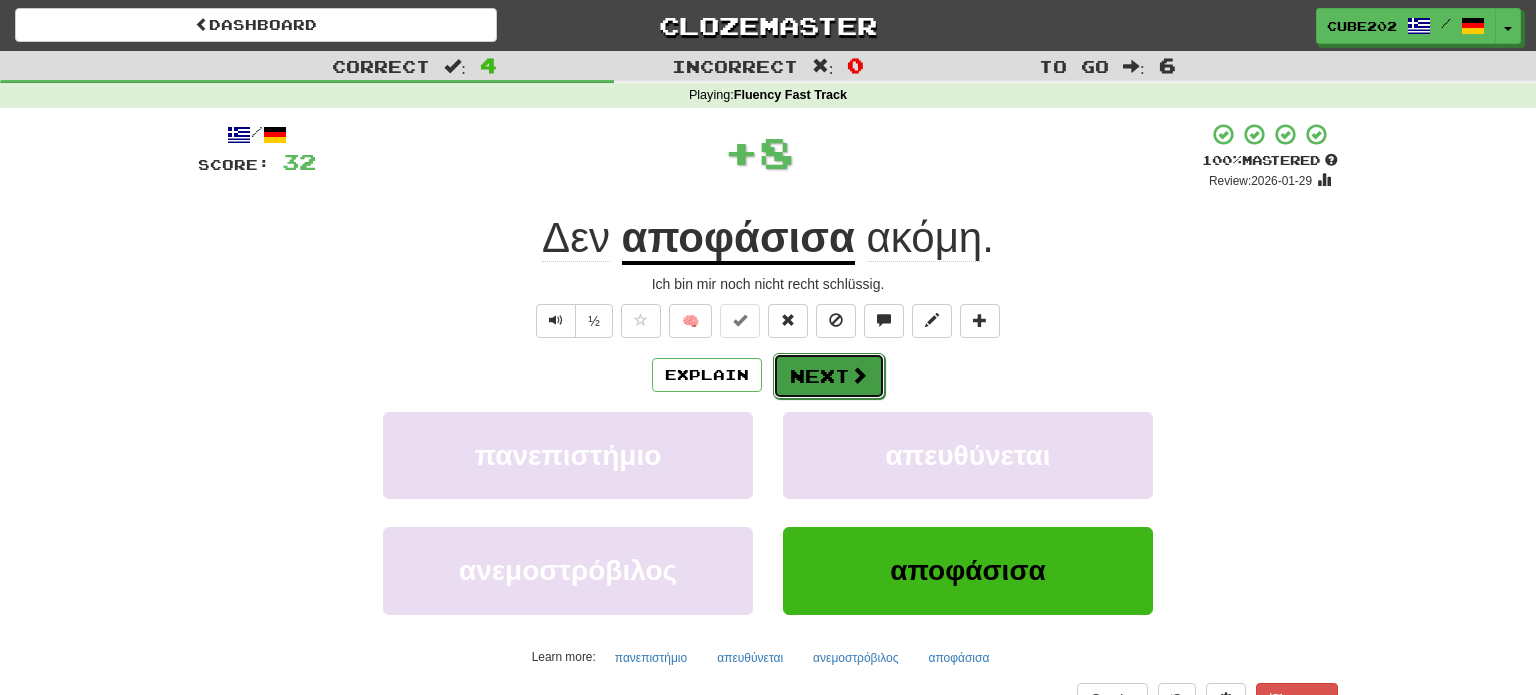 click on "Next" at bounding box center (829, 376) 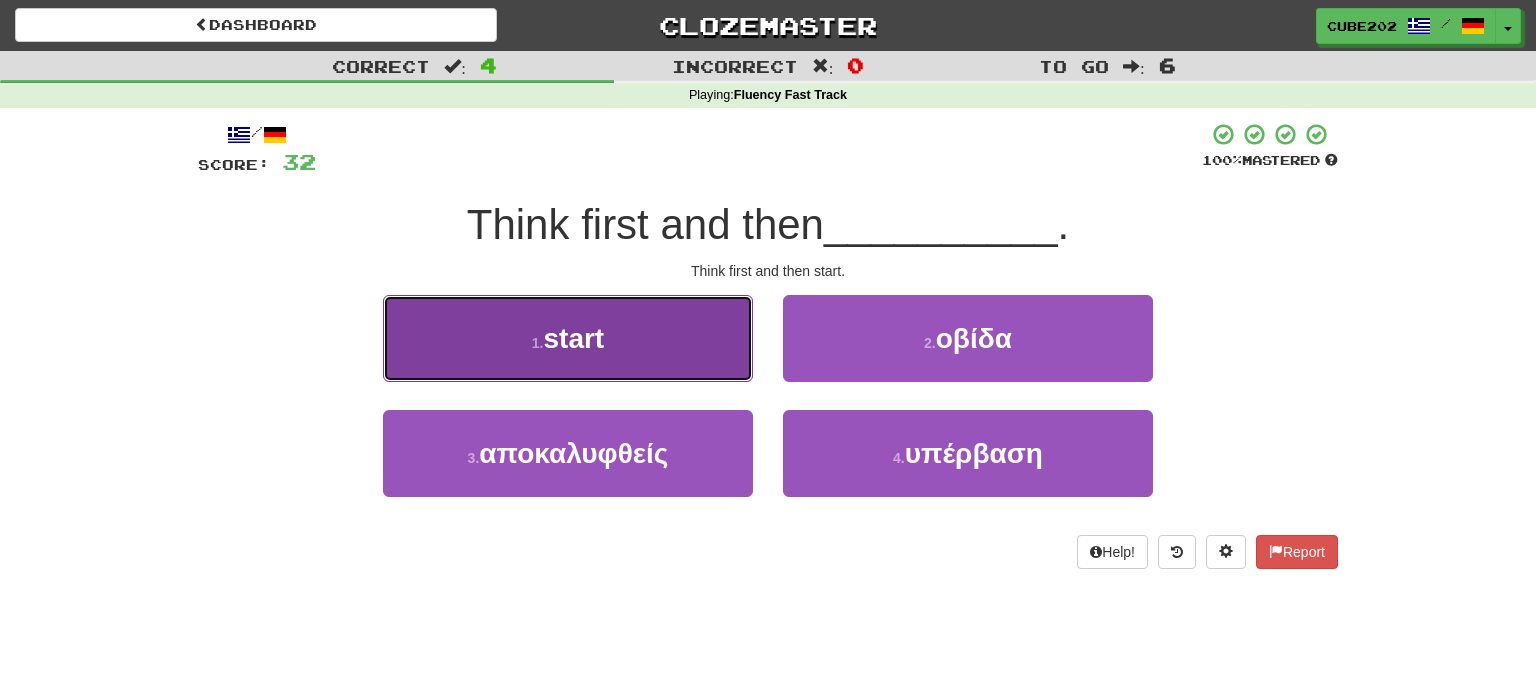 click on "1 .  ξεκίνα" at bounding box center (568, 338) 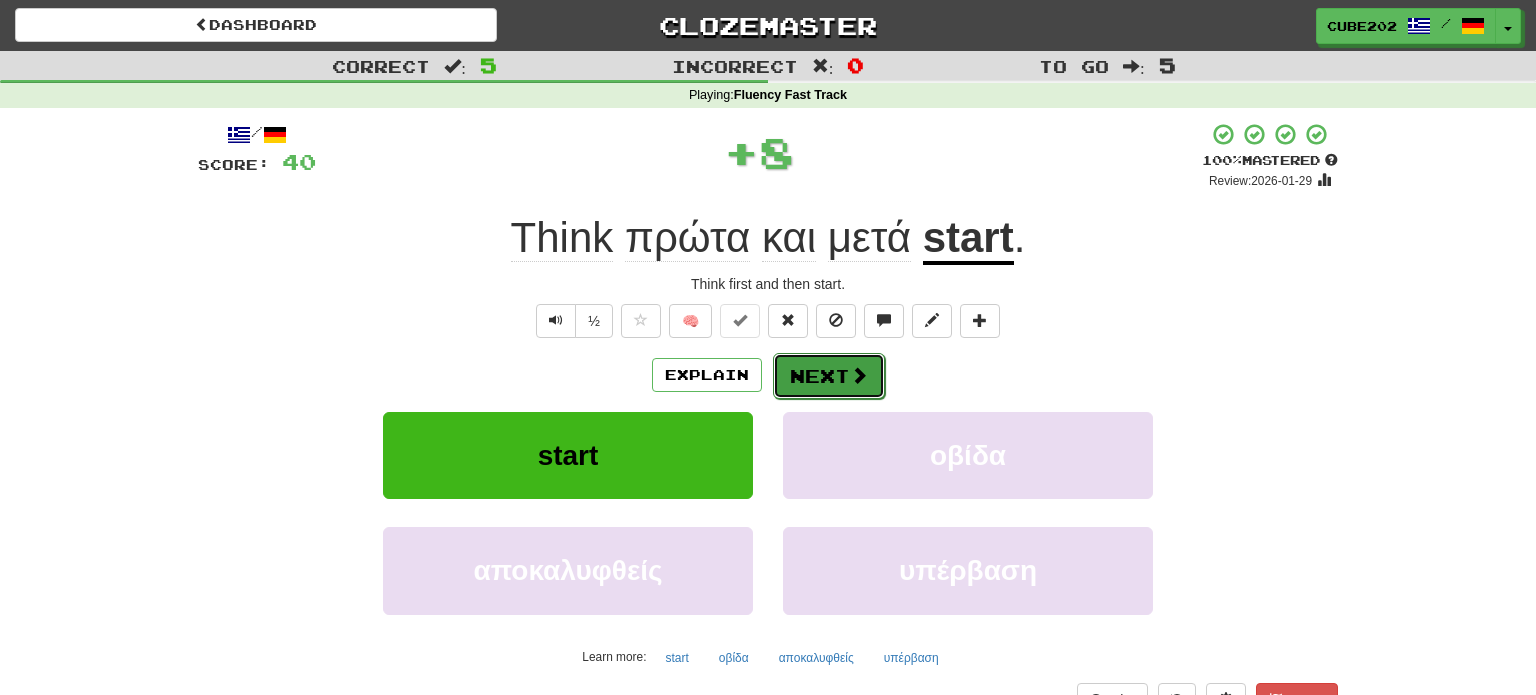 click on "Next" at bounding box center [829, 376] 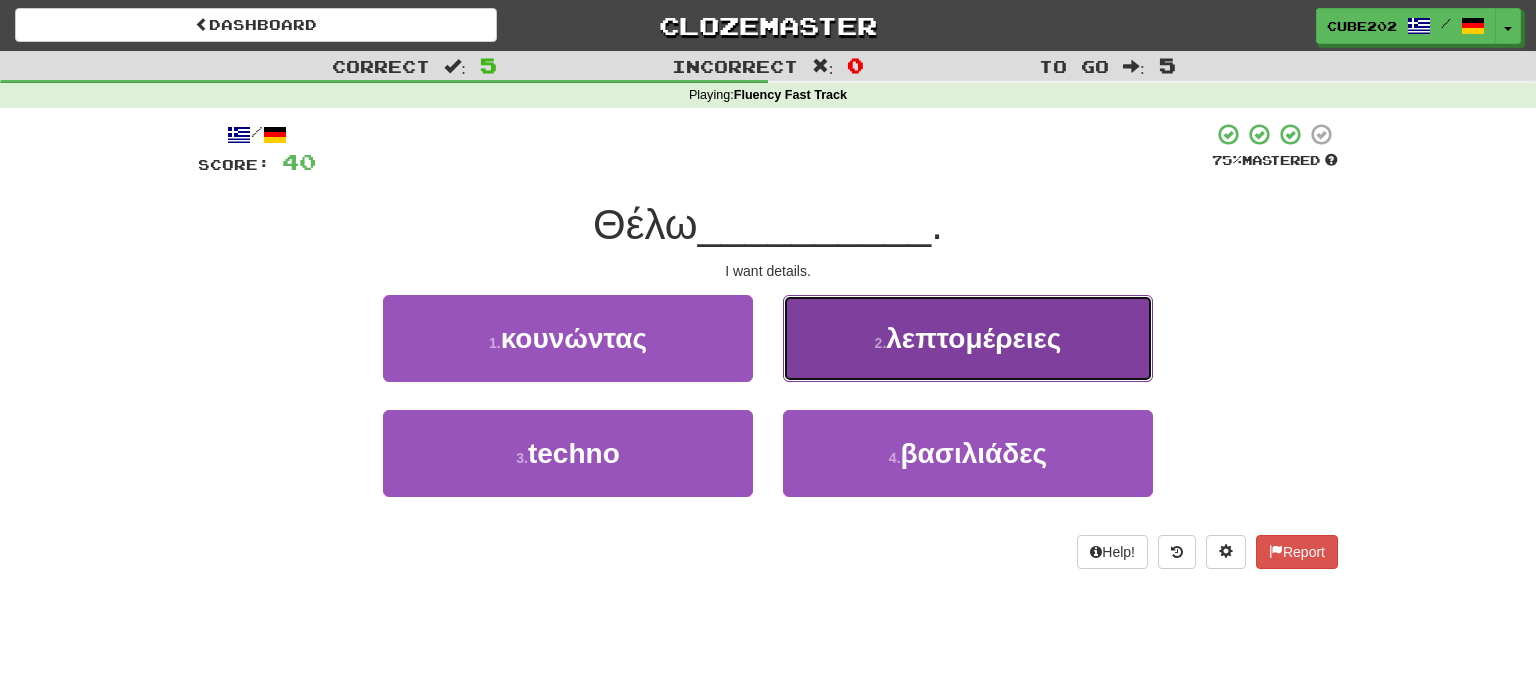 click on "2 .  λεπτομέρειες" at bounding box center [968, 338] 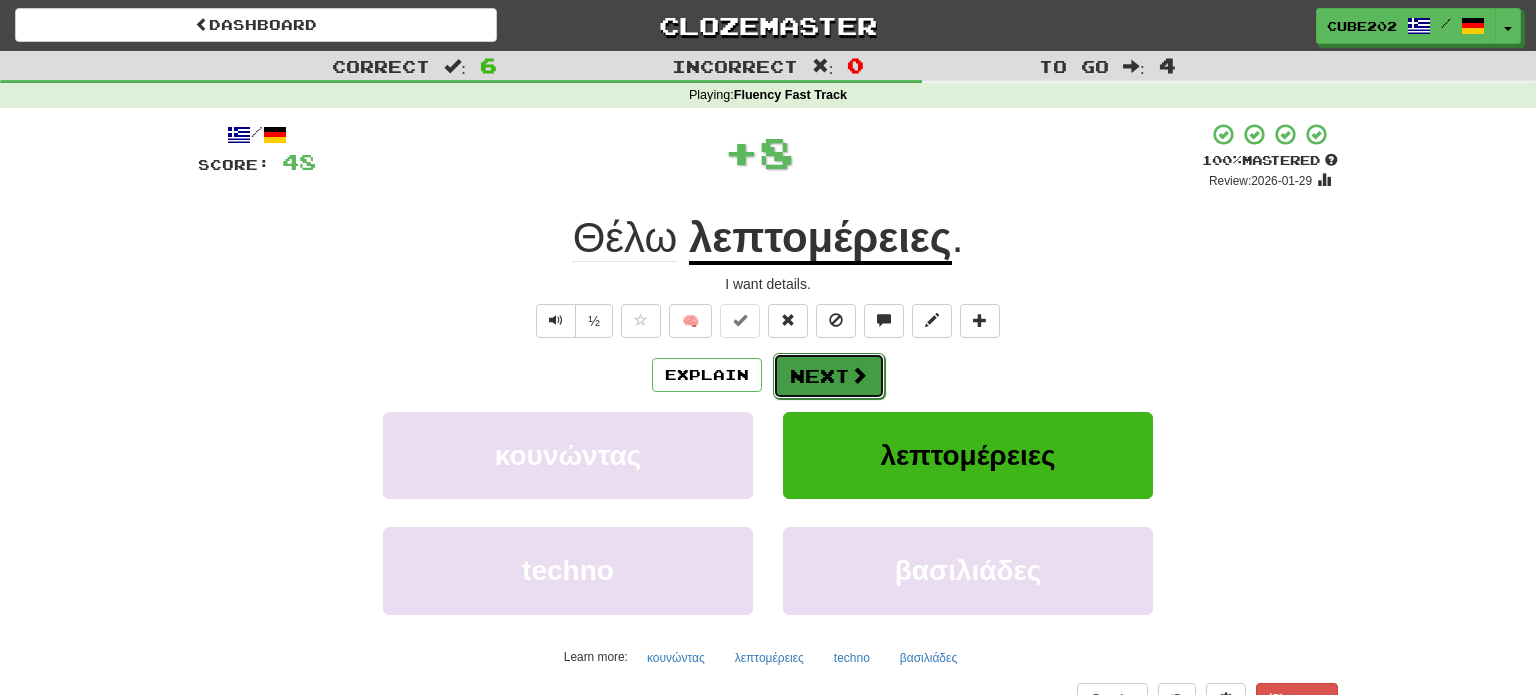 click on "Next" at bounding box center [829, 376] 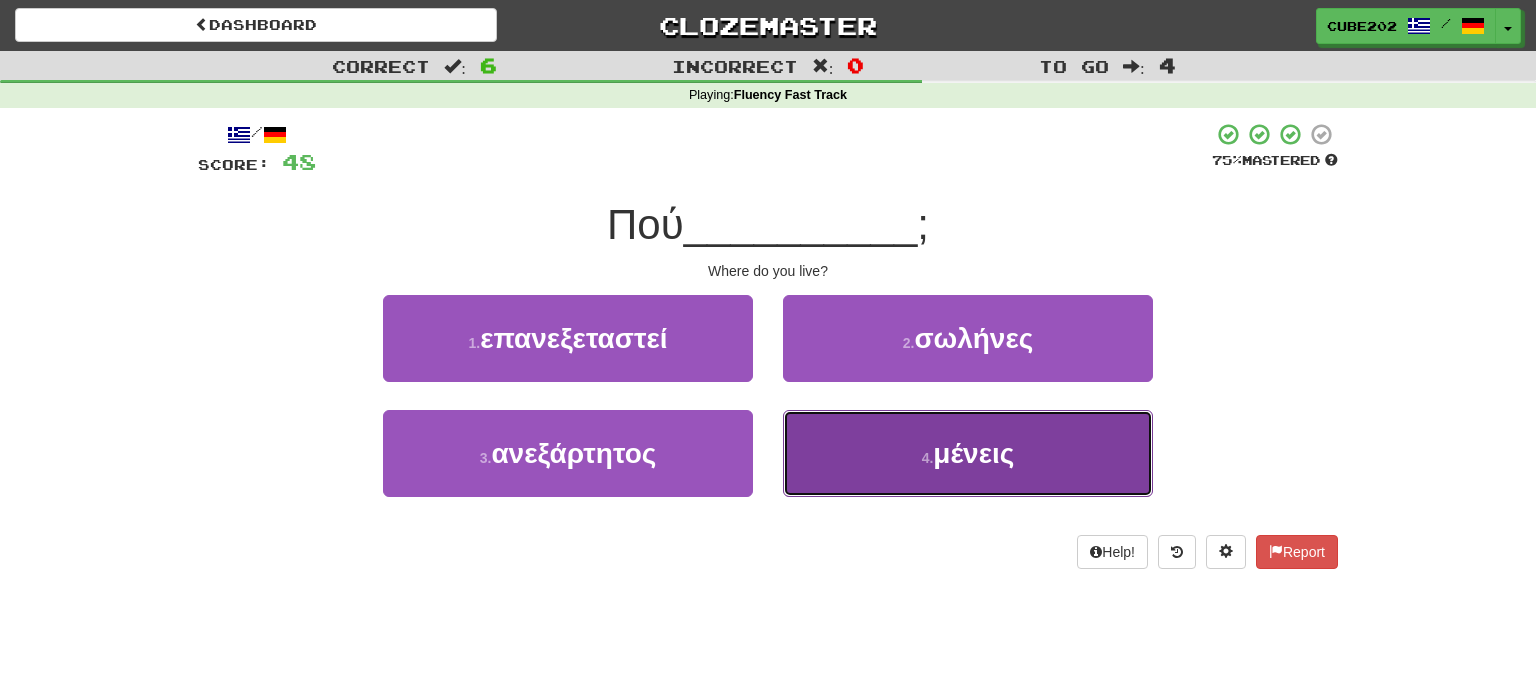 click on "4 .  μένεις" at bounding box center [968, 453] 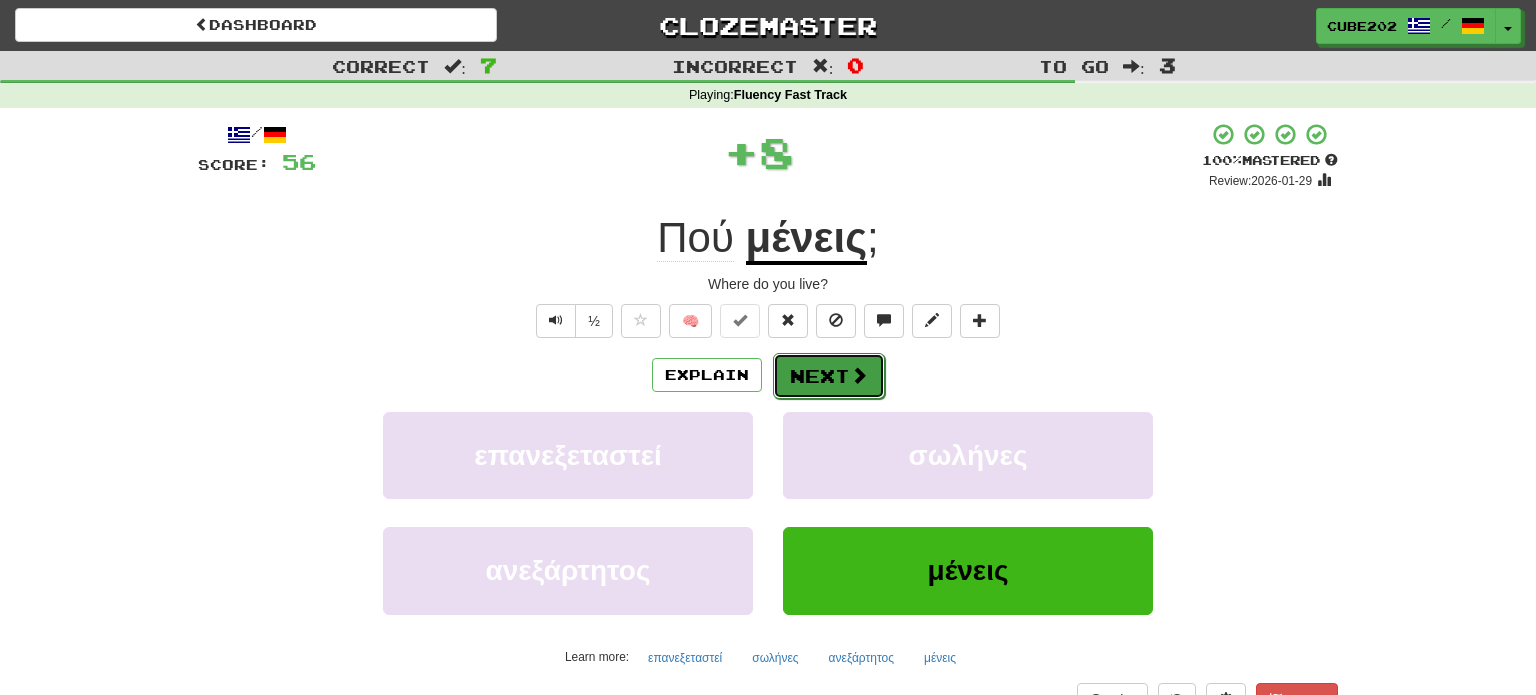 click on "Next" at bounding box center [829, 376] 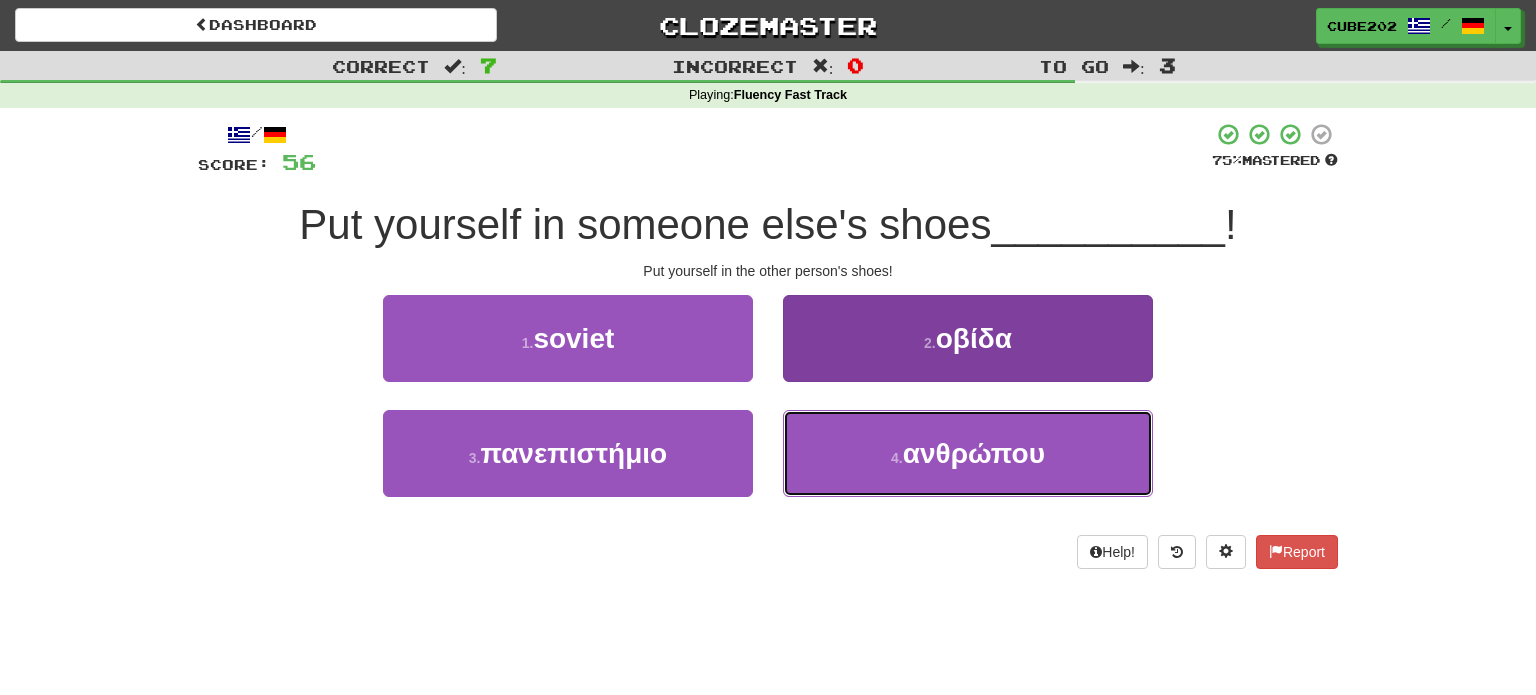 click on "4 .  ανθρώπου" at bounding box center (968, 453) 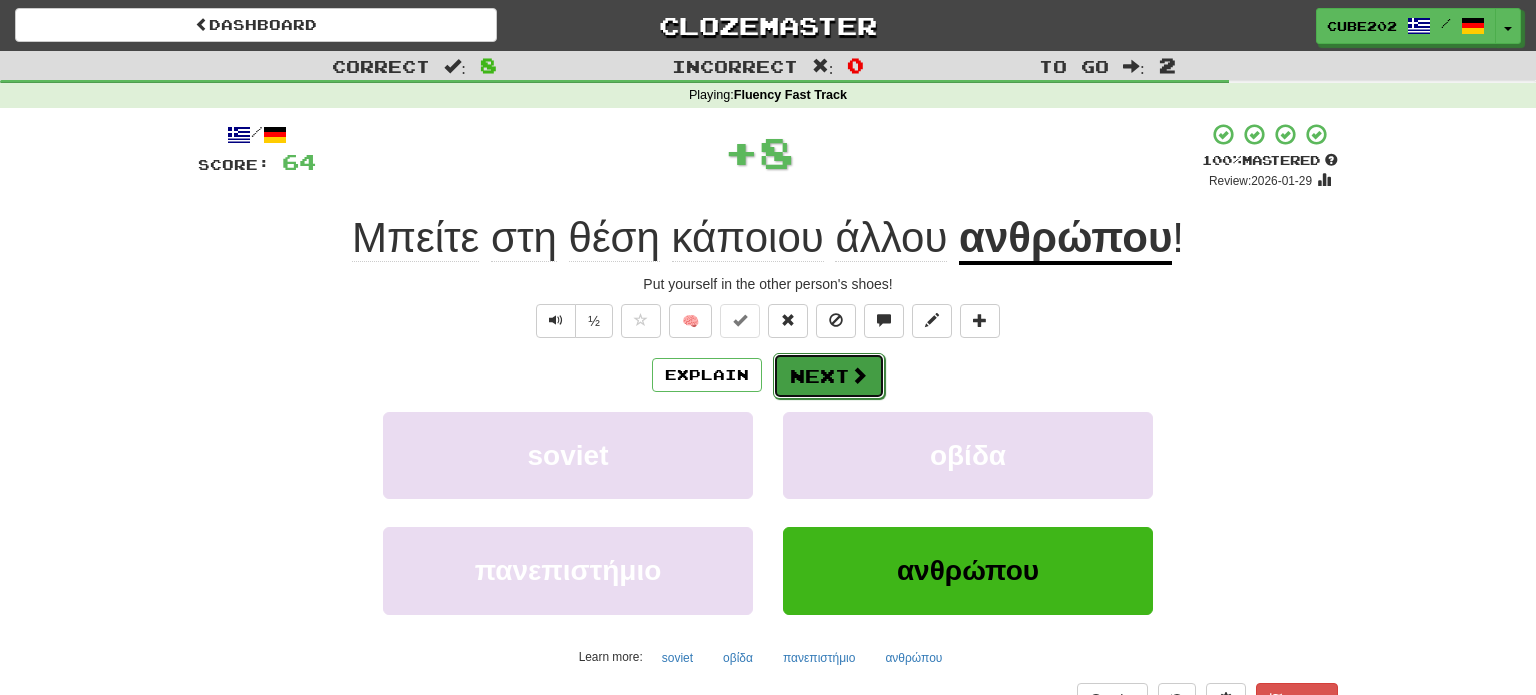 click at bounding box center [859, 375] 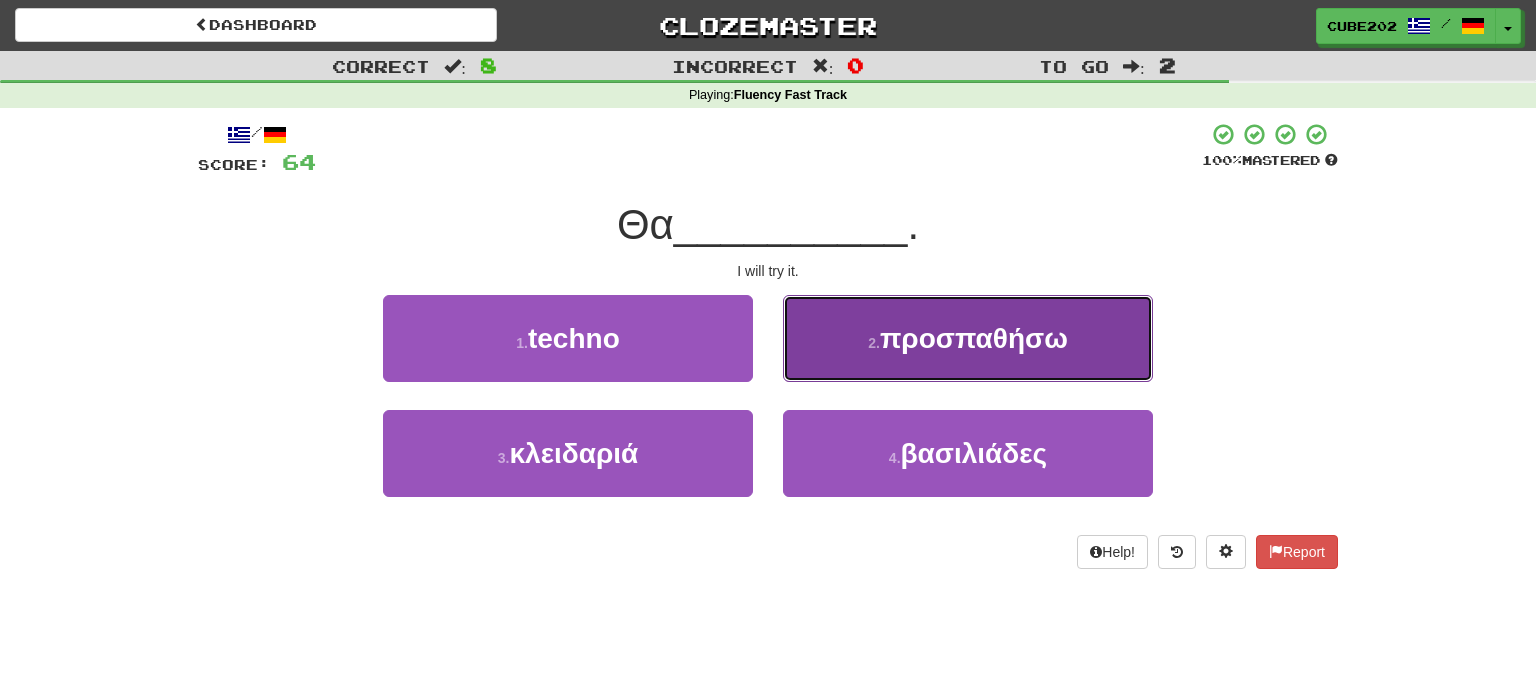 click on "2 .  προσπαθήσω" at bounding box center [968, 338] 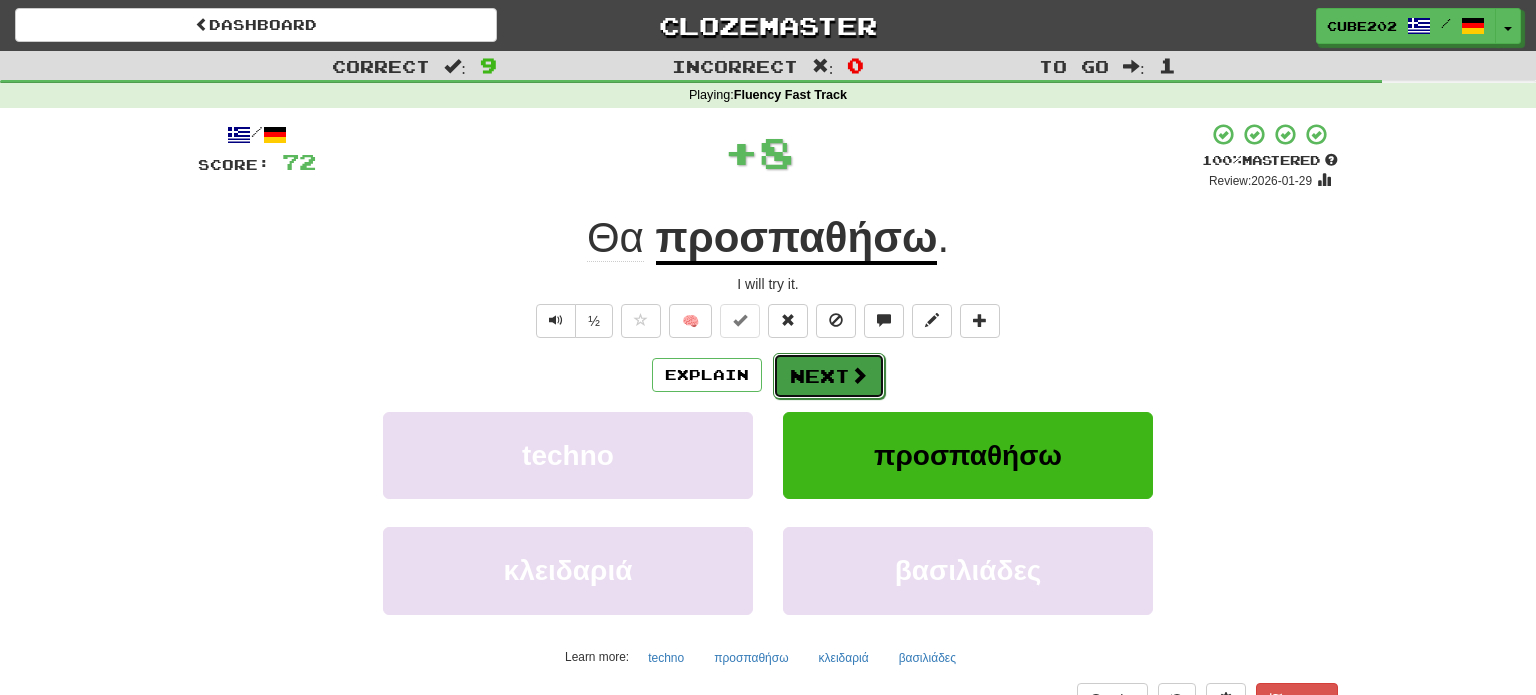 click on "Next" at bounding box center (829, 376) 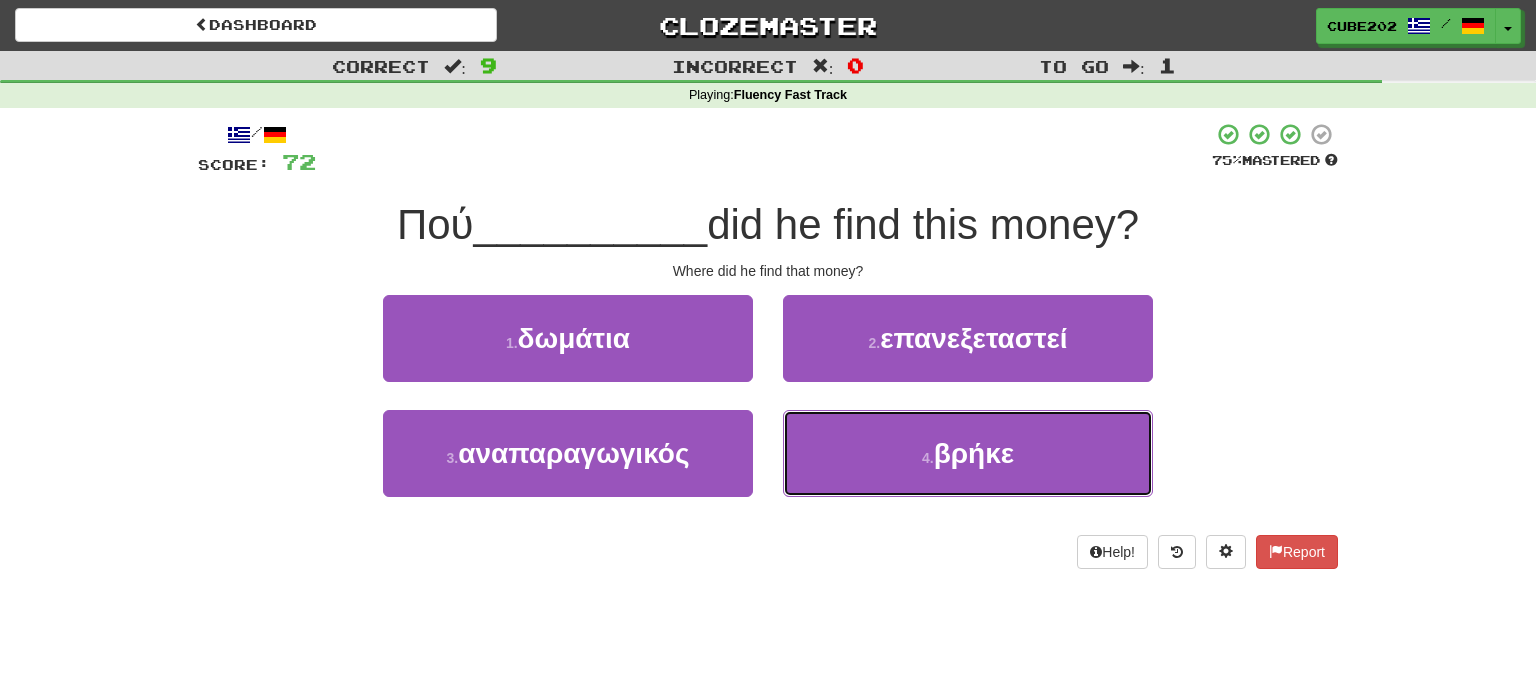 drag, startPoint x: 920, startPoint y: 461, endPoint x: 877, endPoint y: 408, distance: 68.24954 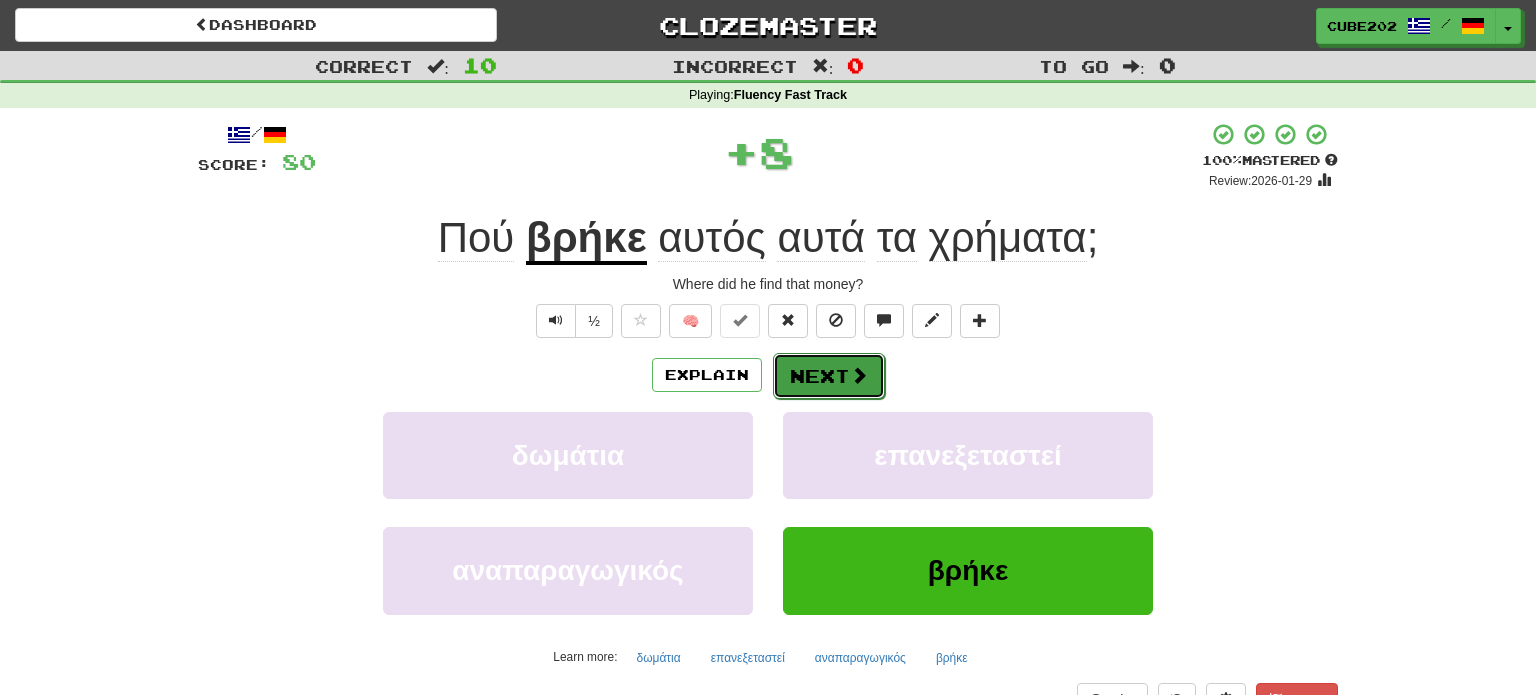 click on "Next" at bounding box center (829, 376) 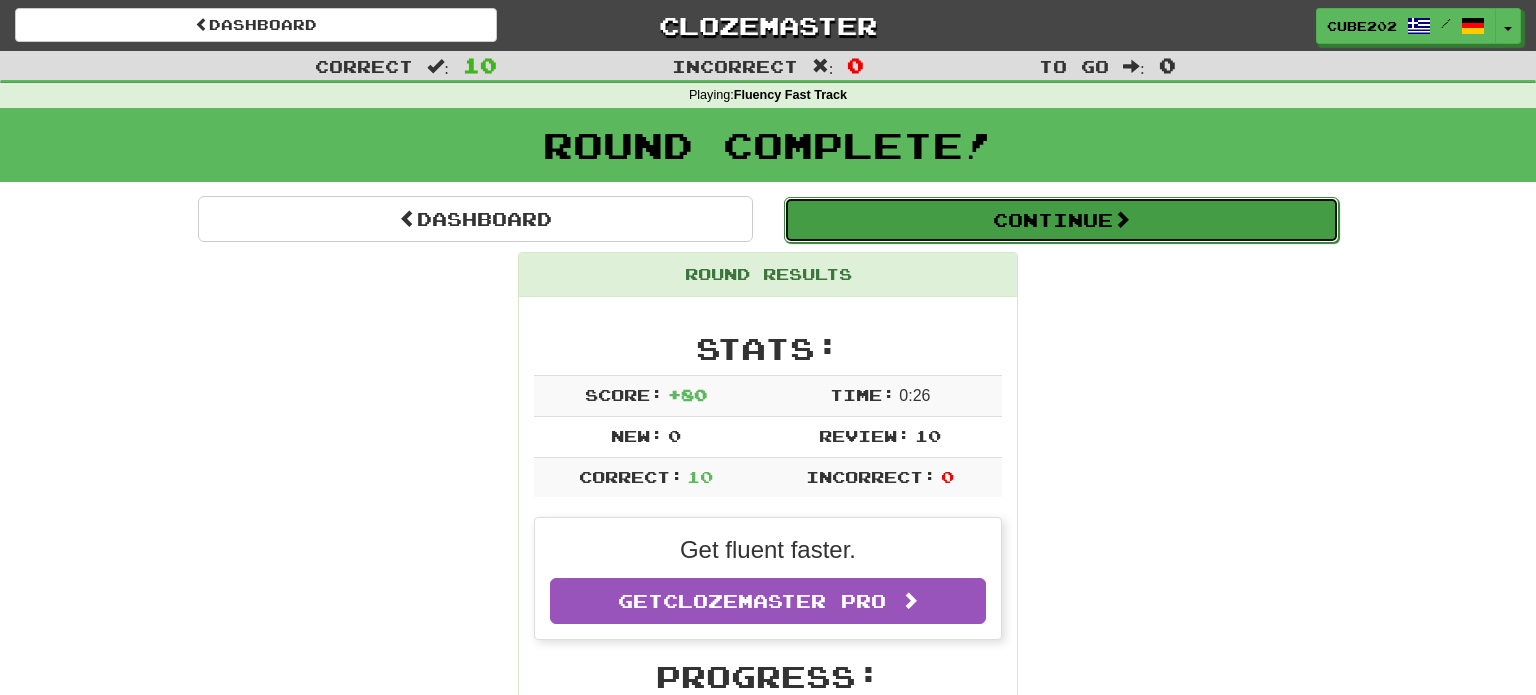 click on "Continue" at bounding box center (1061, 220) 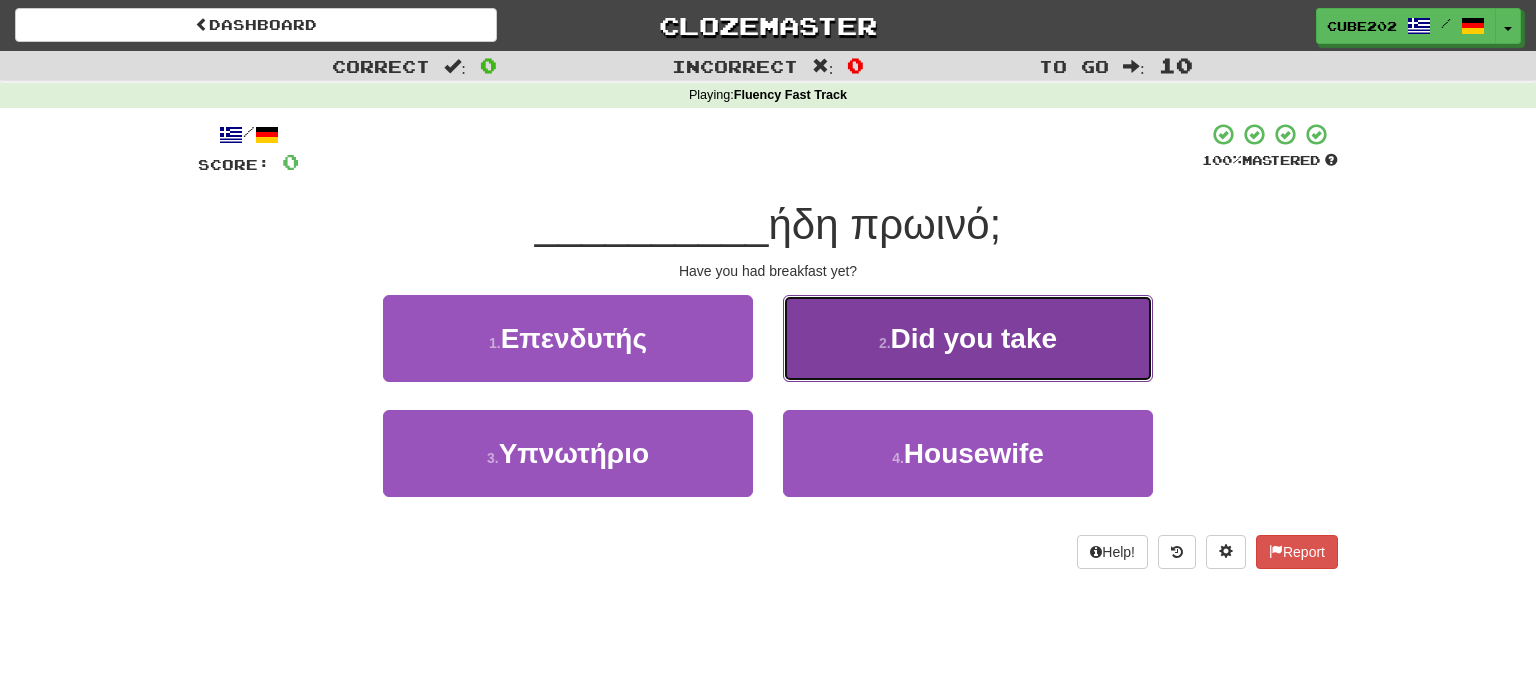 click on "Πήρατε" at bounding box center (974, 338) 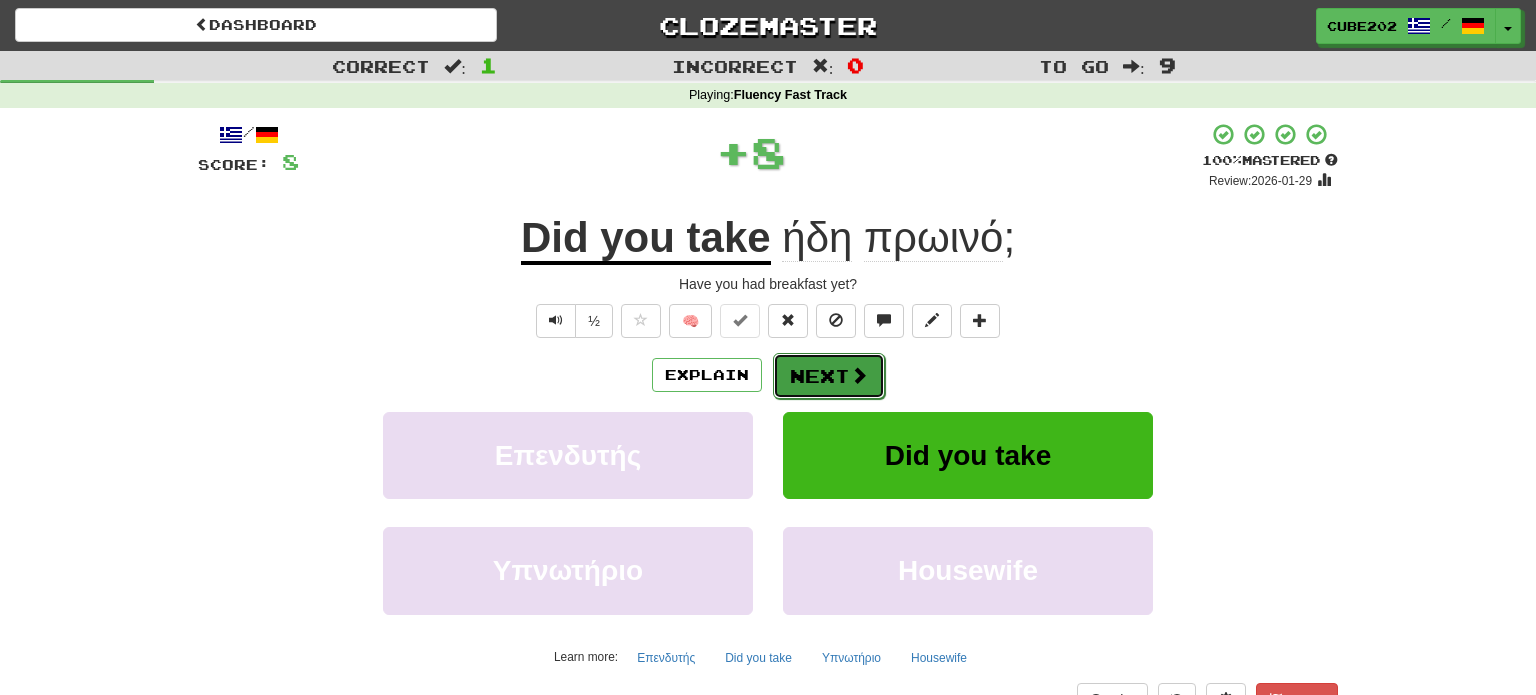 click on "Next" at bounding box center [829, 376] 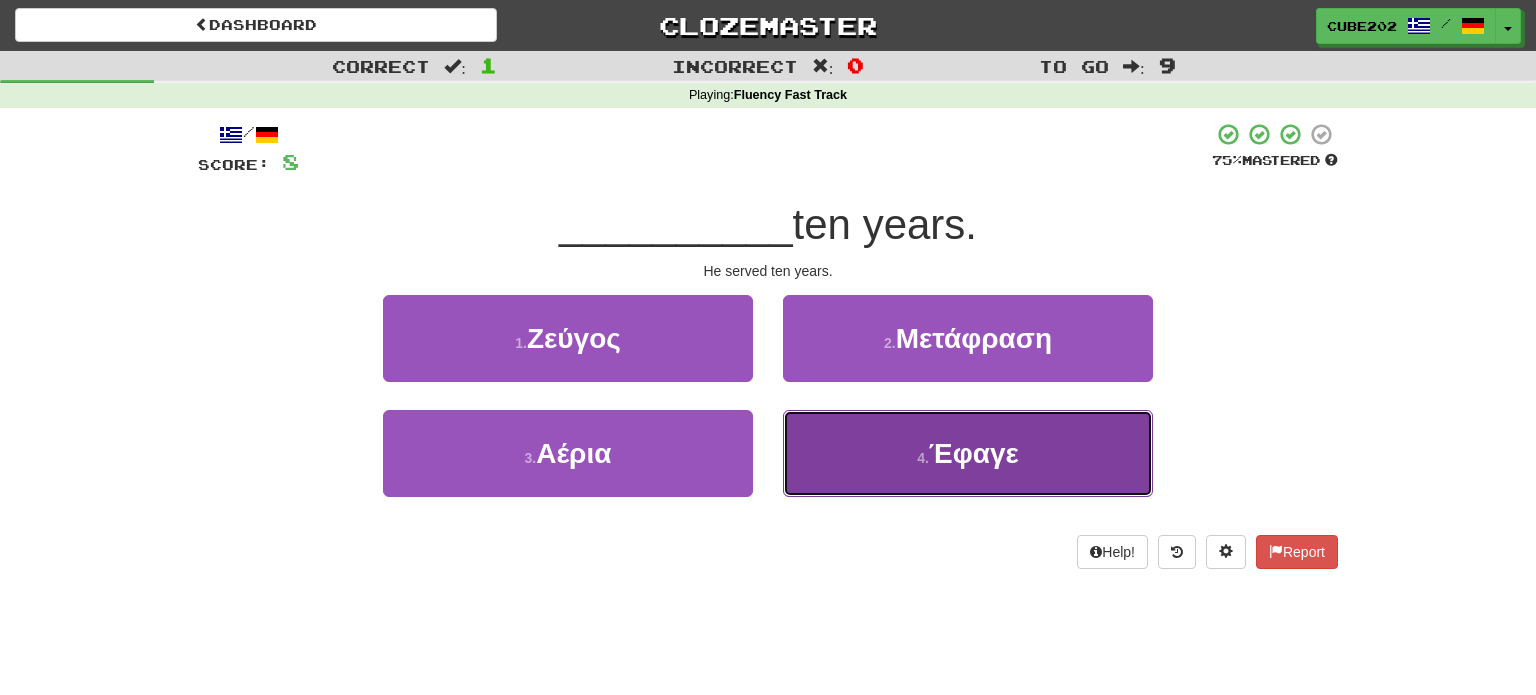 click on "4 .  Έφαγε" at bounding box center (968, 453) 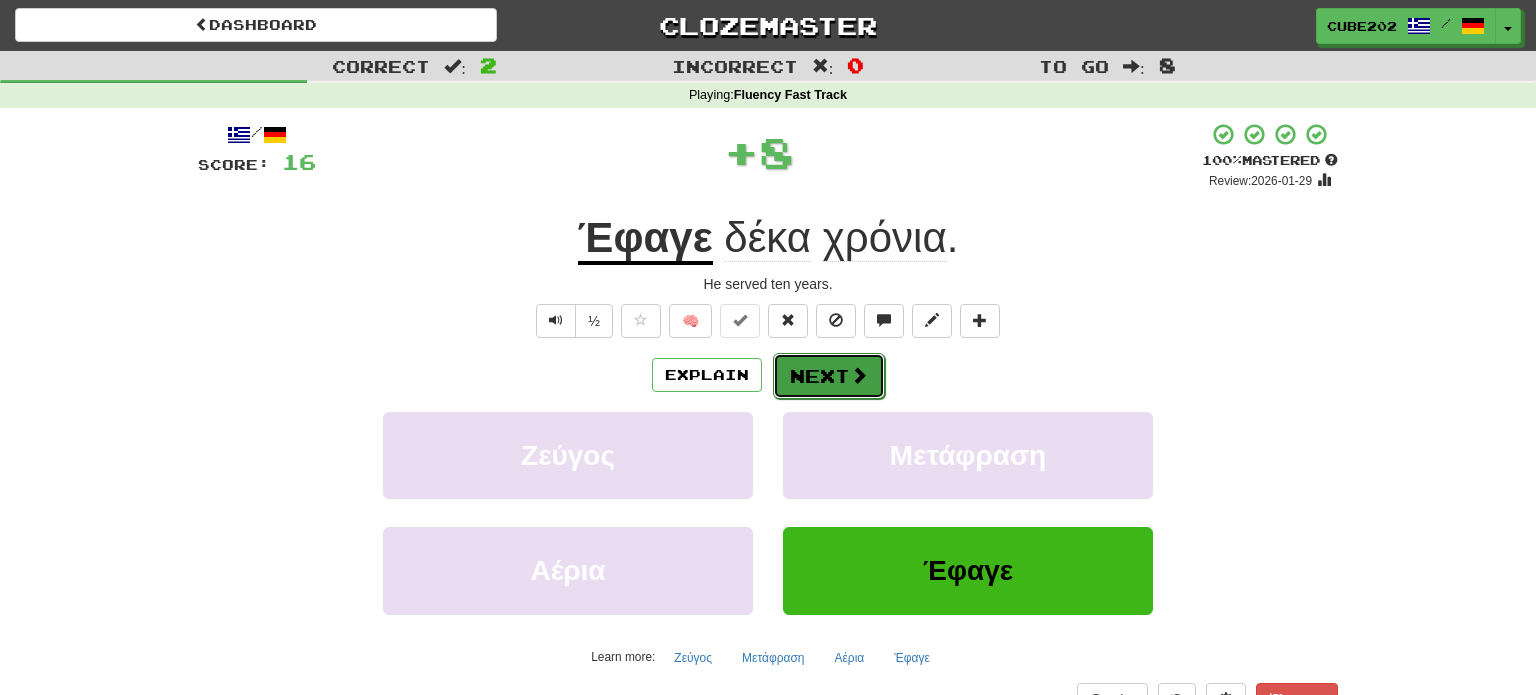 click on "Next" at bounding box center (829, 376) 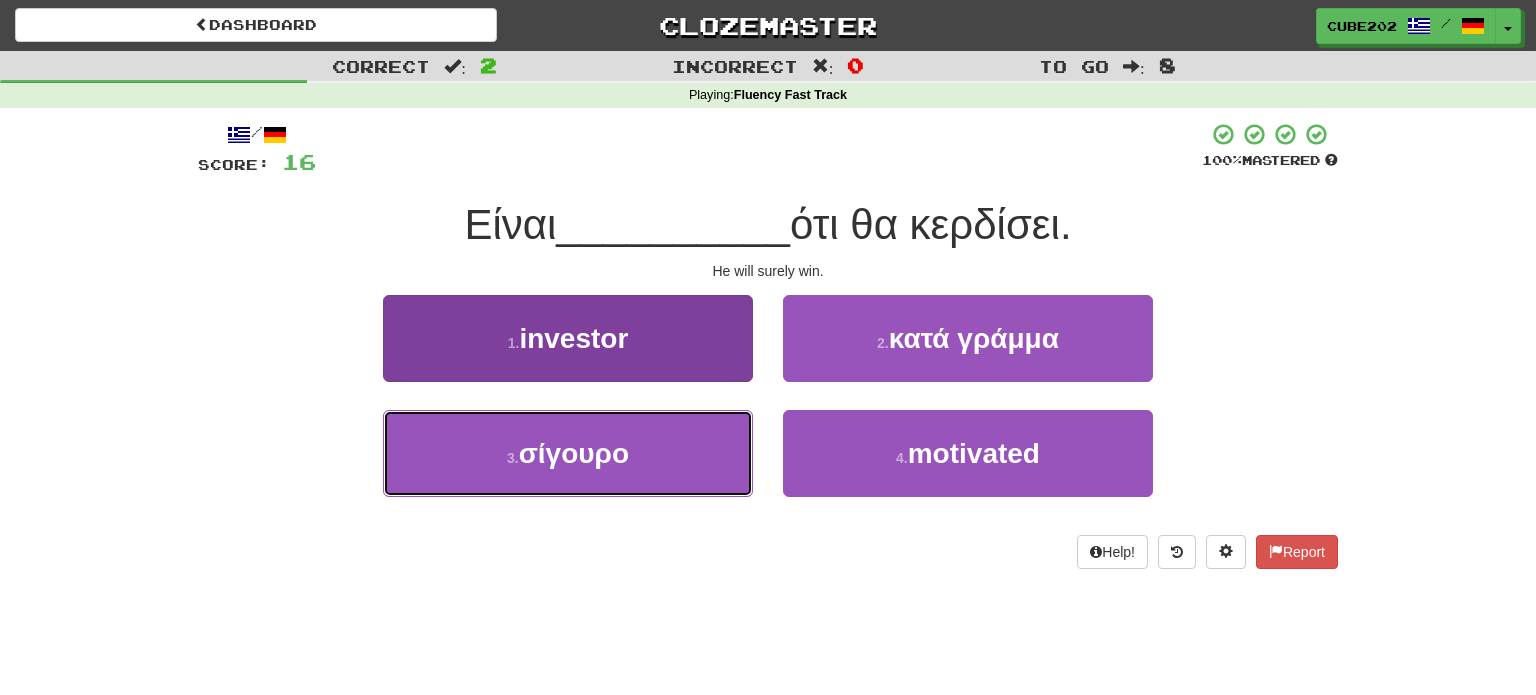 drag, startPoint x: 679, startPoint y: 462, endPoint x: 692, endPoint y: 456, distance: 14.3178215 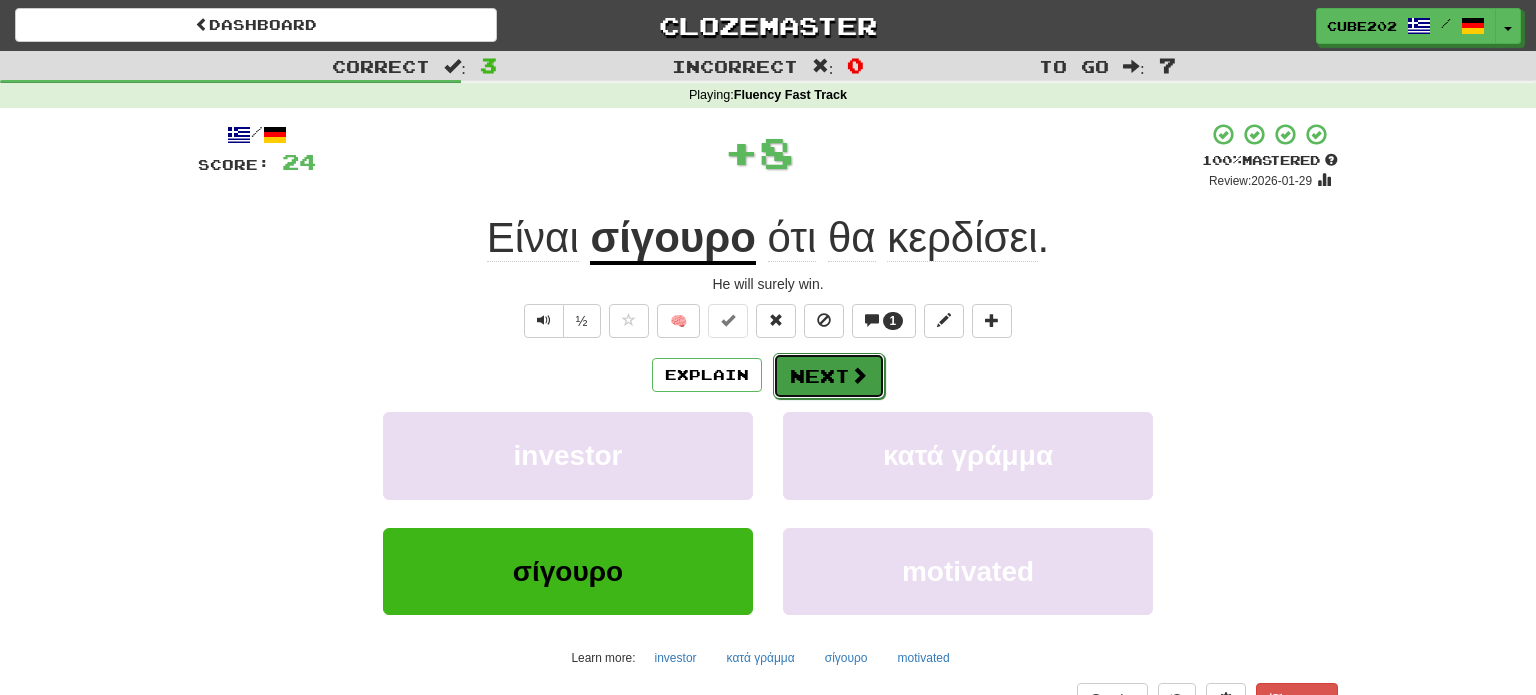 click on "Next" at bounding box center (829, 376) 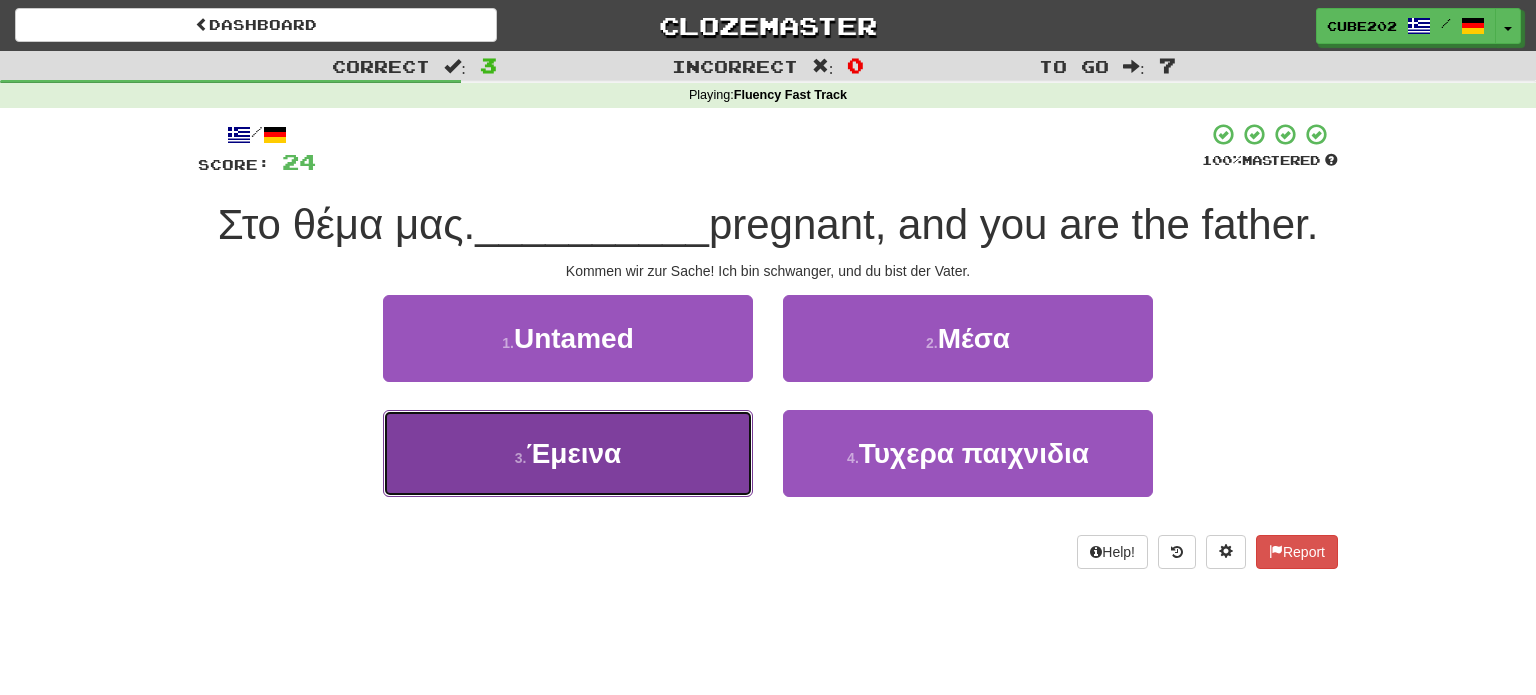 click on "3 .  Έμεινα" at bounding box center [568, 453] 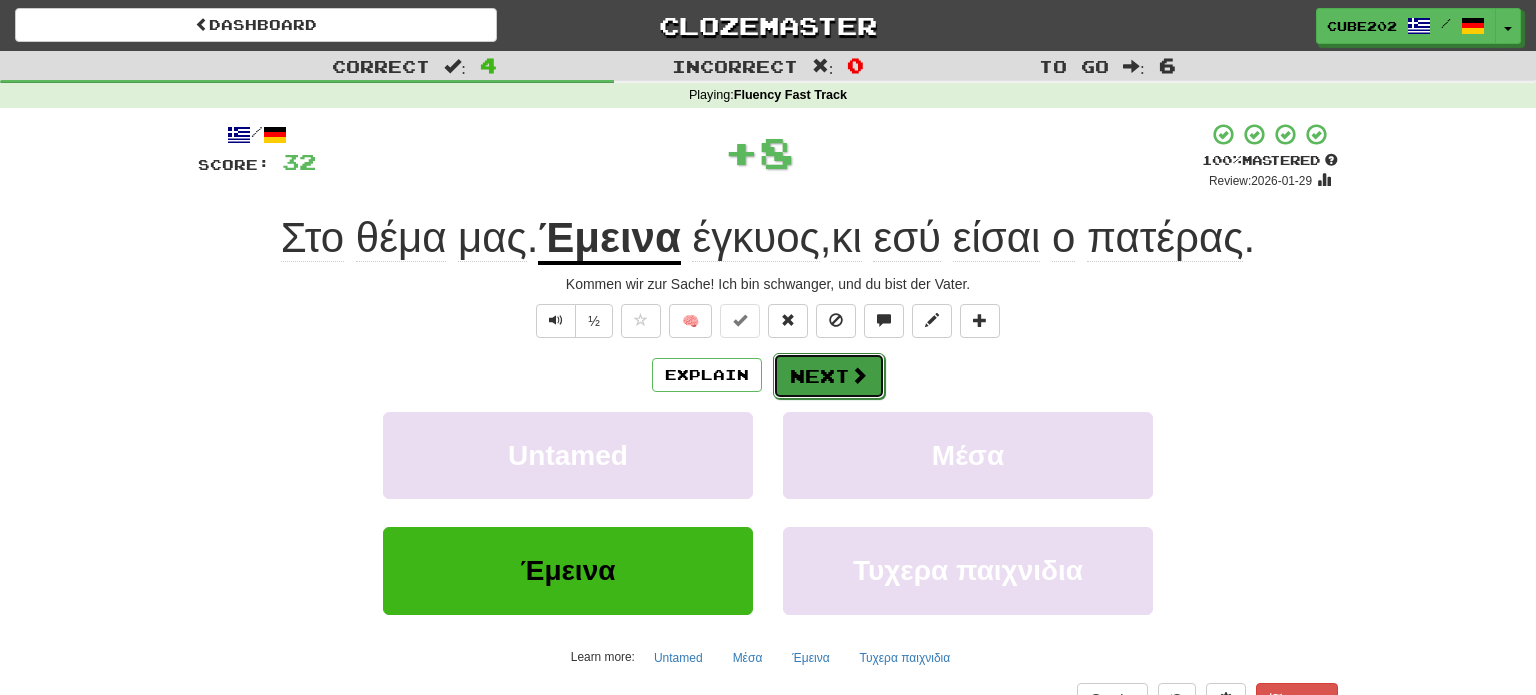 click on "Next" at bounding box center [829, 376] 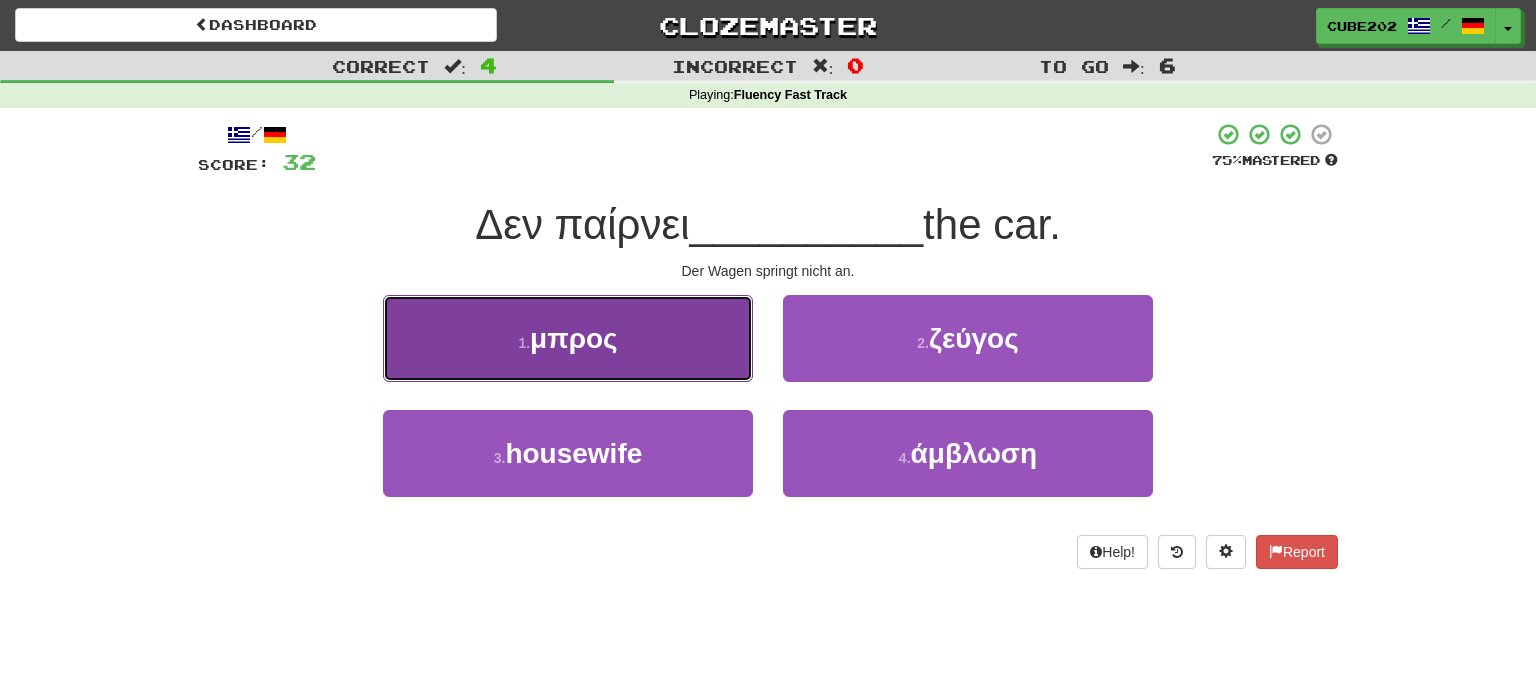 click on "1 .  μπρος" at bounding box center [568, 338] 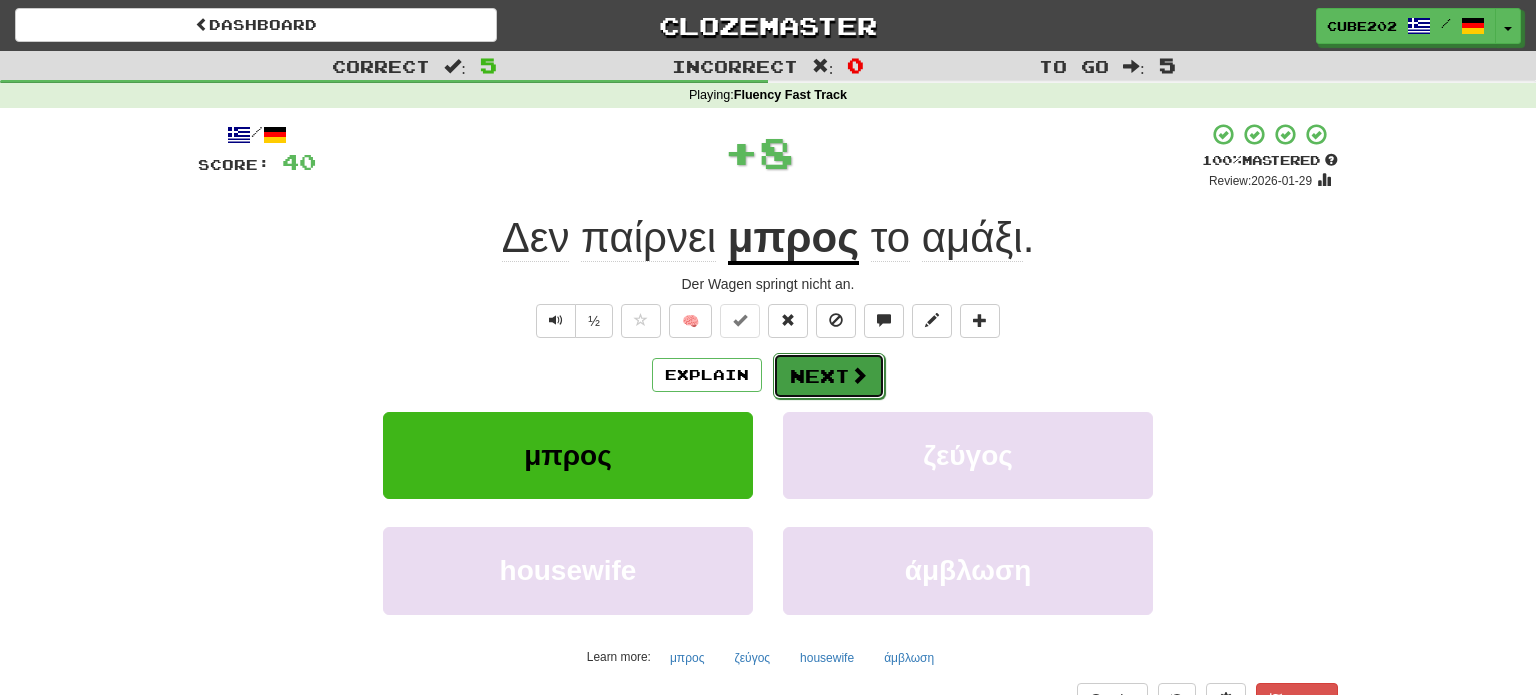 click on "Next" at bounding box center (829, 376) 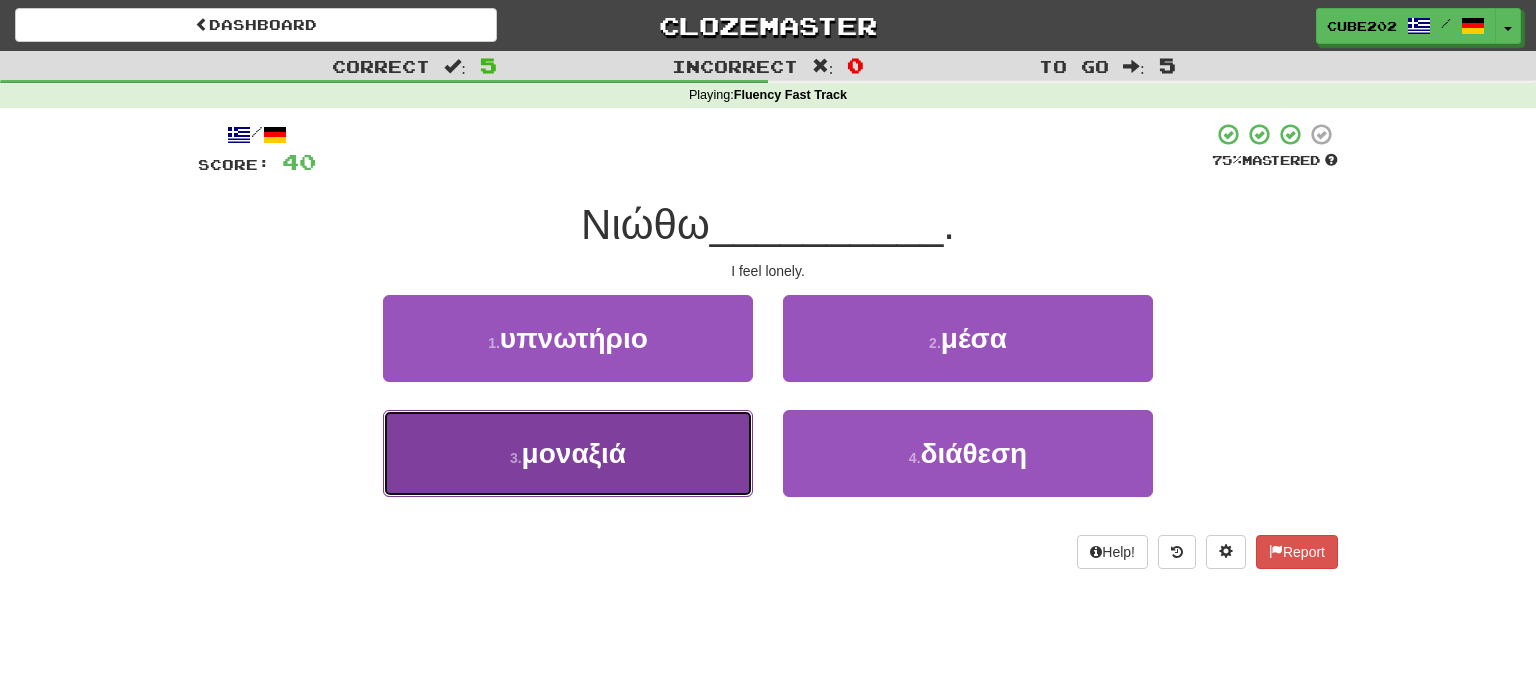 click on "3 .  μοναξιά" at bounding box center [568, 453] 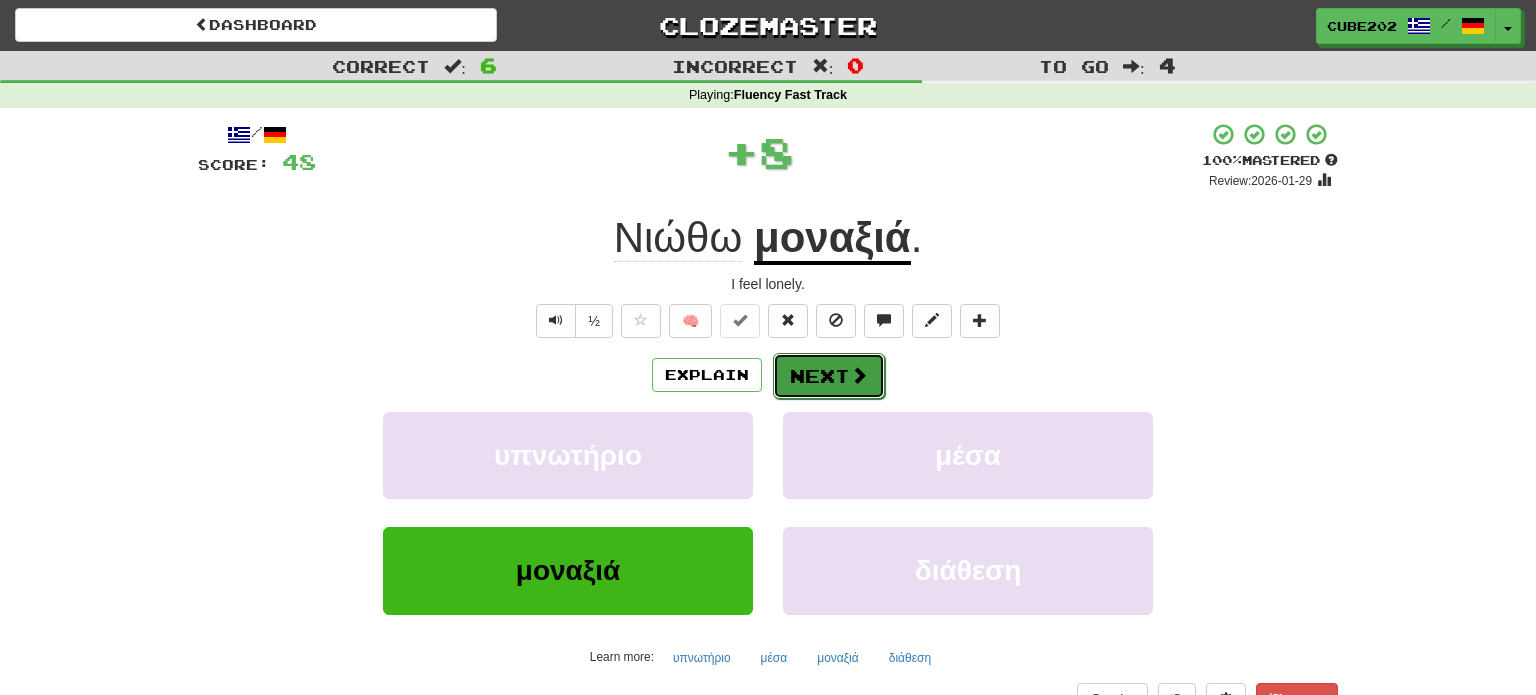 click on "Next" at bounding box center (829, 376) 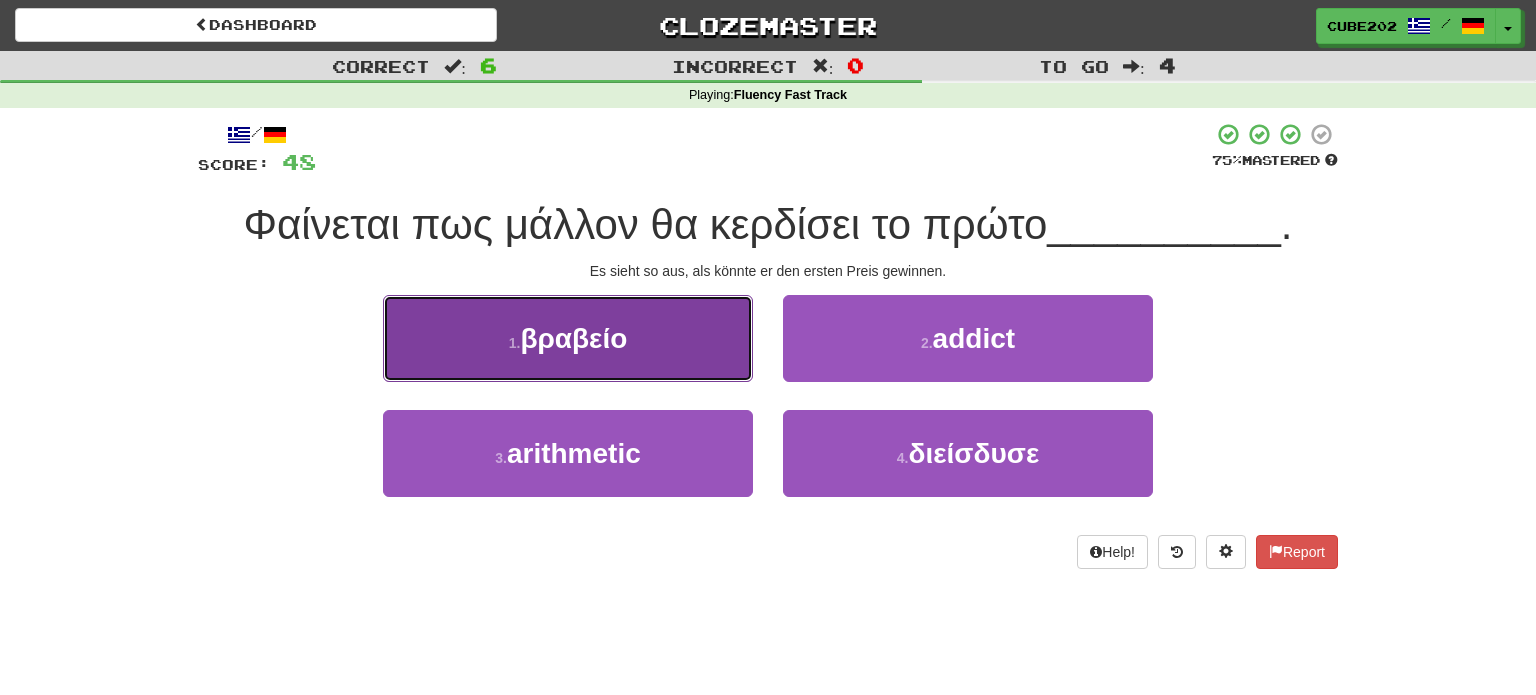 click on "1 .  βραβείο" at bounding box center [568, 338] 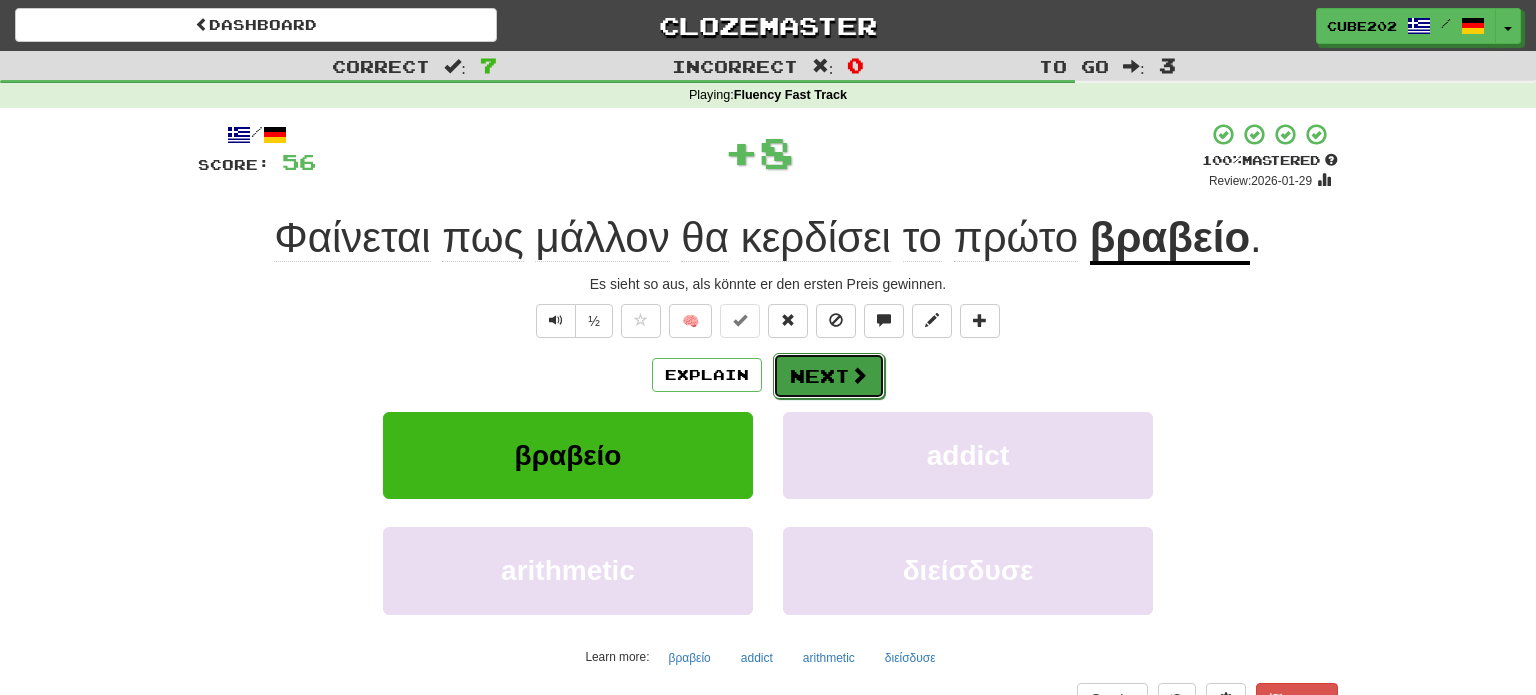 click on "Next" at bounding box center [829, 376] 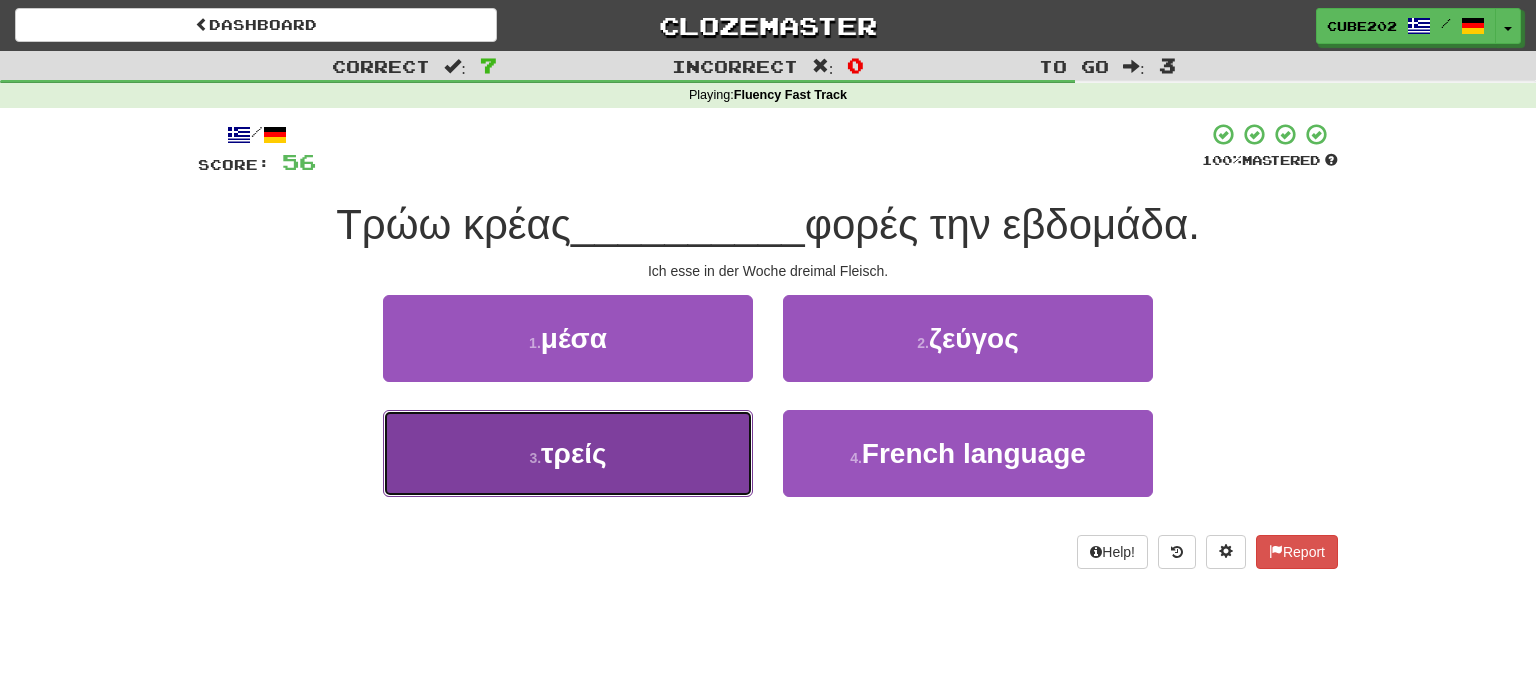click on "3 .  τρείς" at bounding box center (568, 453) 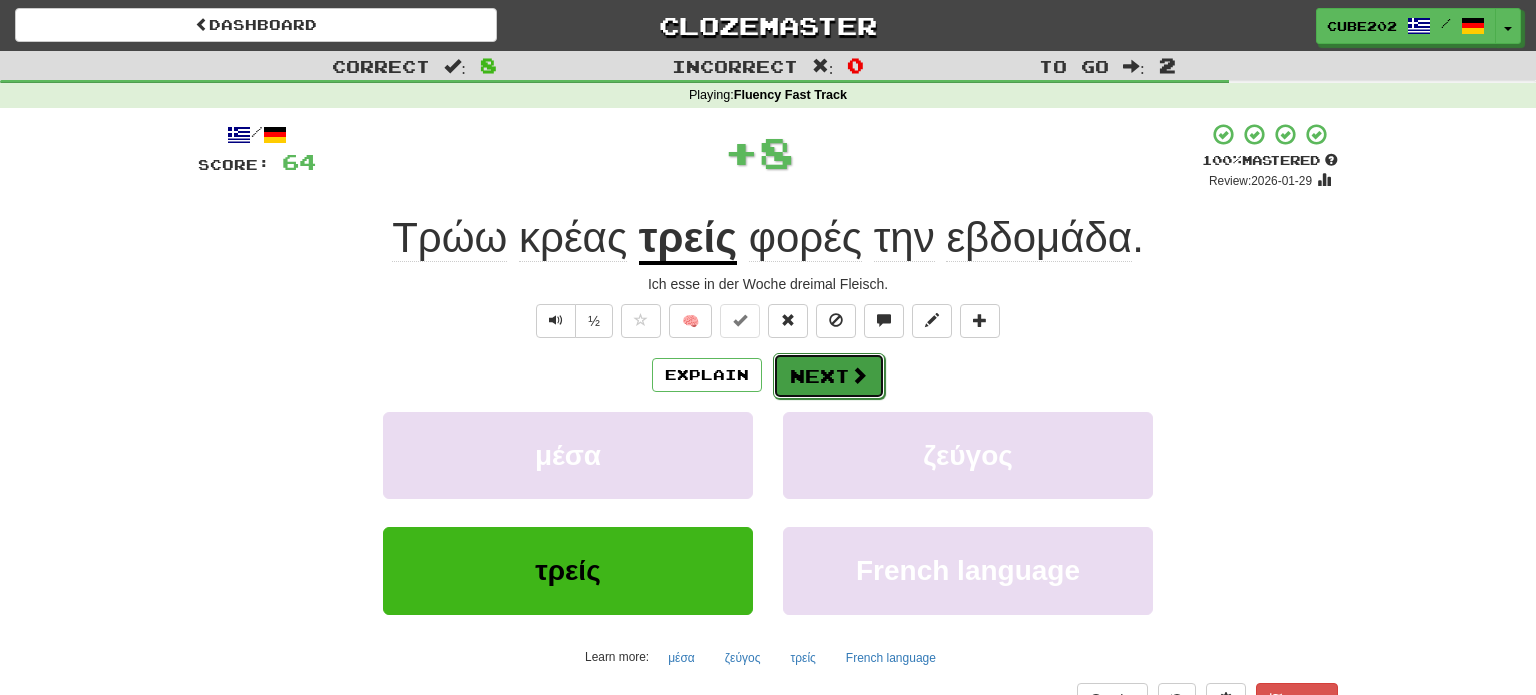 click on "Next" at bounding box center [829, 376] 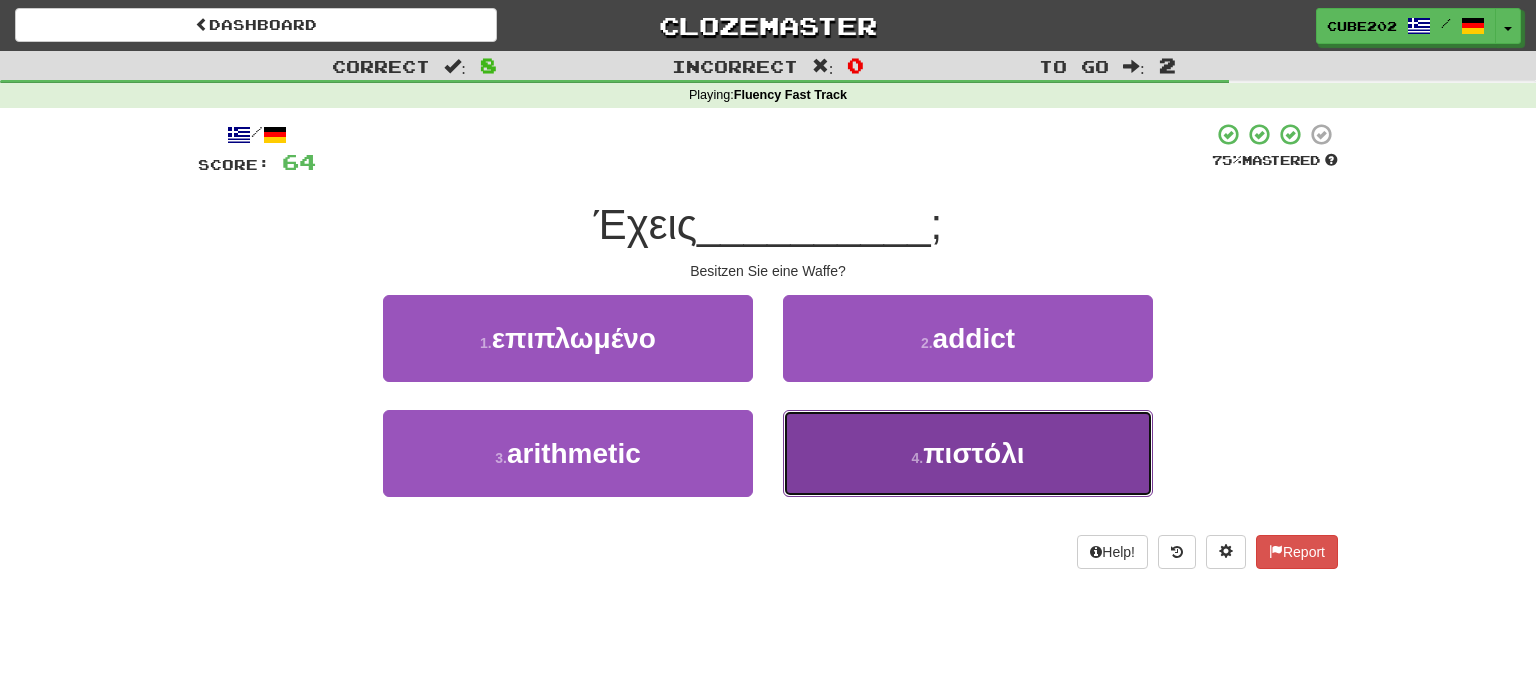 click on "4 .  πιστόλι" at bounding box center [968, 453] 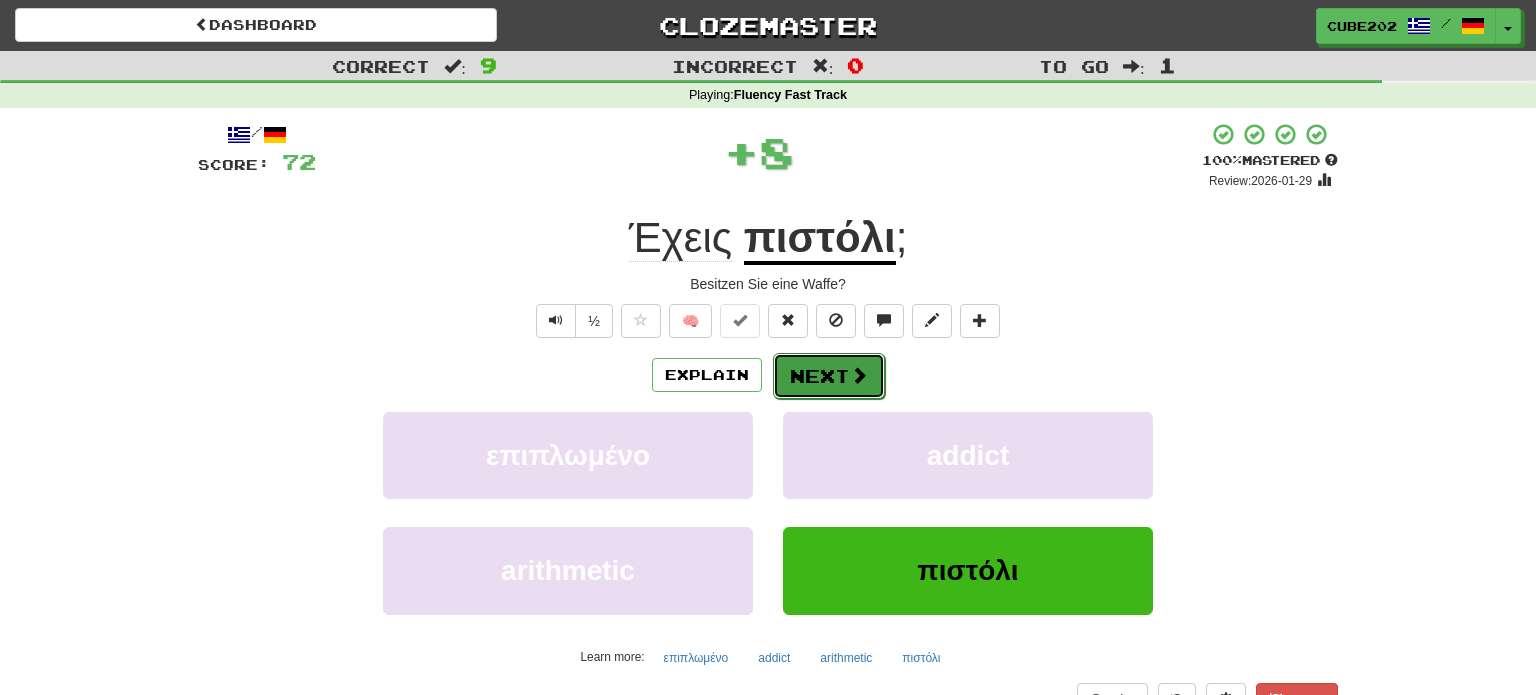 click on "Next" at bounding box center (829, 376) 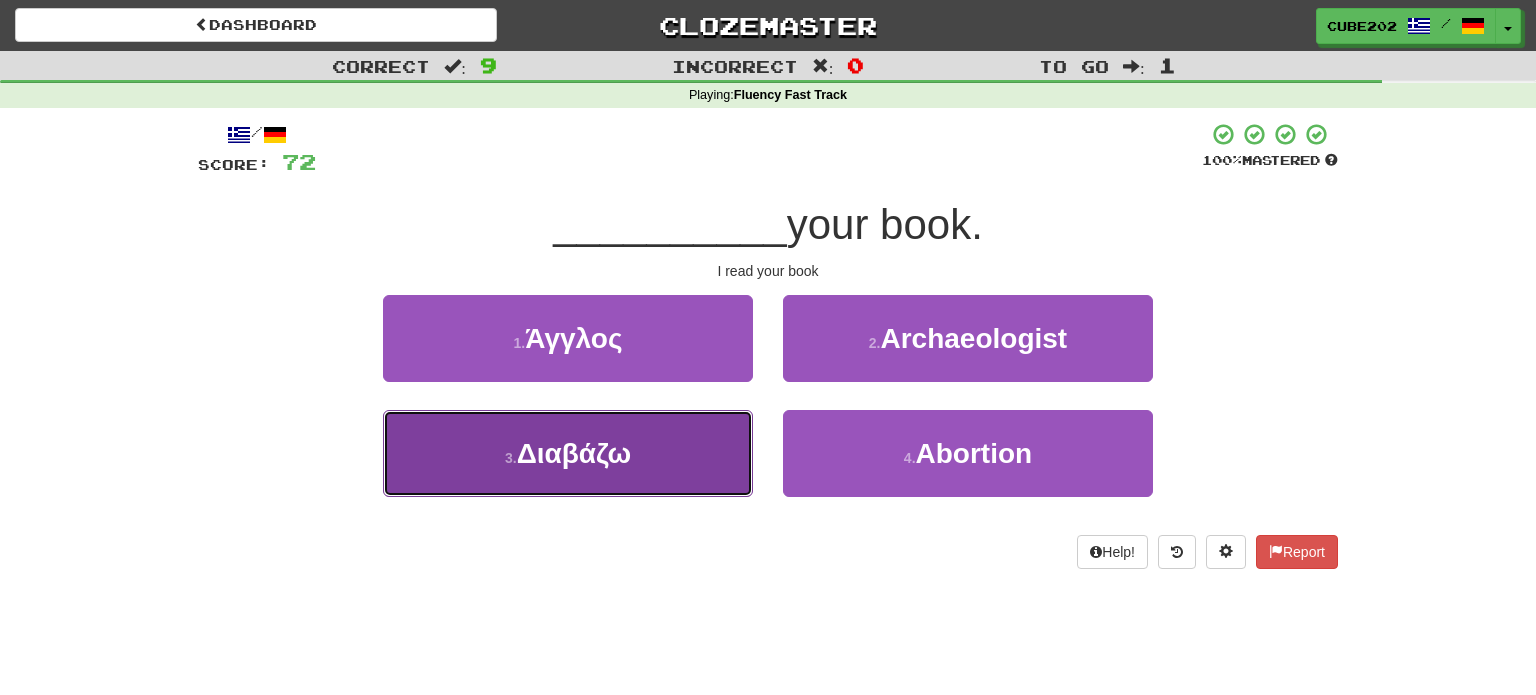 click on "3 .  Διαβάζω" at bounding box center [568, 453] 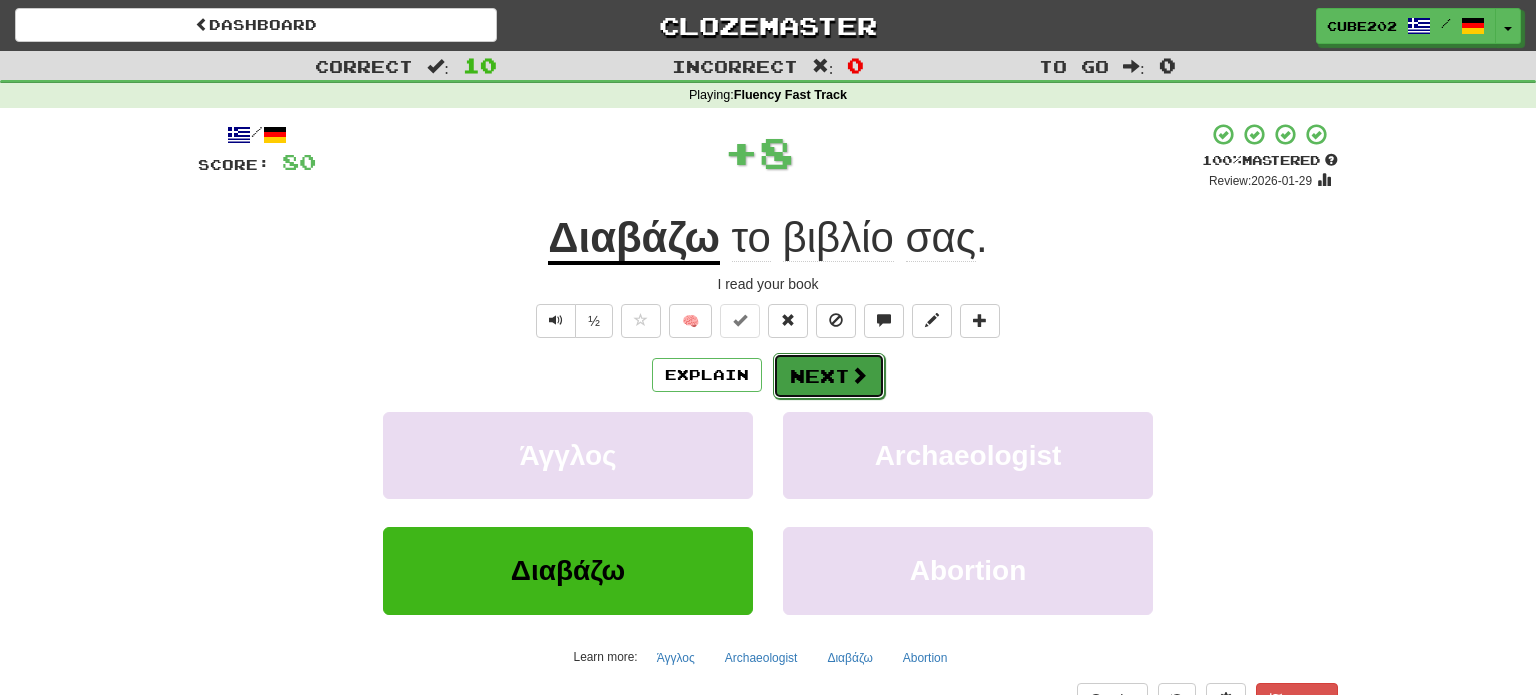 click on "Next" at bounding box center (829, 376) 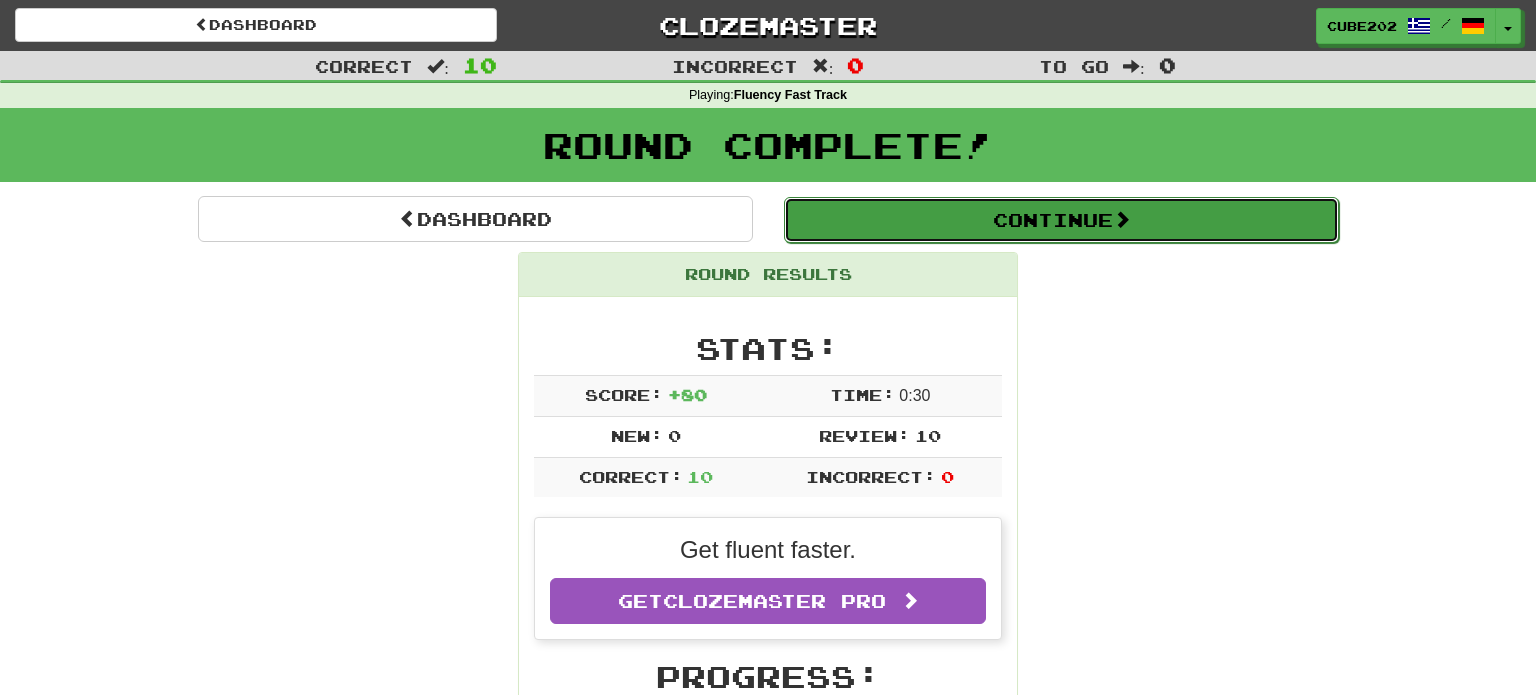 click on "Continue" at bounding box center [1061, 220] 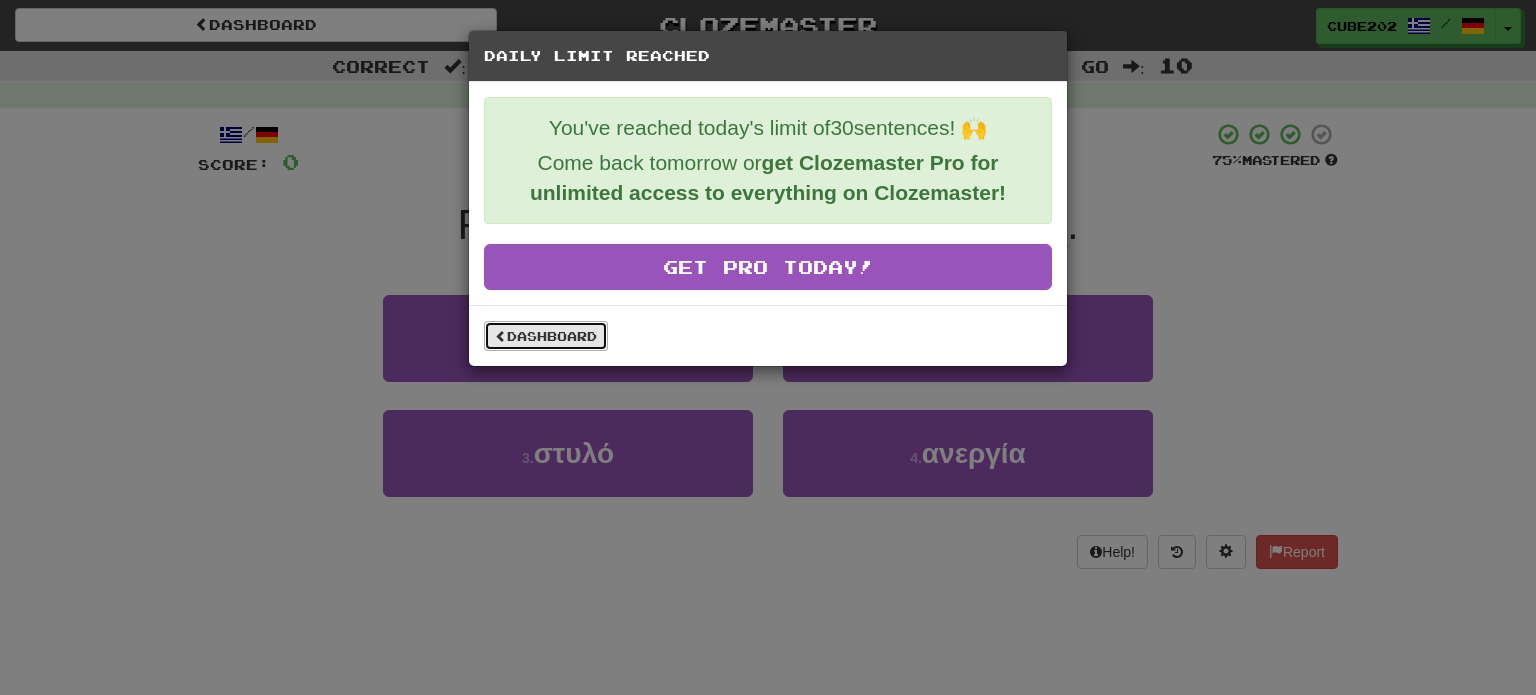 click on "Dashboard" at bounding box center (546, 336) 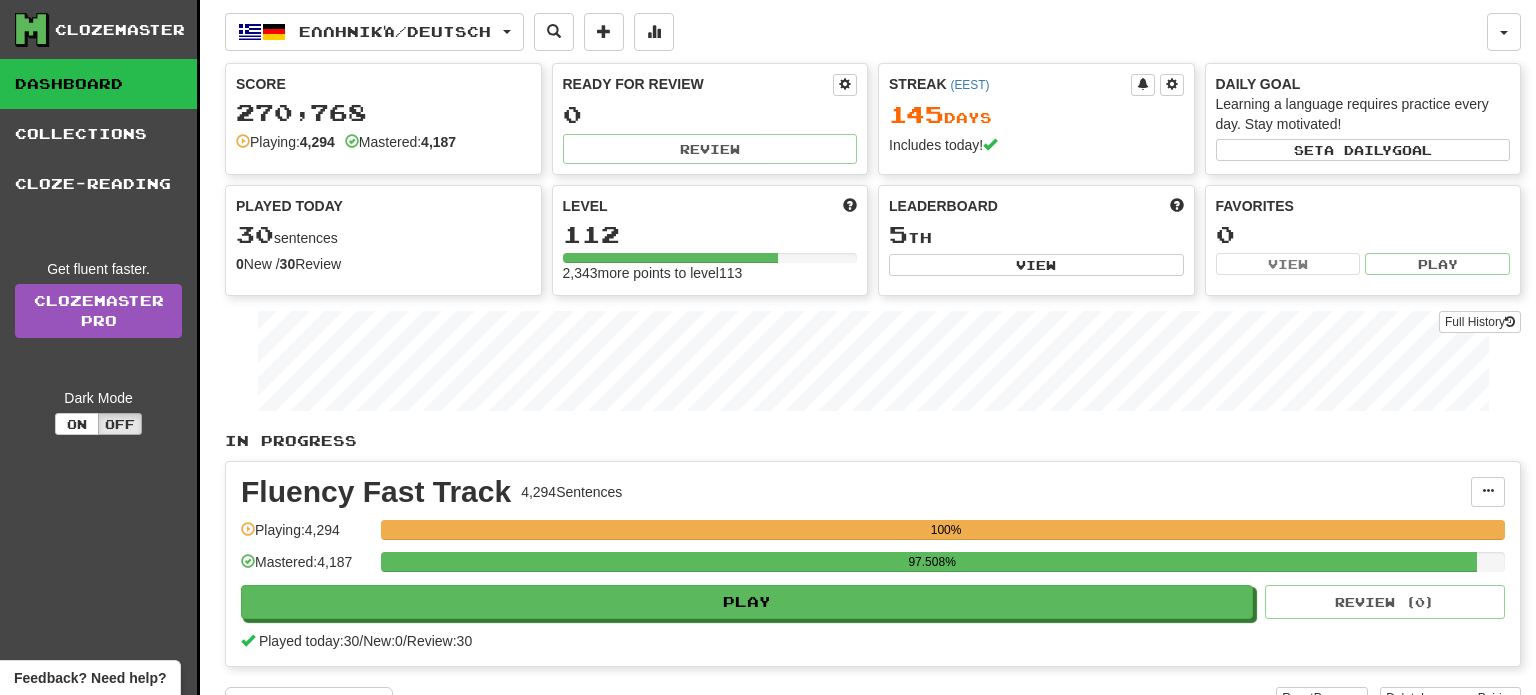 scroll, scrollTop: 0, scrollLeft: 0, axis: both 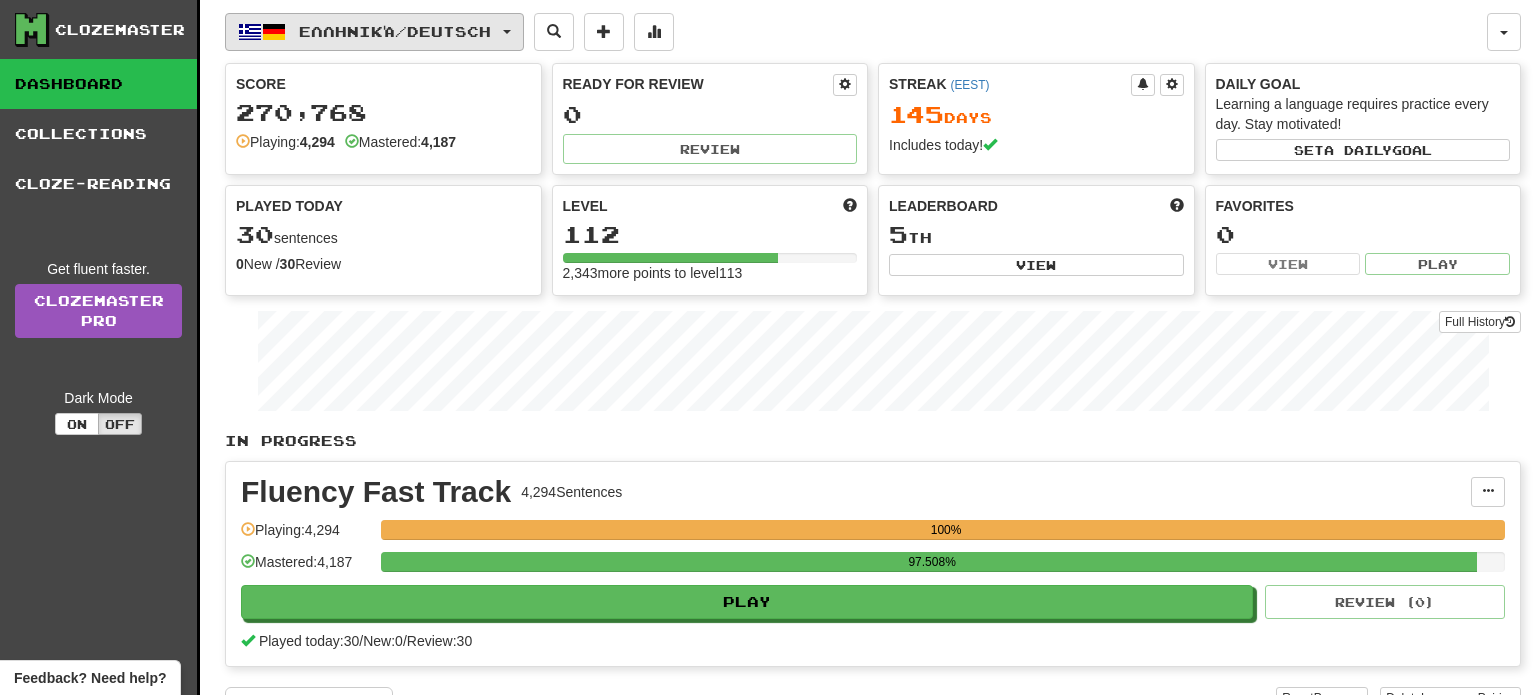 click on "Ελληνικά  /  Deutsch" at bounding box center (395, 31) 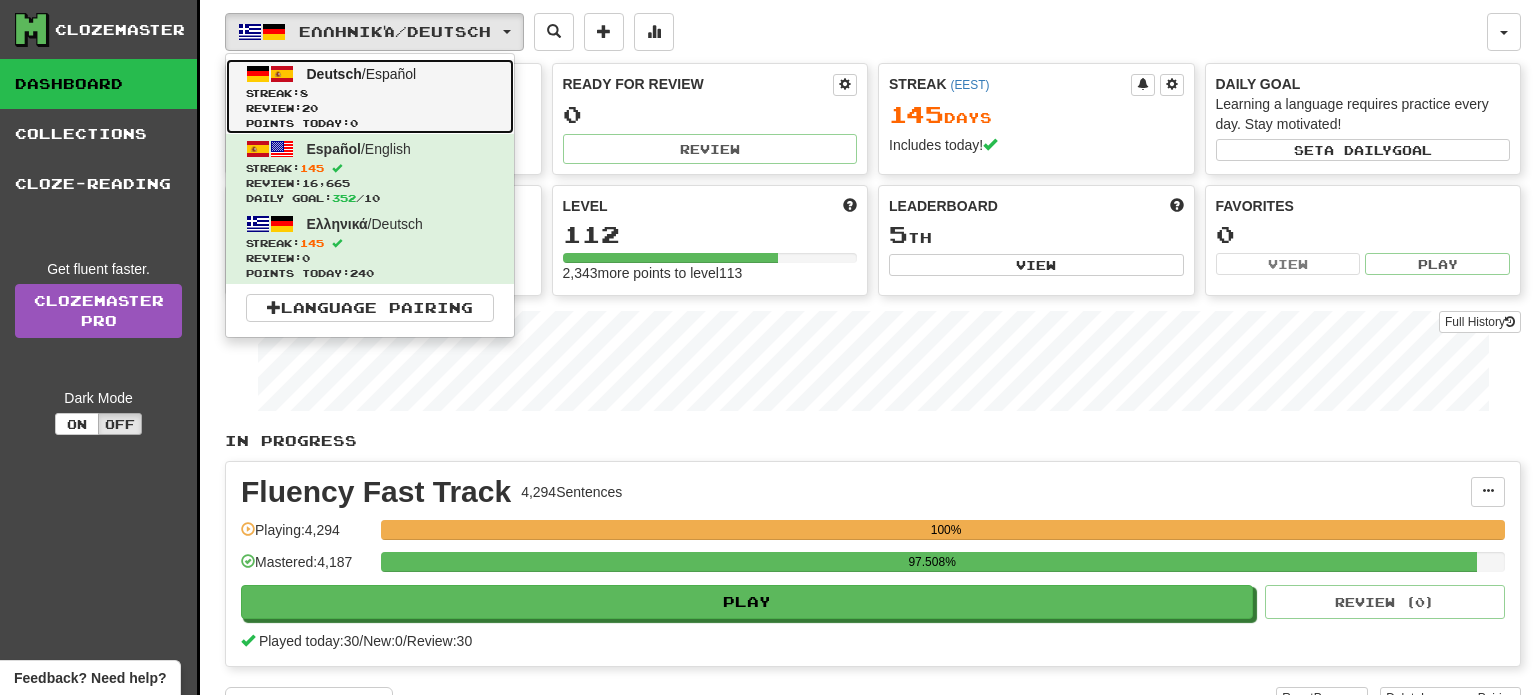 click on "Deutsch  /  Español Streak:  8   Review:  20 Points today:  0" at bounding box center (370, 96) 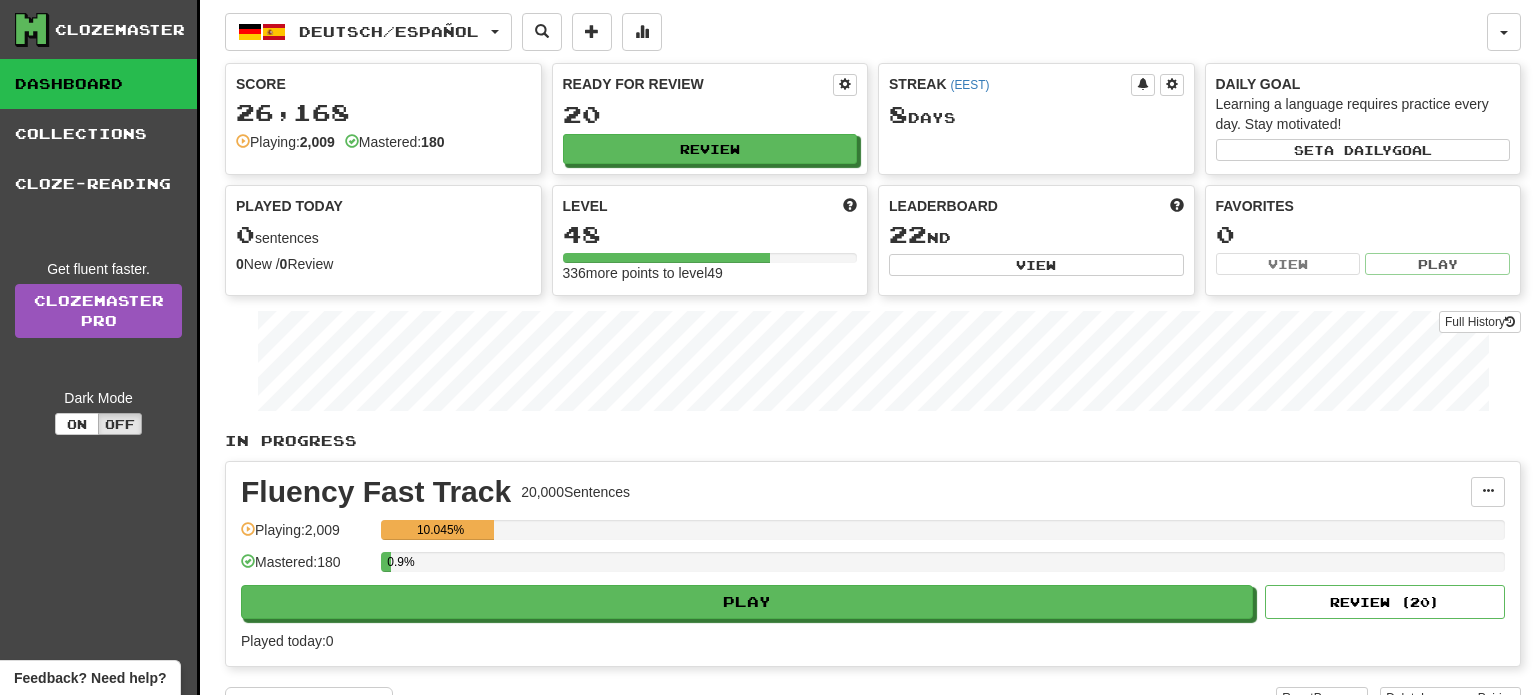 scroll, scrollTop: 0, scrollLeft: 0, axis: both 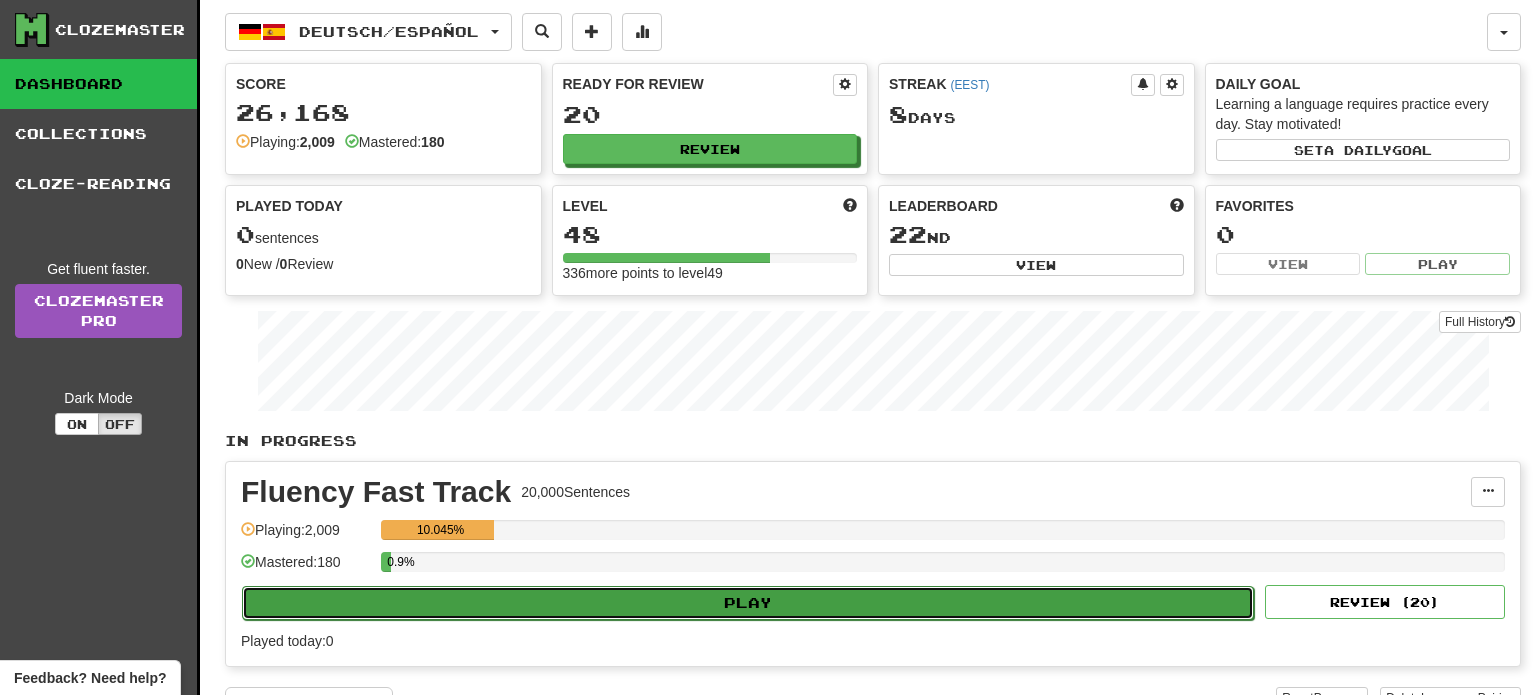 click on "Play" at bounding box center (748, 603) 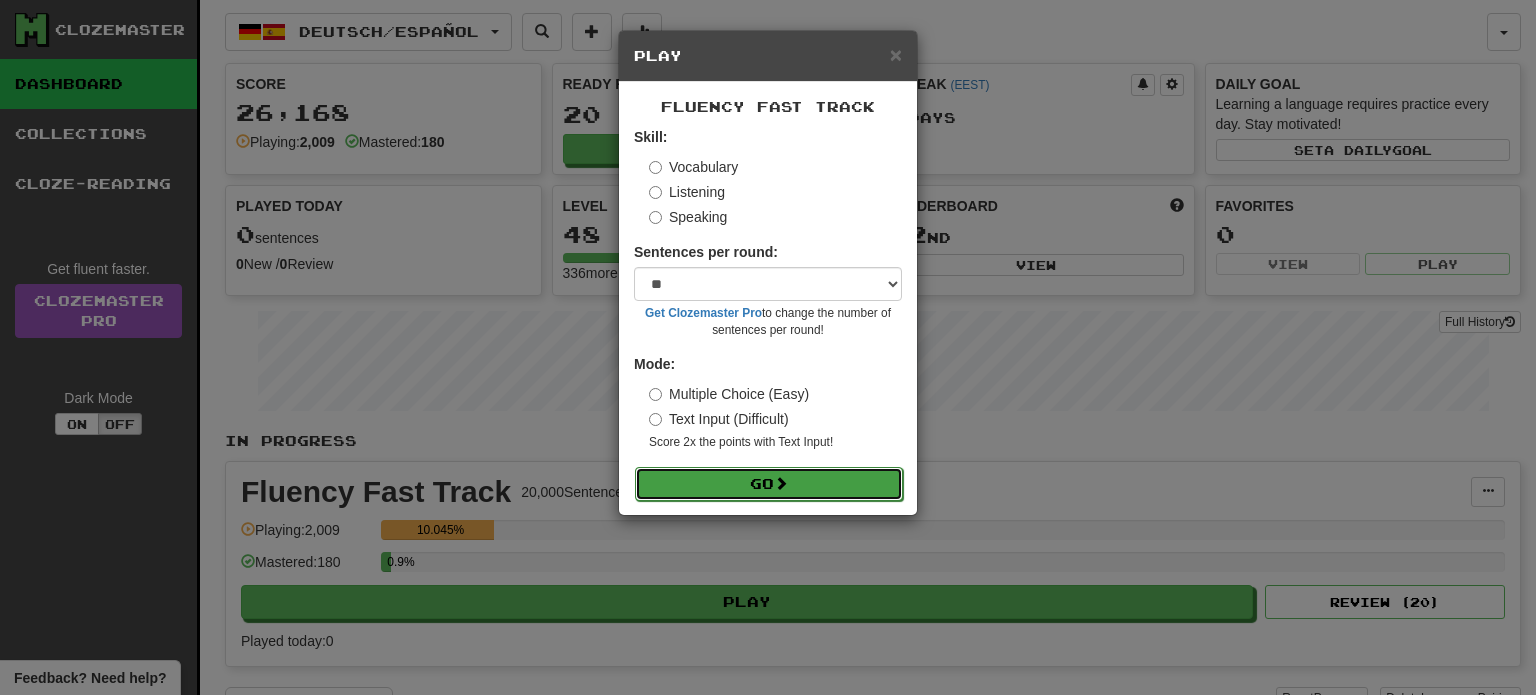 click on "Go" at bounding box center (769, 484) 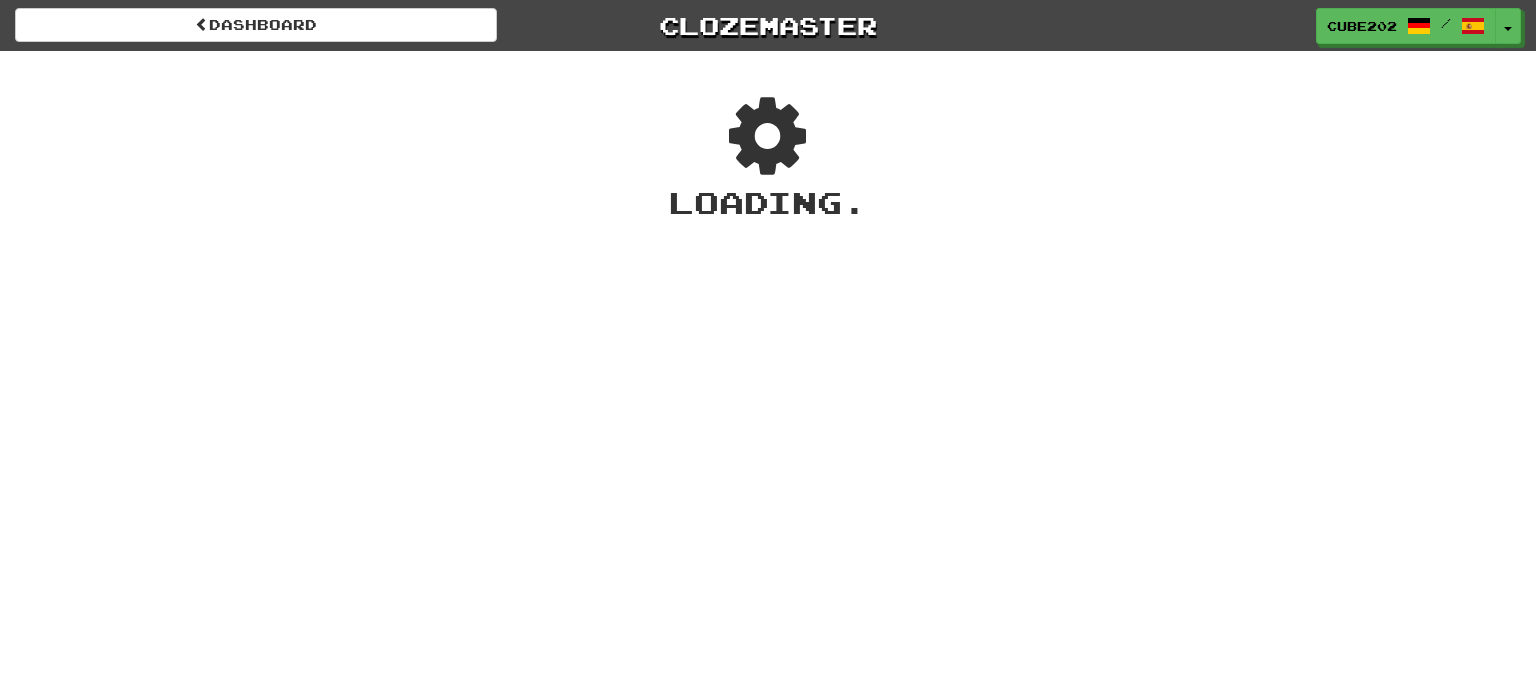 scroll, scrollTop: 0, scrollLeft: 0, axis: both 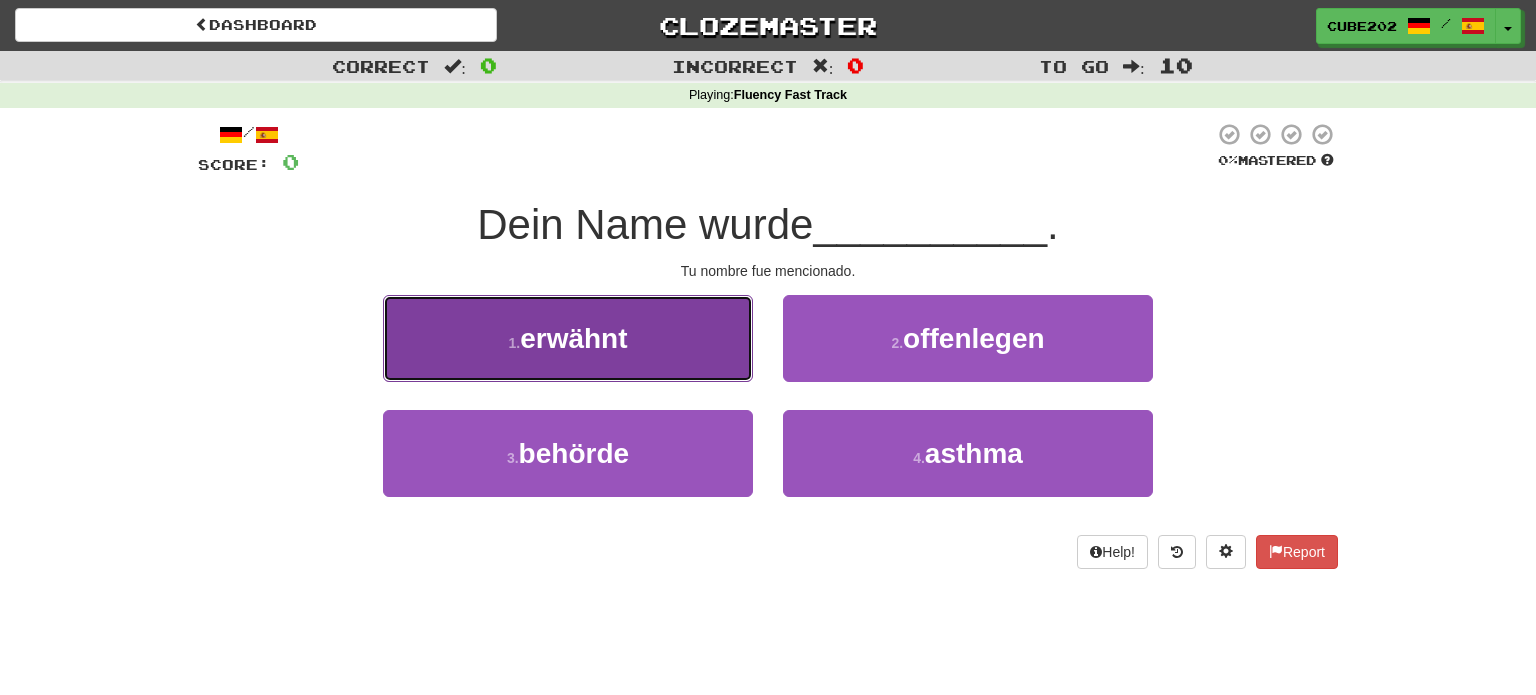 click on "1 .  erwähnt" at bounding box center (568, 338) 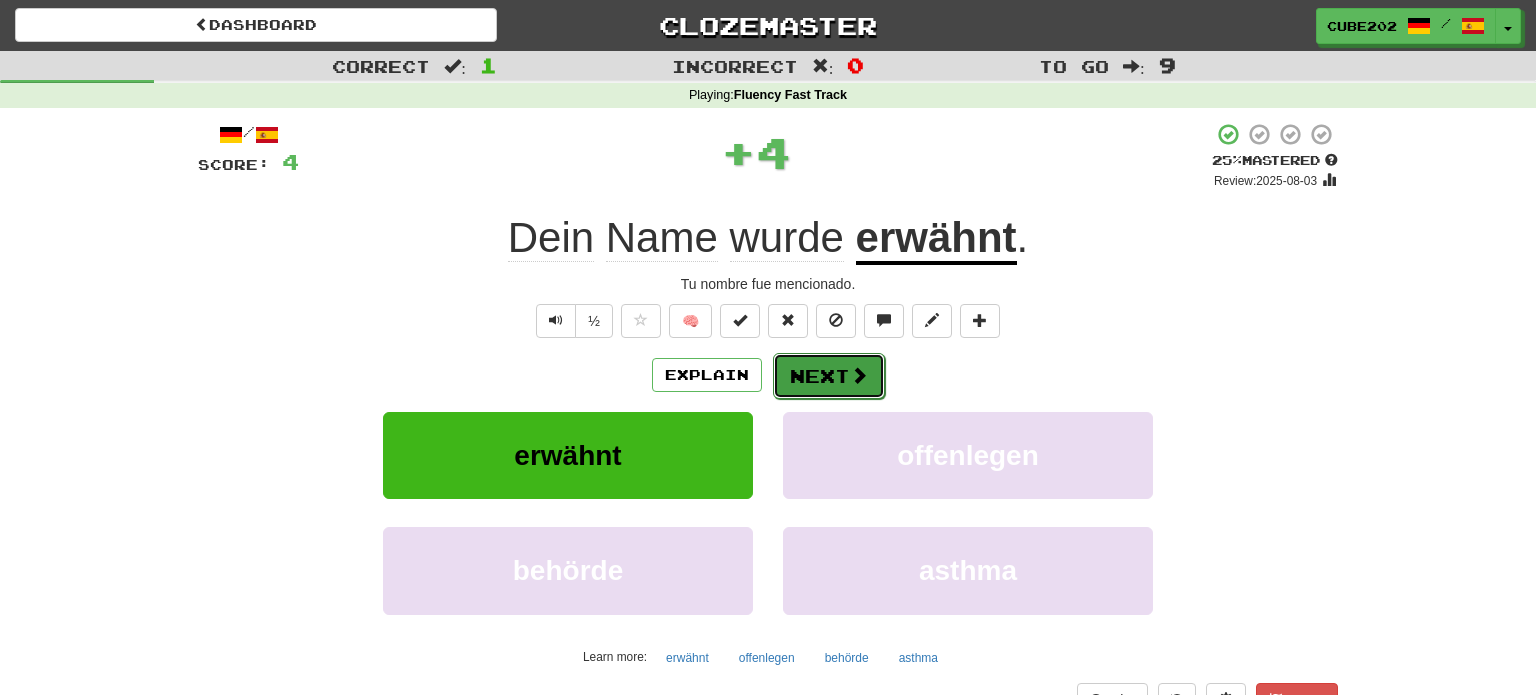 click on "Next" at bounding box center [829, 376] 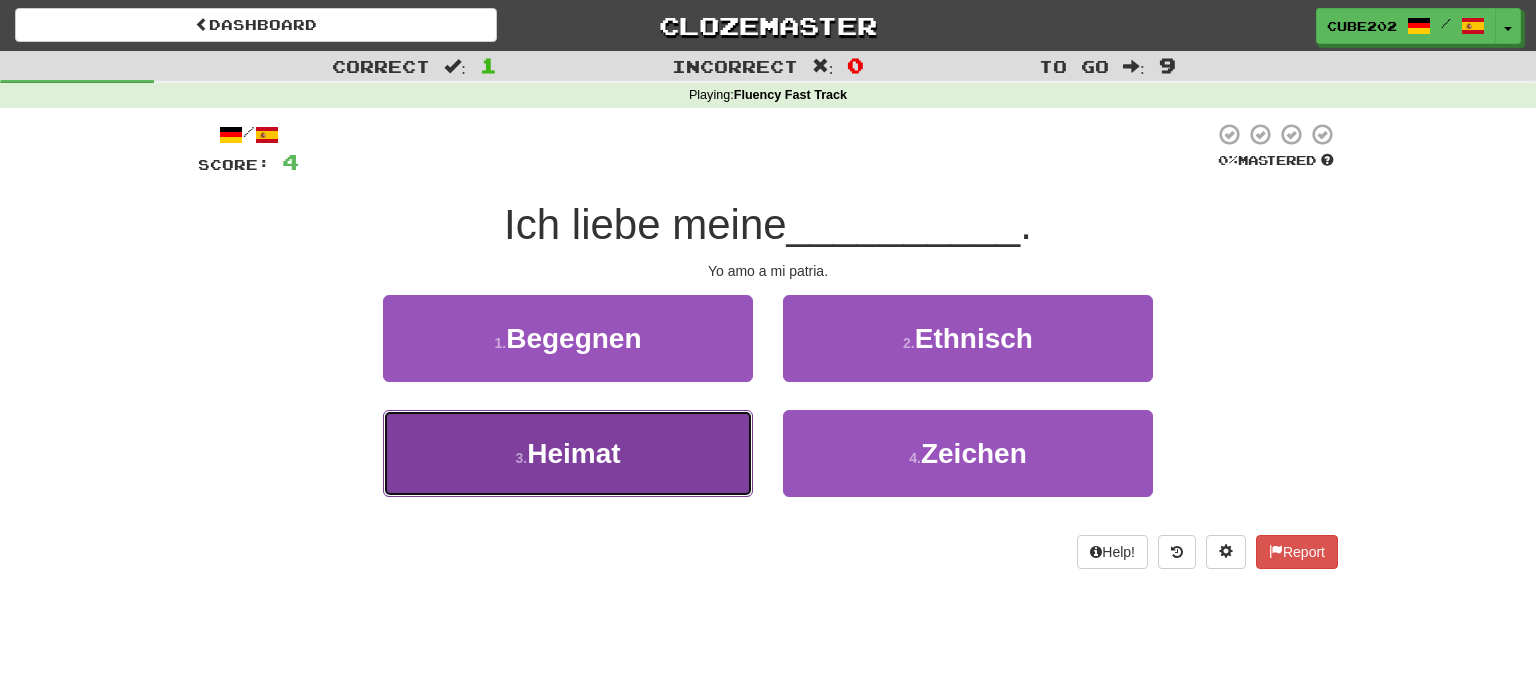 click on "3 .  Heimat" at bounding box center [568, 453] 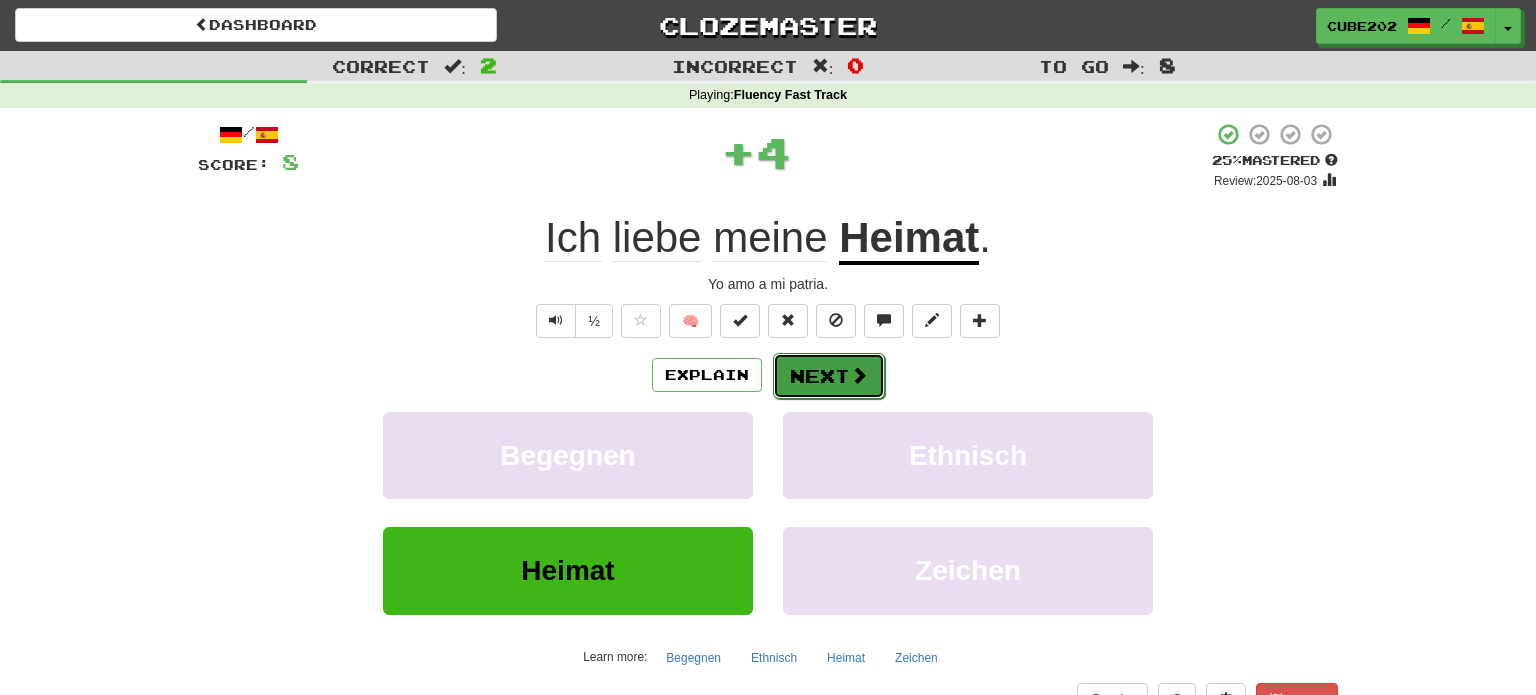 click on "Next" at bounding box center (829, 376) 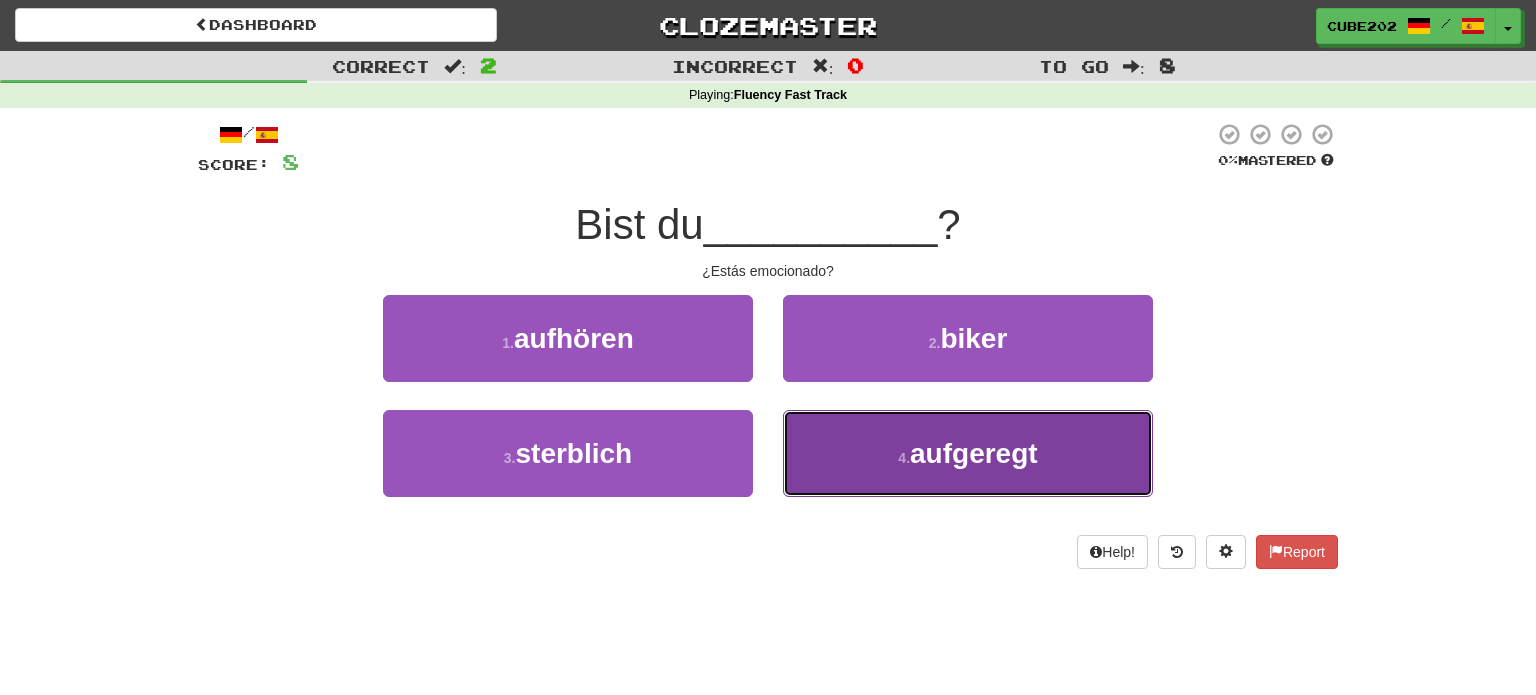 click on "aufgeregt" at bounding box center [974, 453] 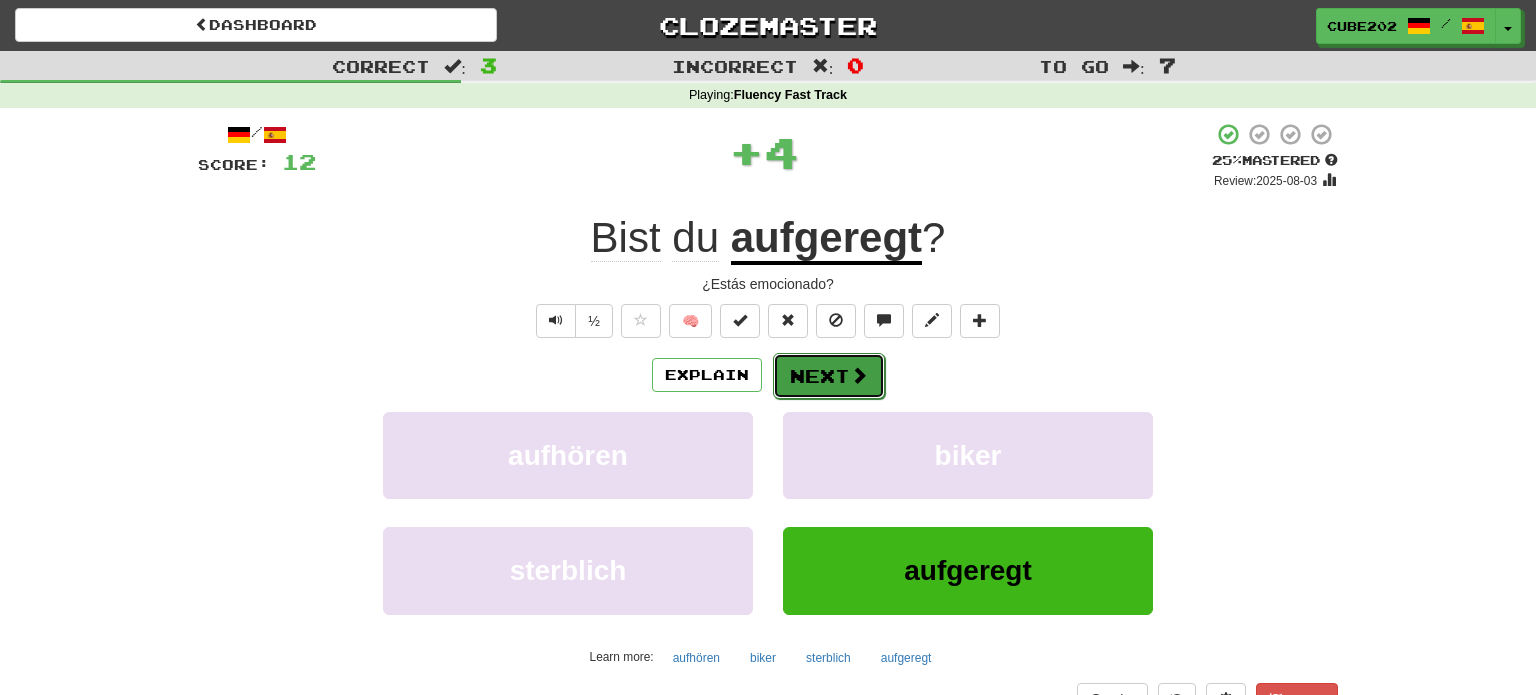click on "Next" at bounding box center (829, 376) 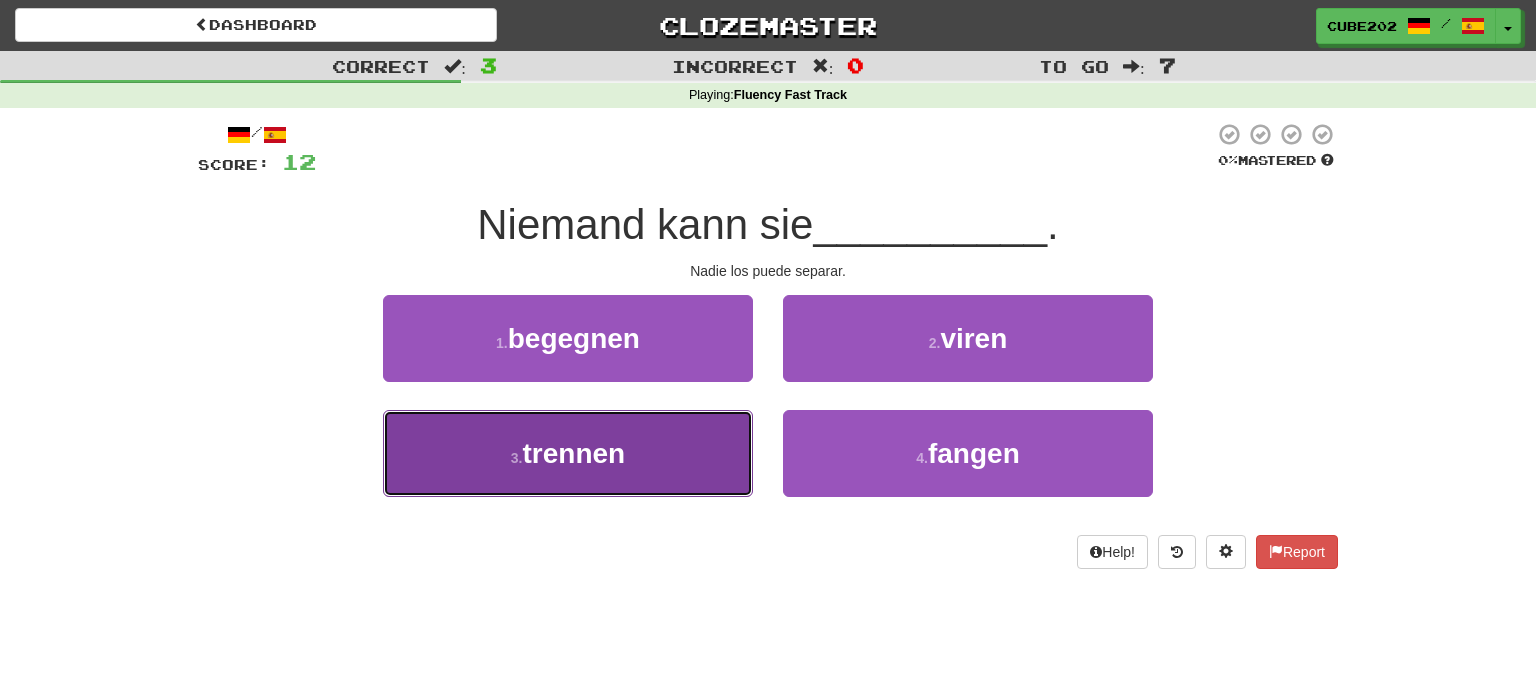 click on "3 .  trennen" at bounding box center (568, 453) 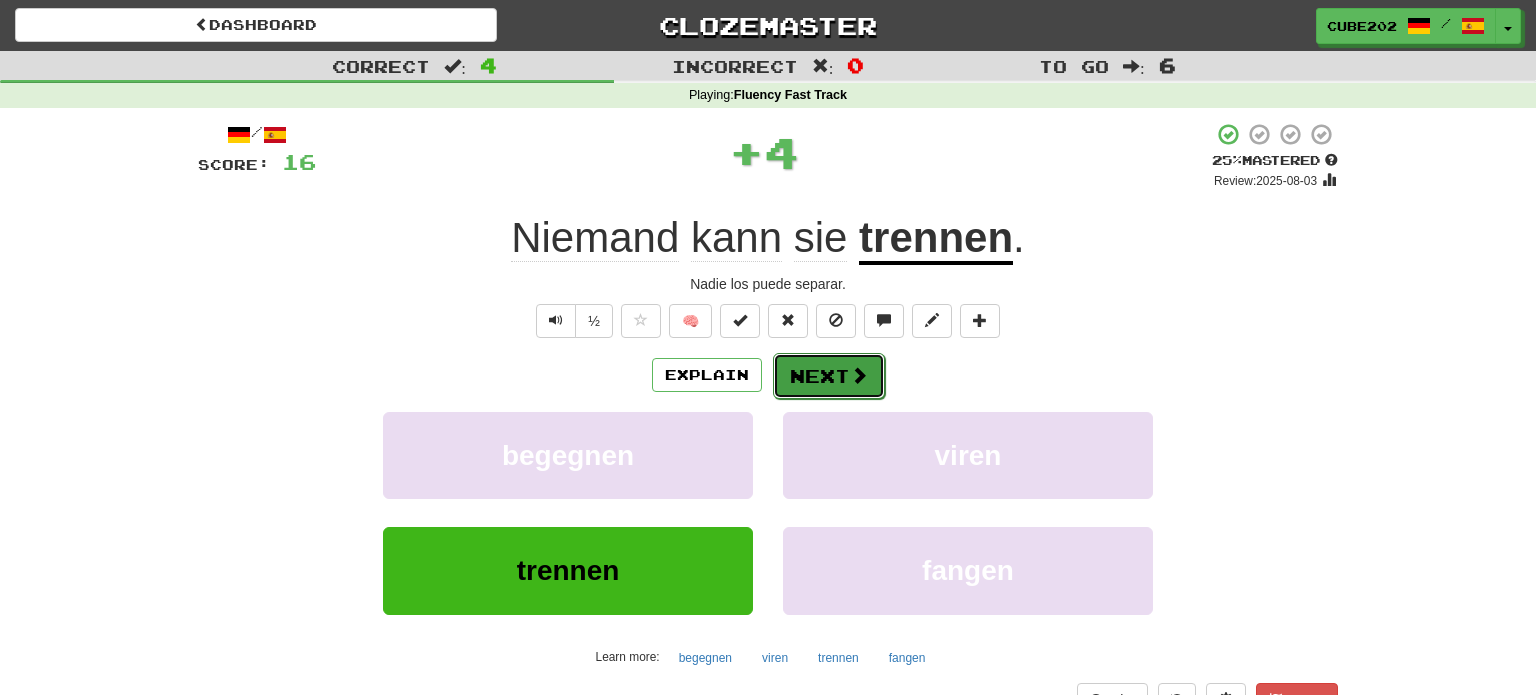 click on "Next" at bounding box center (829, 376) 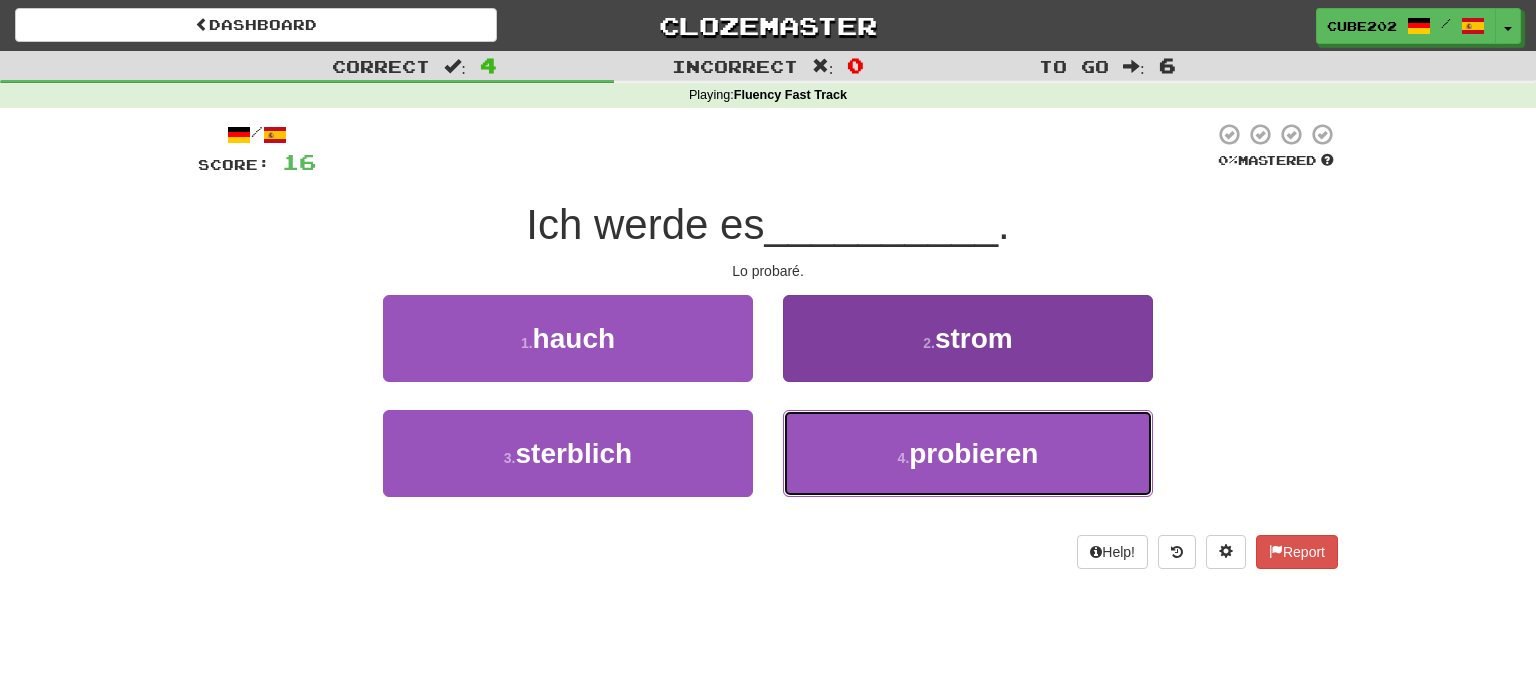 drag, startPoint x: 907, startPoint y: 449, endPoint x: 889, endPoint y: 427, distance: 28.42534 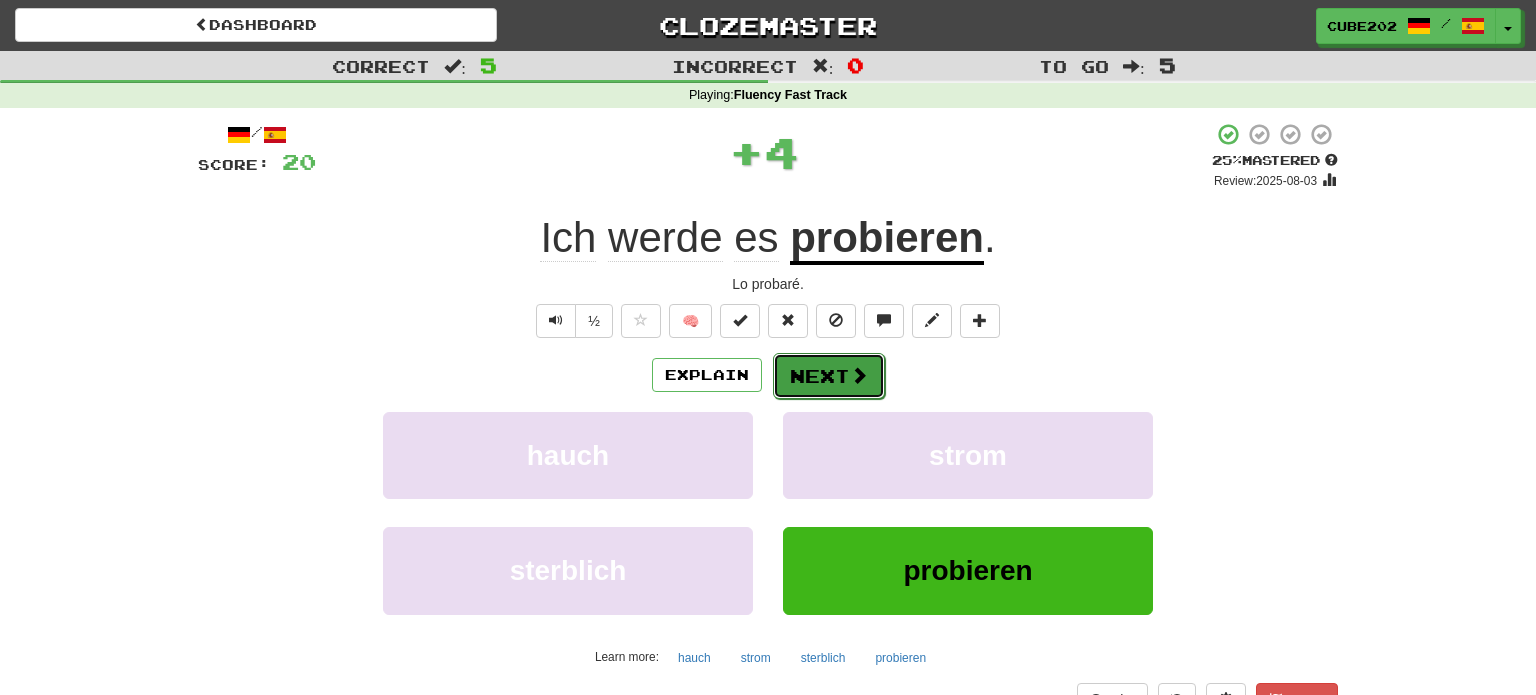 click on "Next" at bounding box center (829, 376) 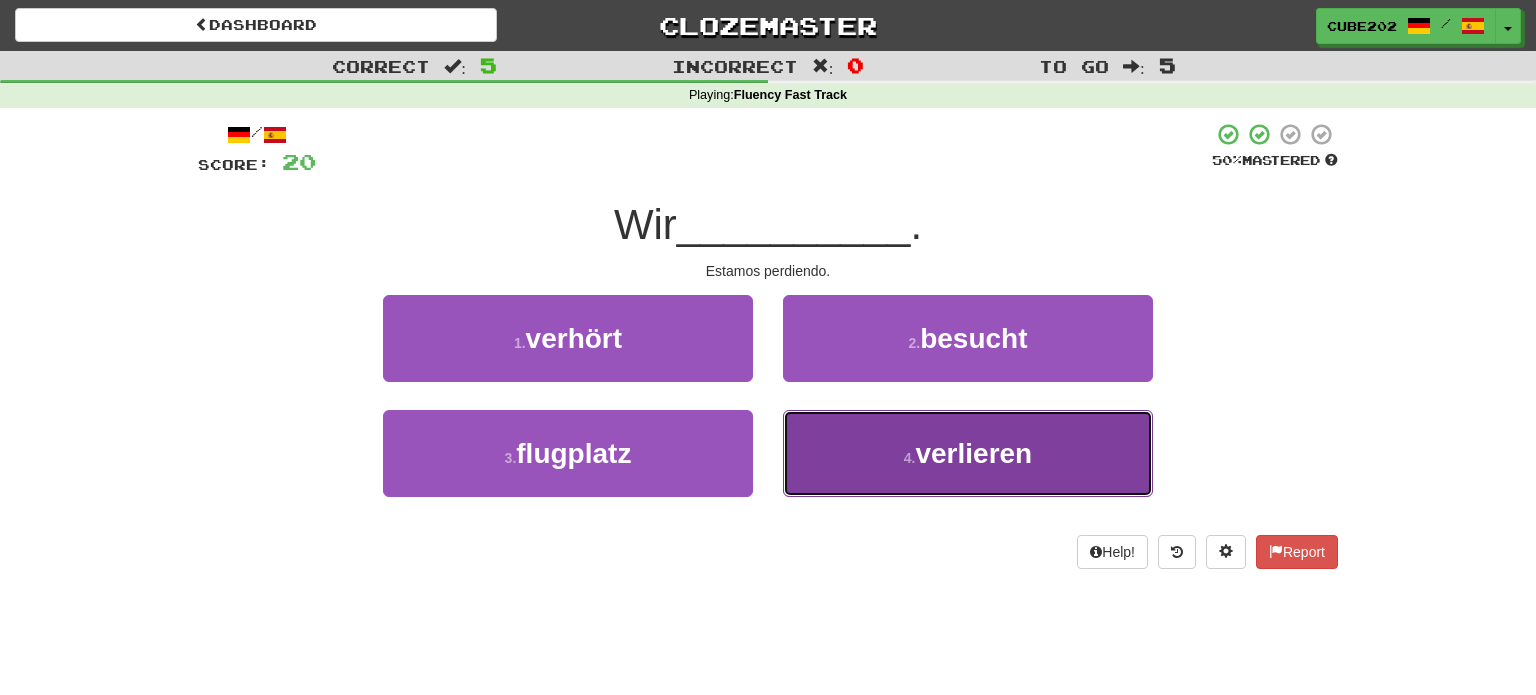 click on "4 .  verlieren" at bounding box center [968, 453] 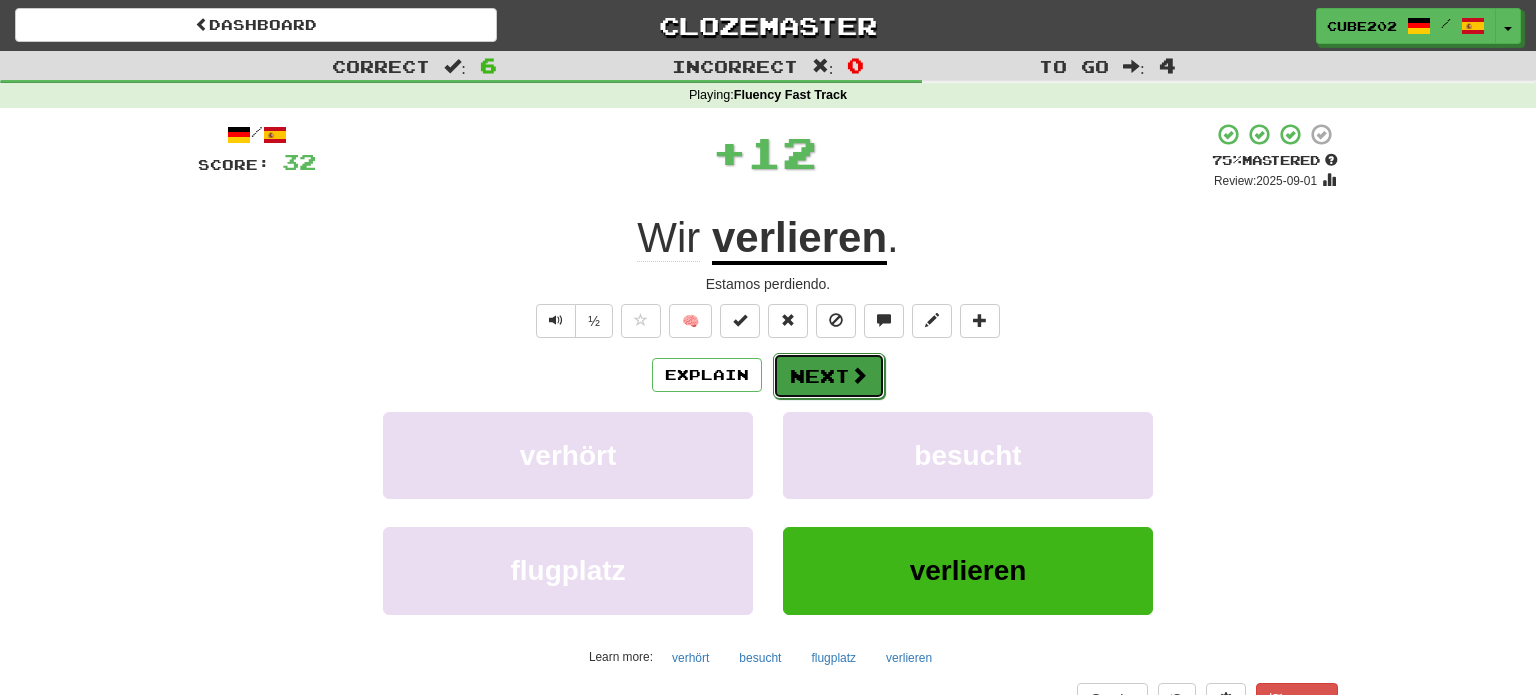 click on "Next" at bounding box center (829, 376) 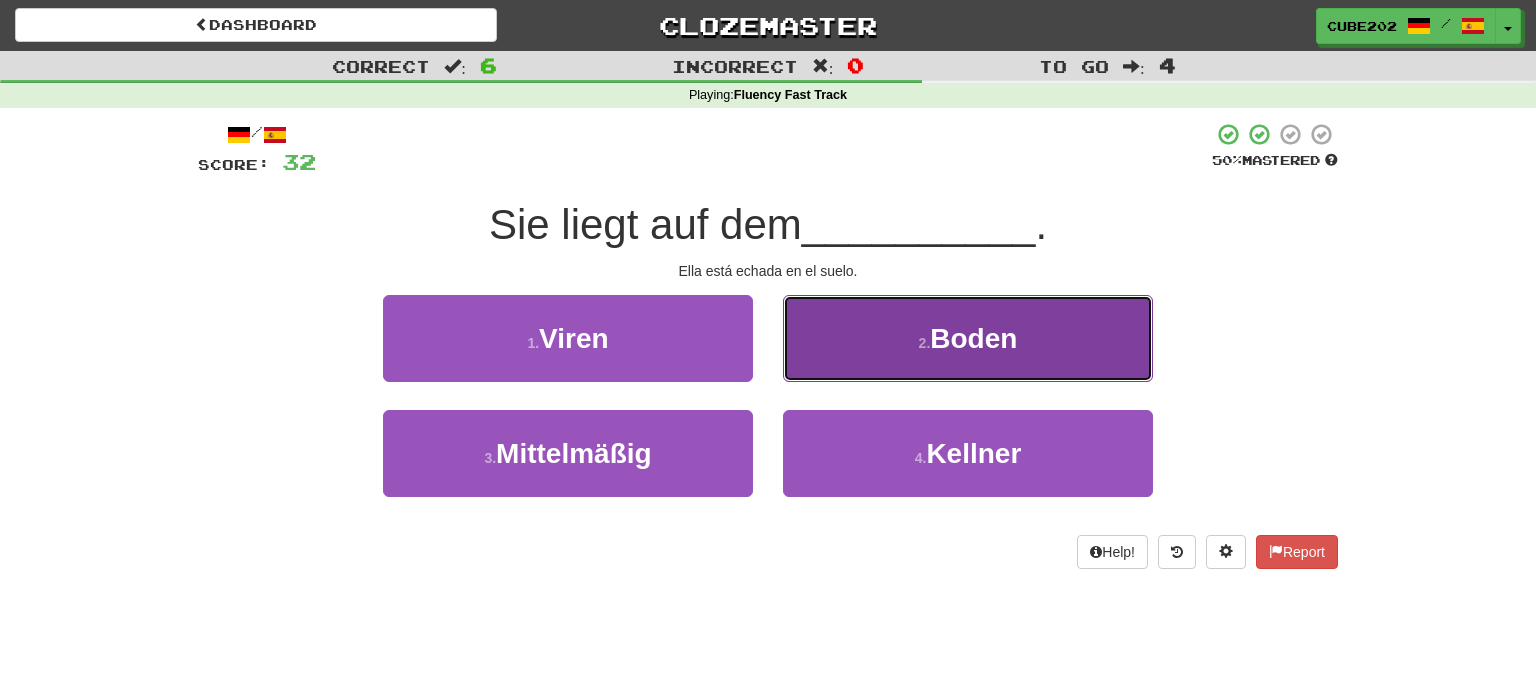 click on "2 .  Boden" at bounding box center [968, 338] 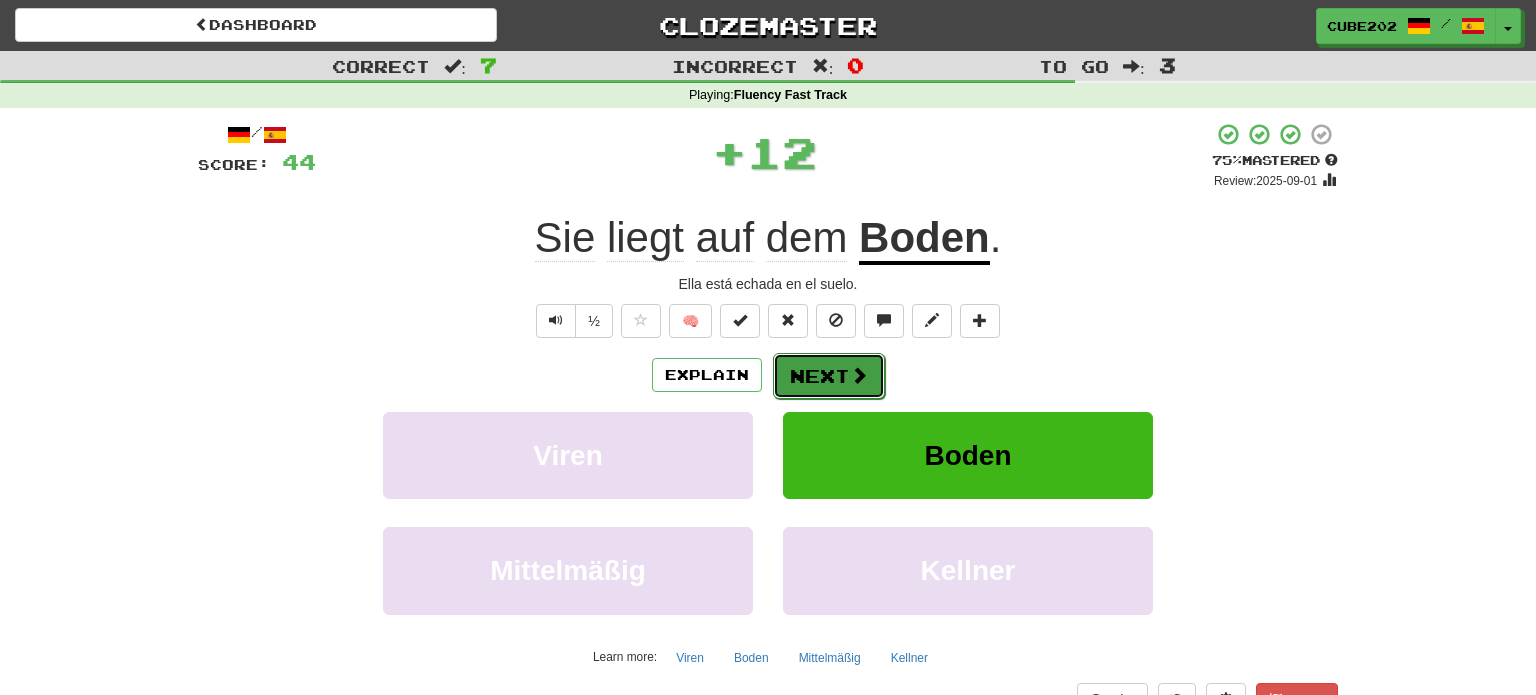 click on "Next" at bounding box center (829, 376) 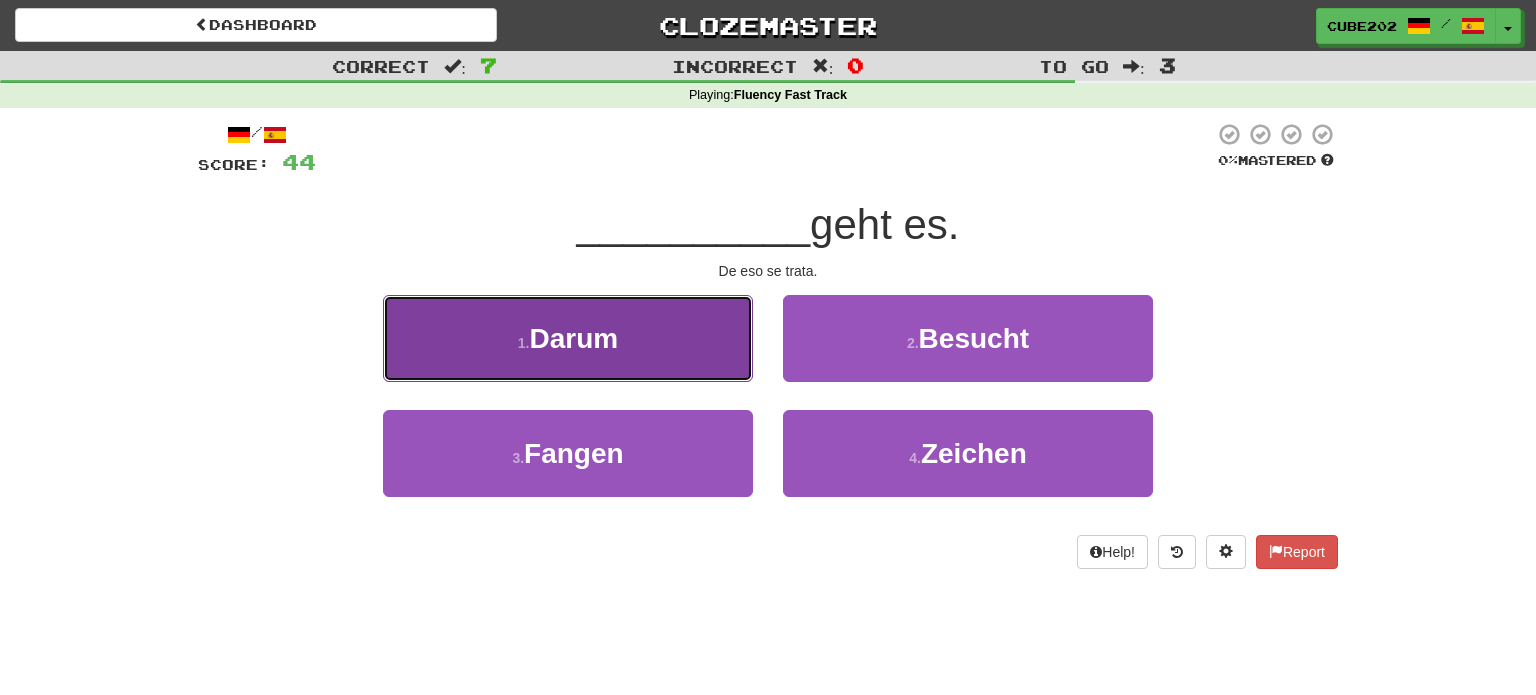 click on "1 .  Darum" at bounding box center (568, 338) 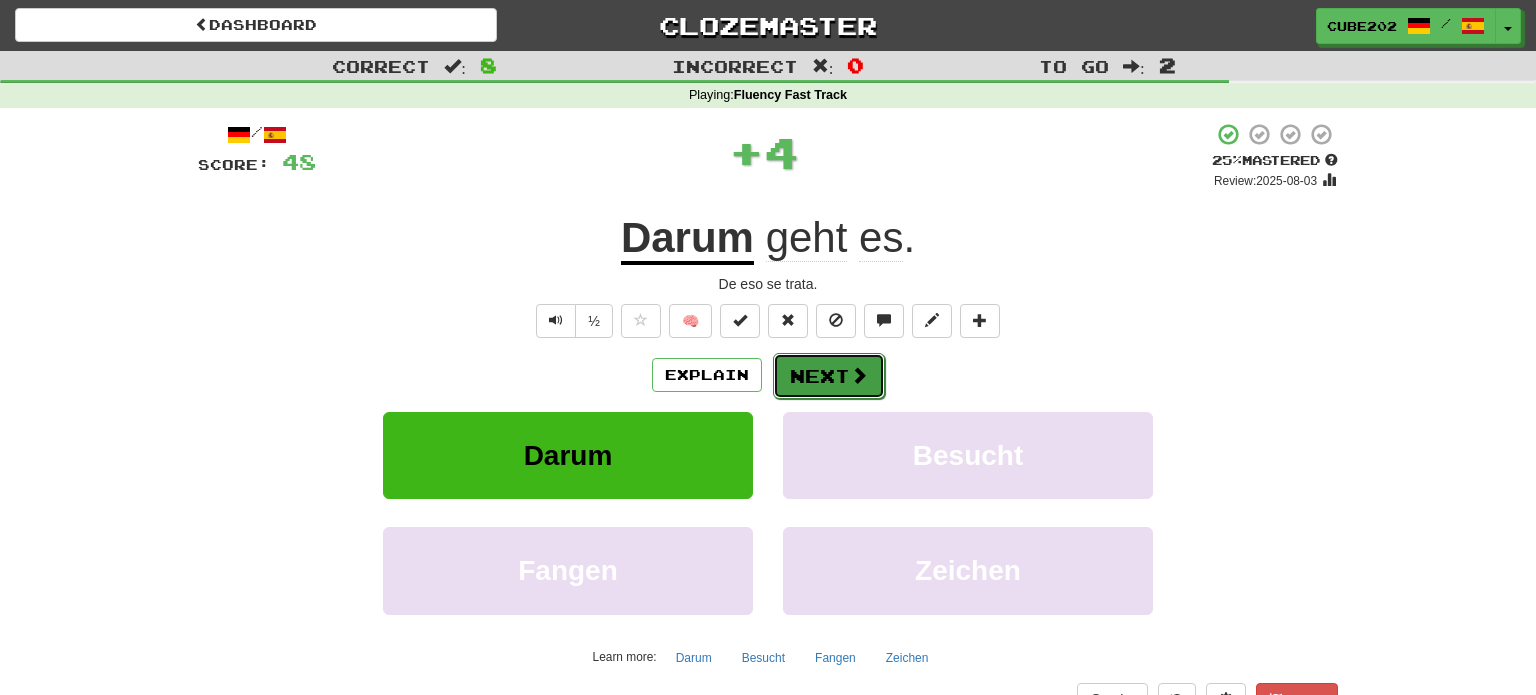click on "Next" at bounding box center (829, 376) 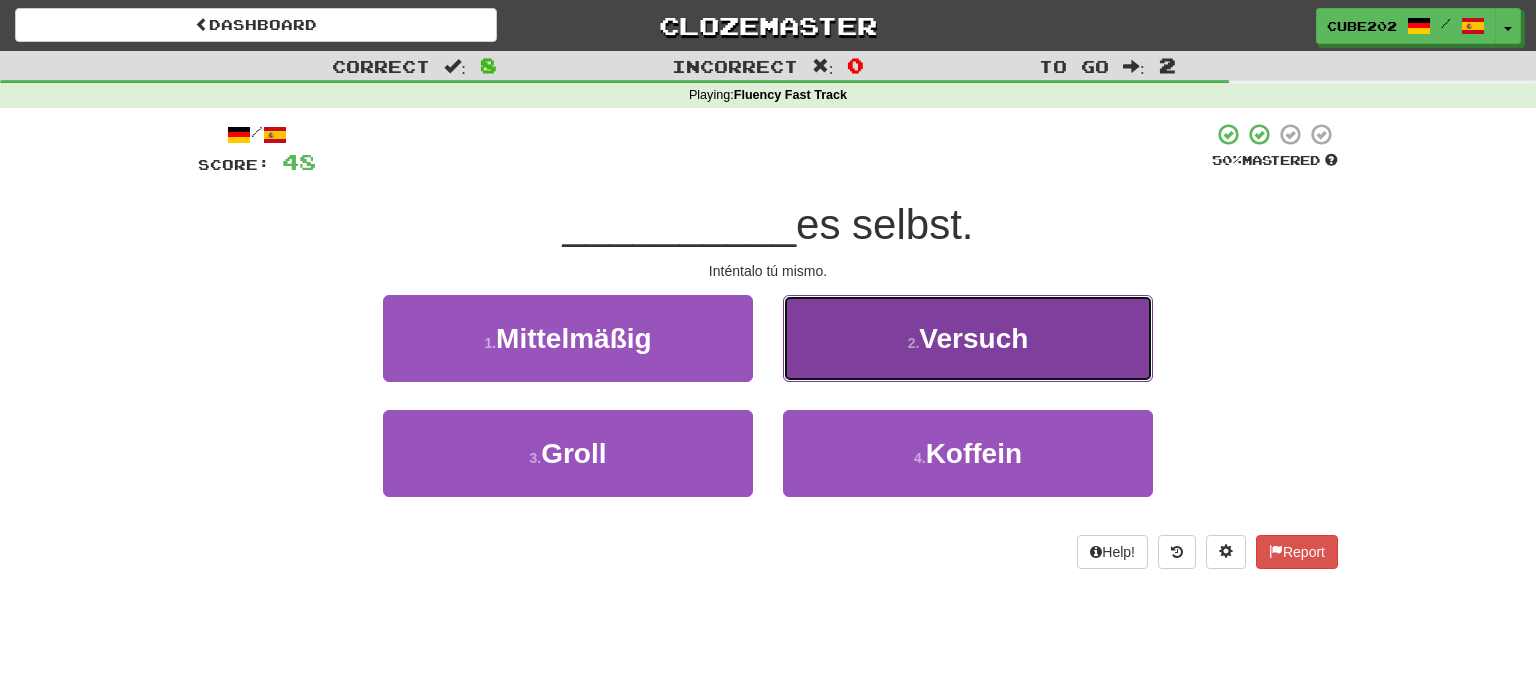 click on "2 .  Versuch" at bounding box center [968, 338] 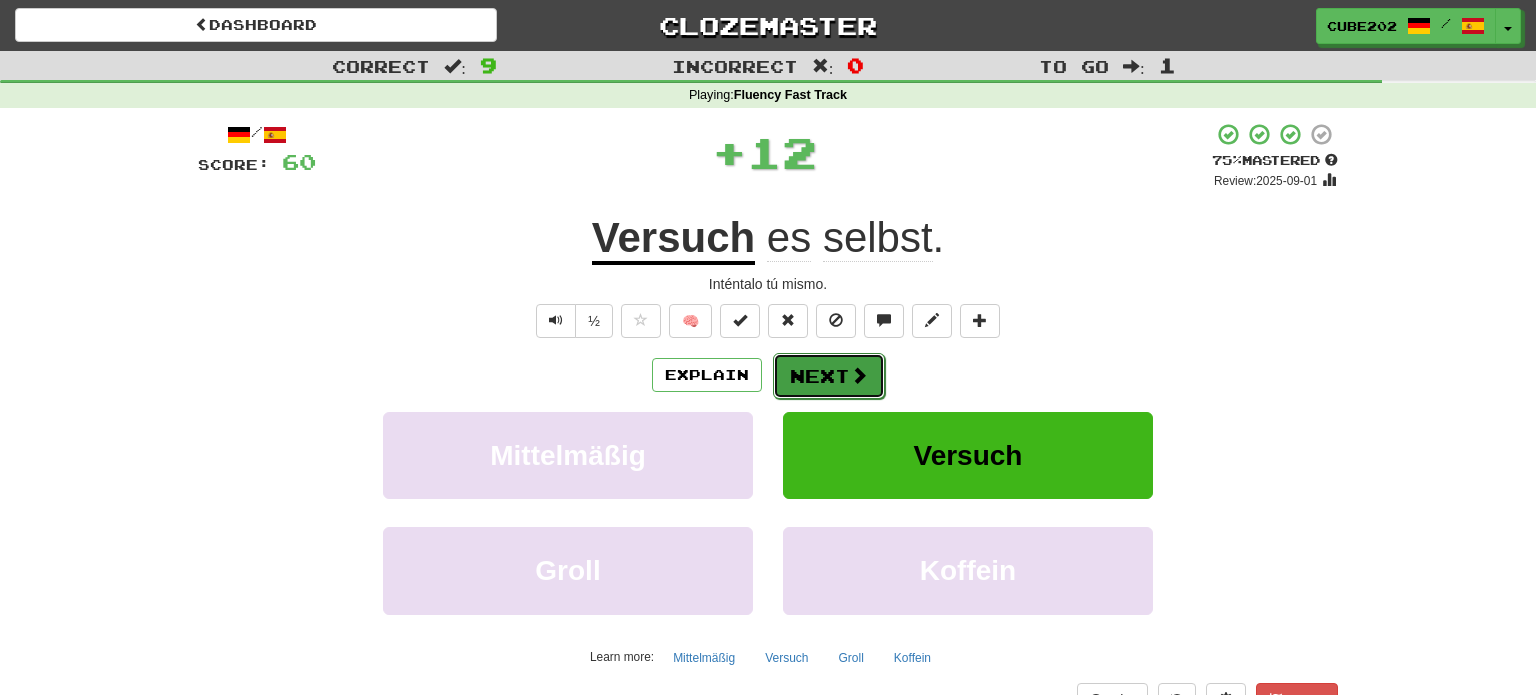 click on "Next" at bounding box center (829, 376) 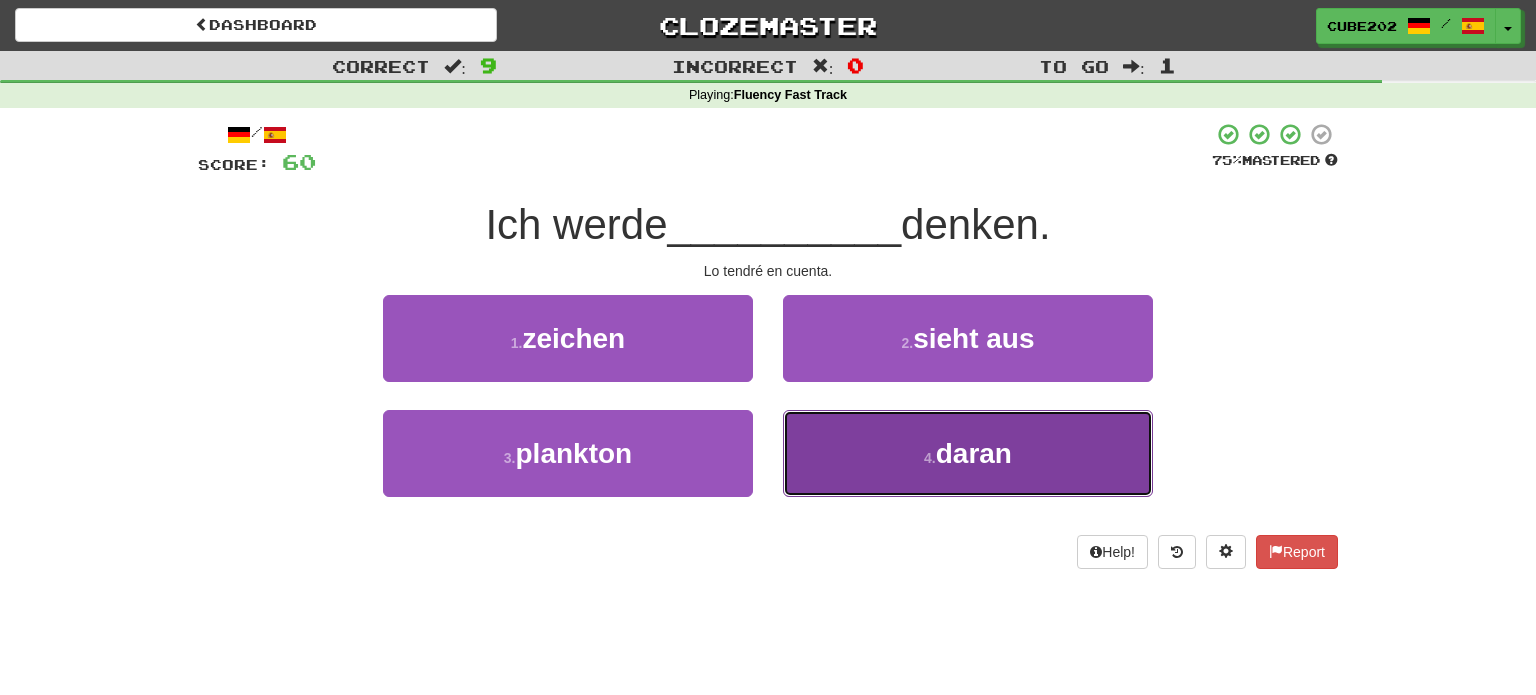 click on "4 .  daran" at bounding box center [968, 453] 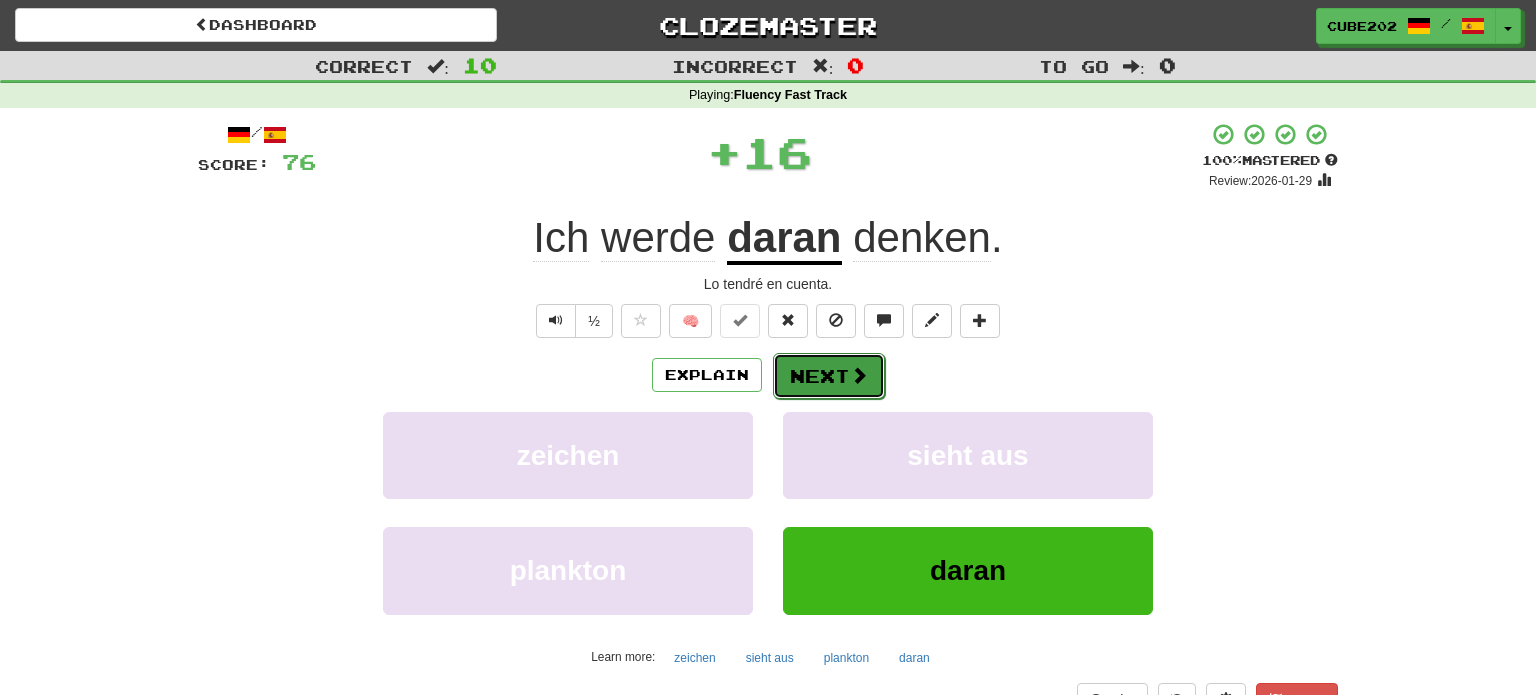 click on "Next" at bounding box center [829, 376] 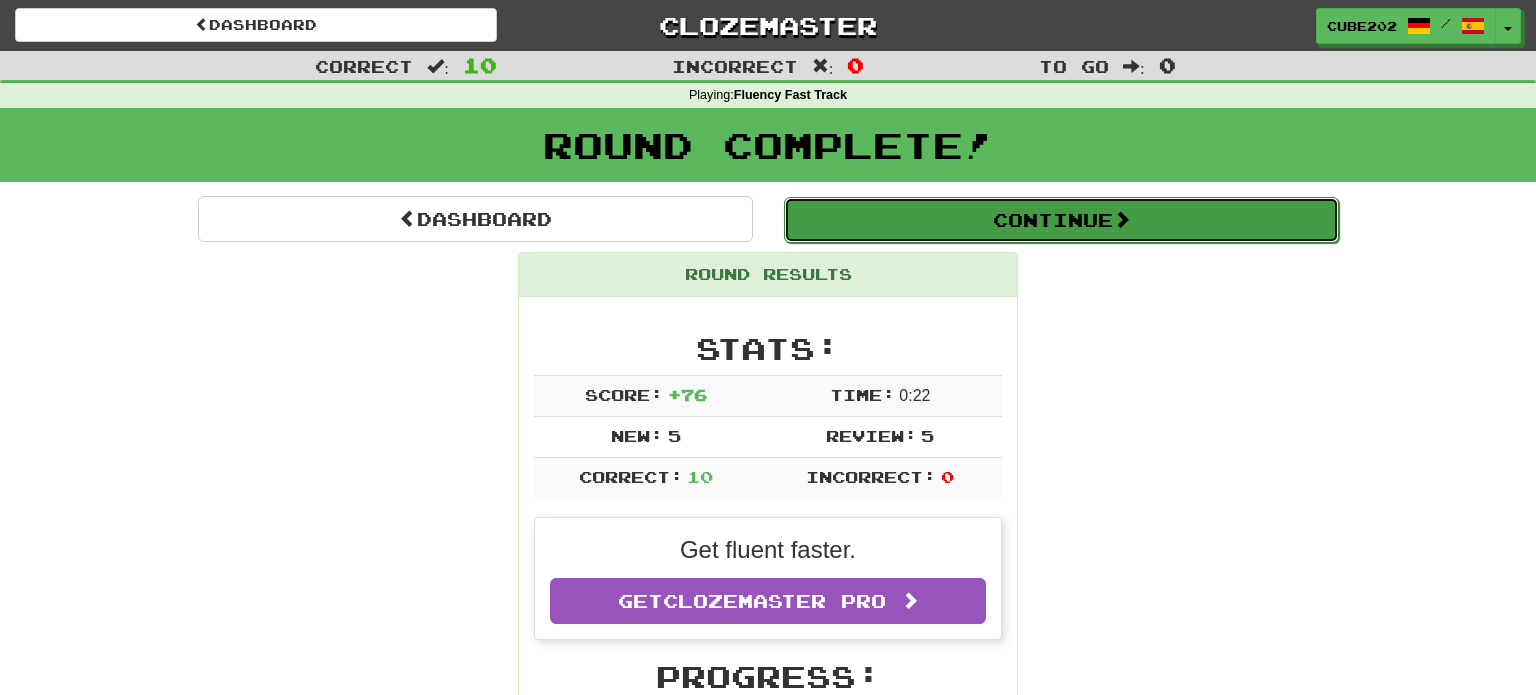 click on "Continue" at bounding box center [1061, 220] 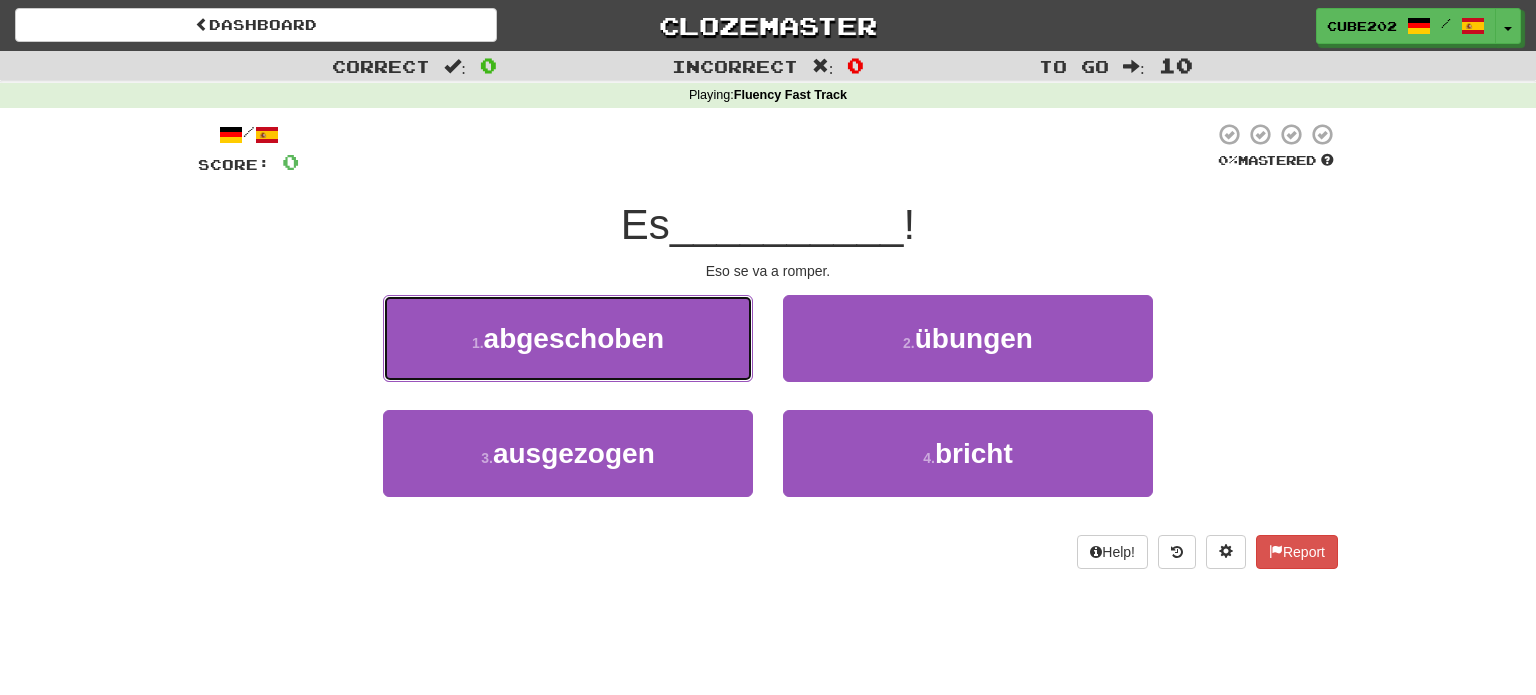 click on "1 .  abgeschoben" at bounding box center (568, 338) 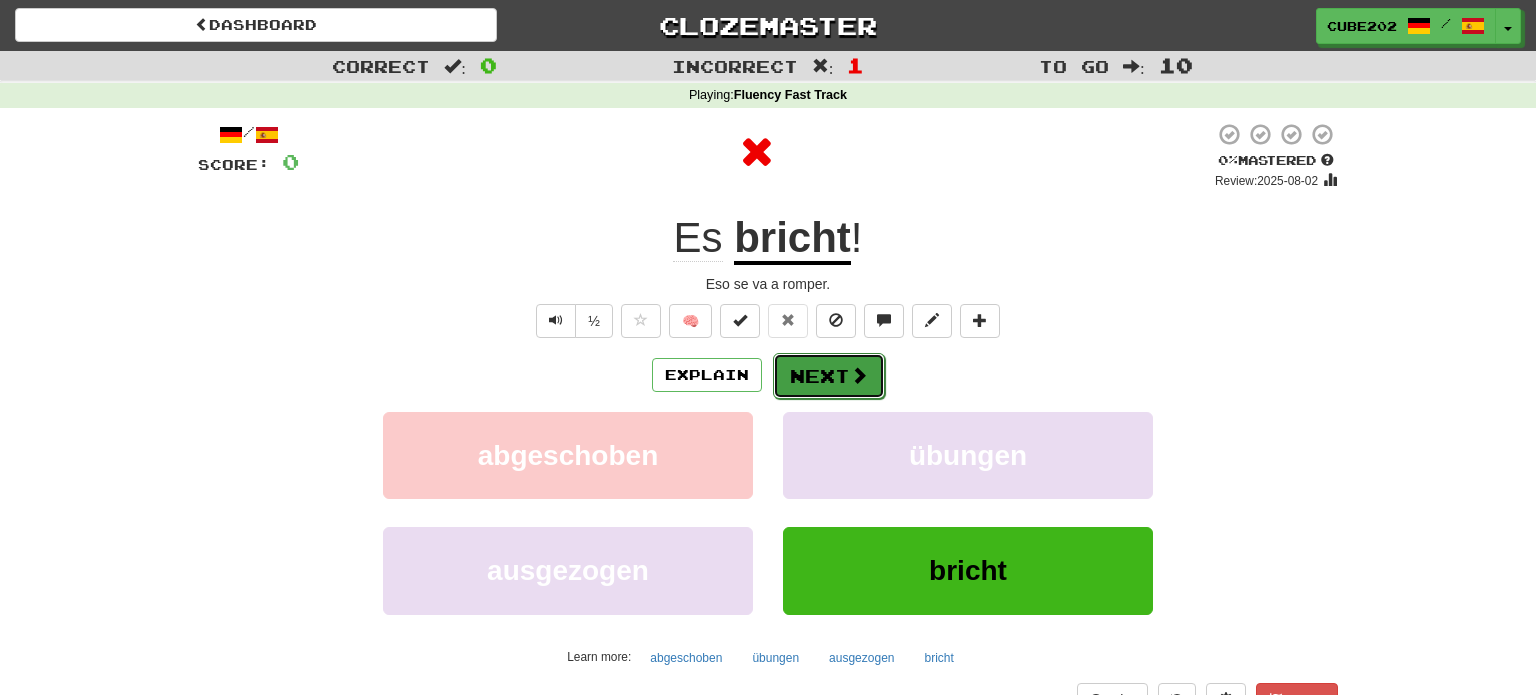 click on "Next" at bounding box center (829, 376) 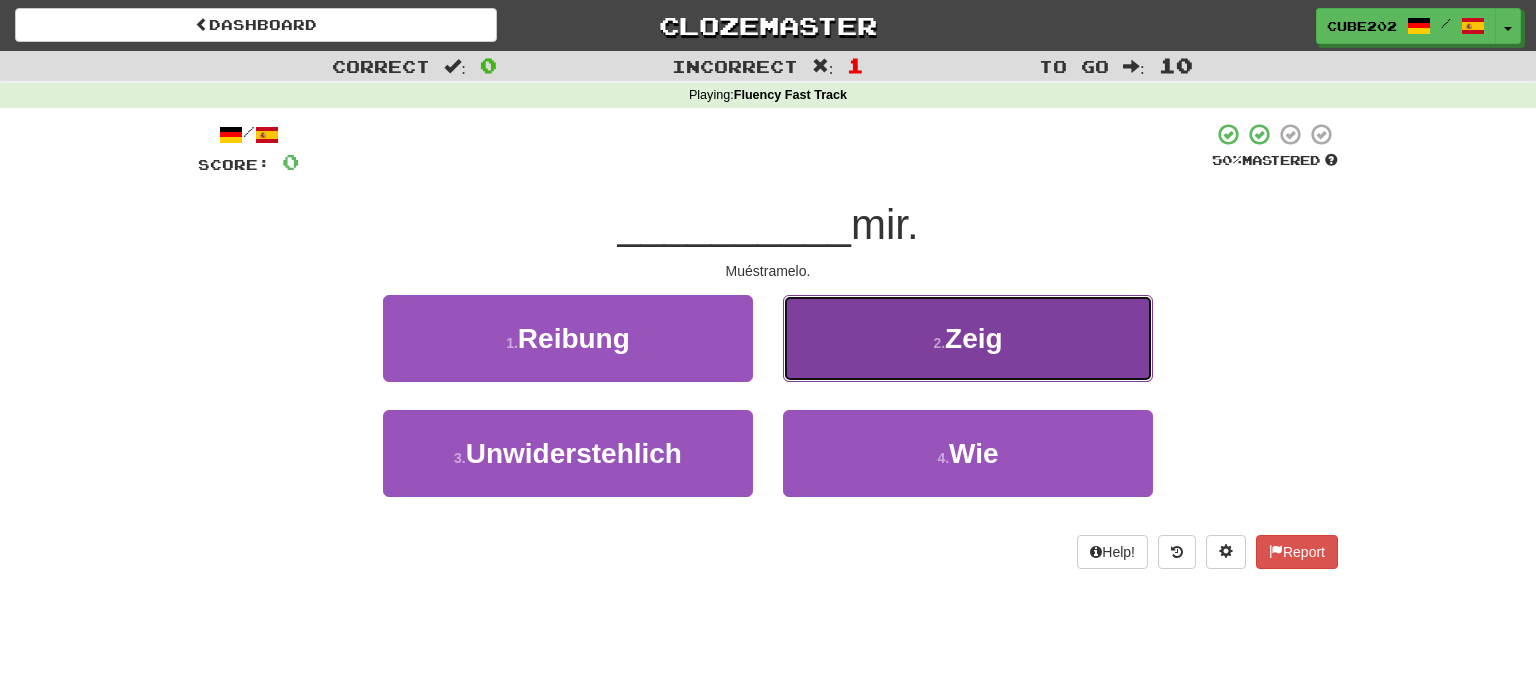 click on "2 .  Zeig" at bounding box center [968, 338] 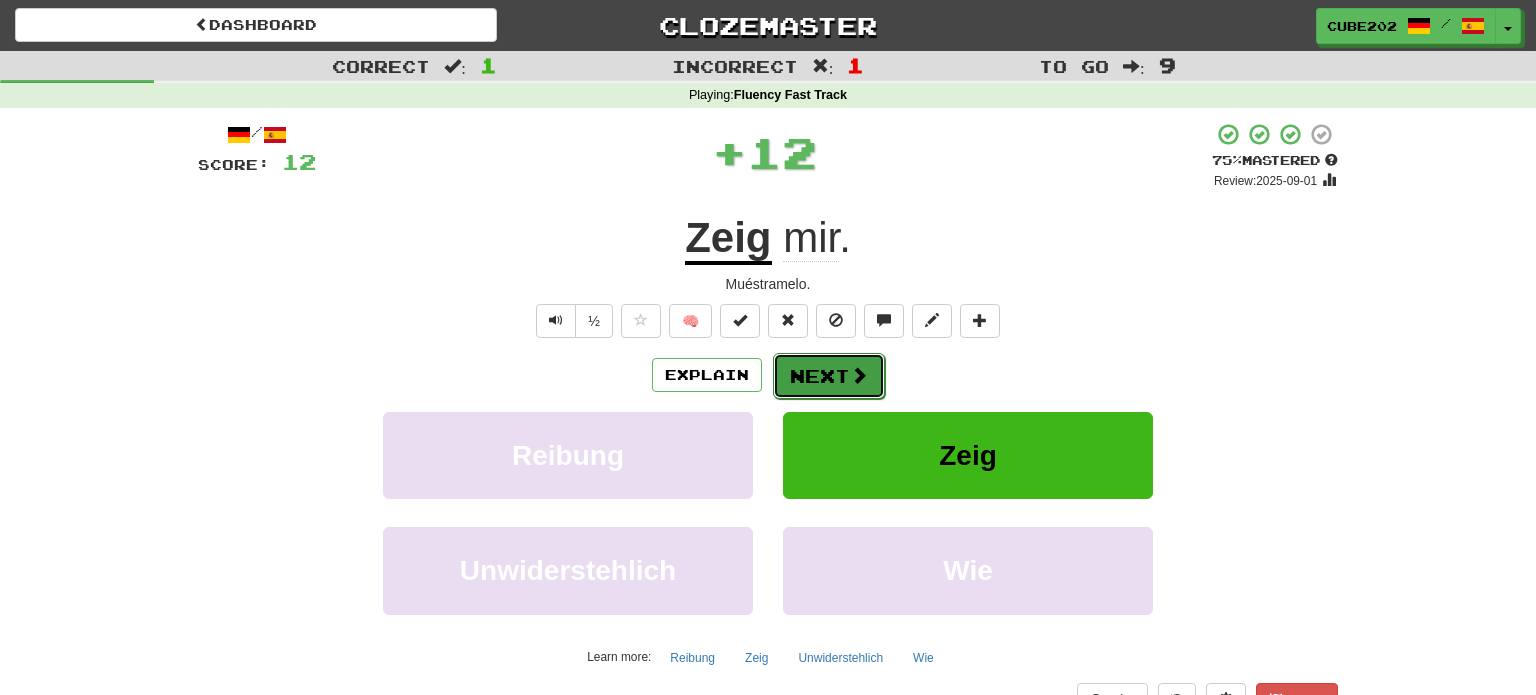 click on "Next" at bounding box center [829, 376] 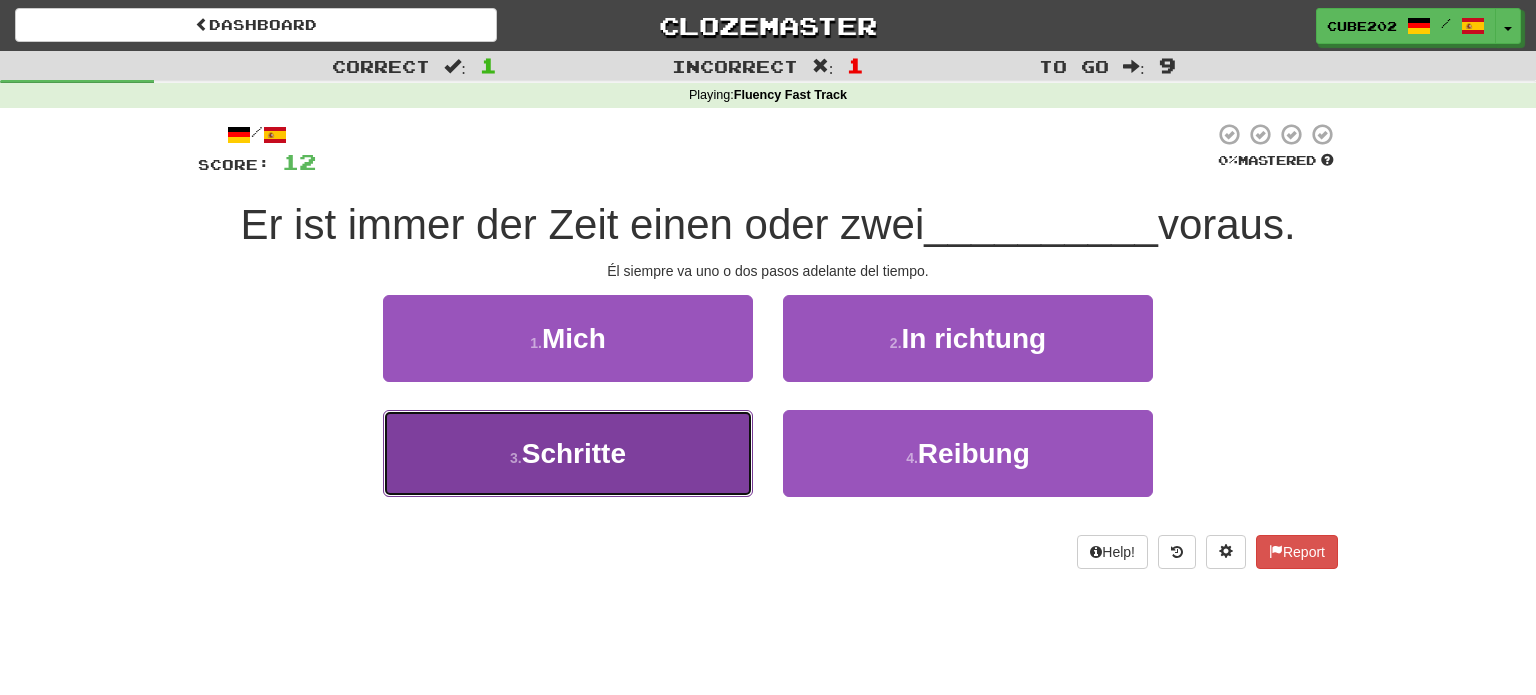 click on "3 .  Schritte" at bounding box center [568, 453] 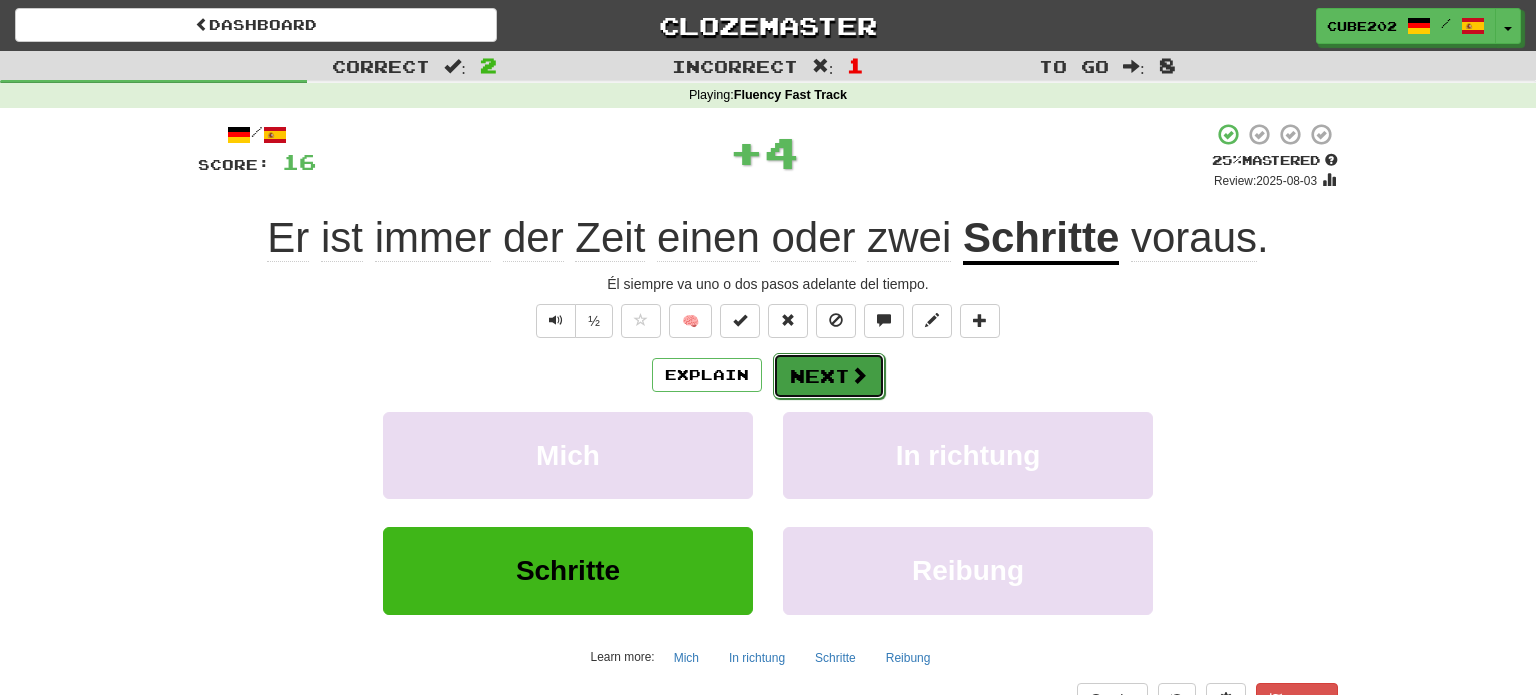 click on "Next" at bounding box center (829, 376) 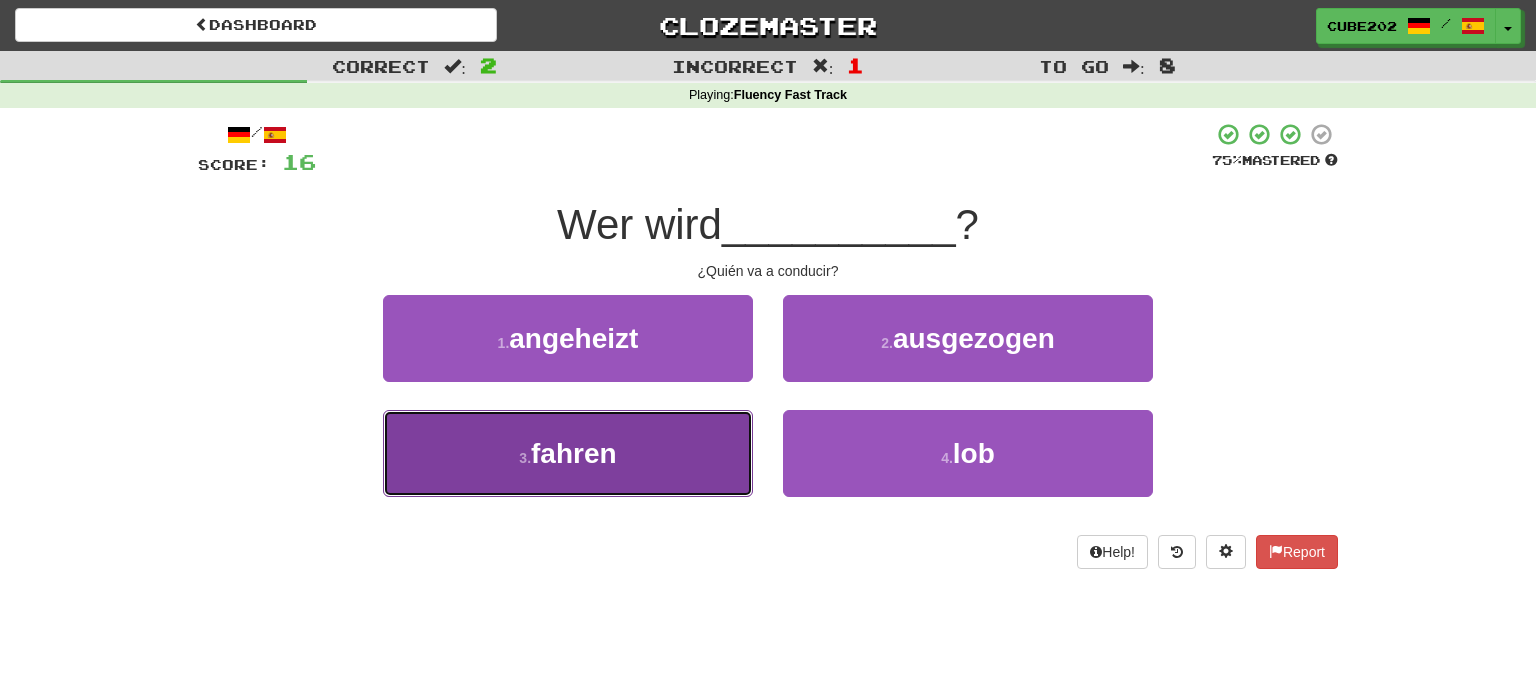 click on "3 .  fahren" at bounding box center [568, 453] 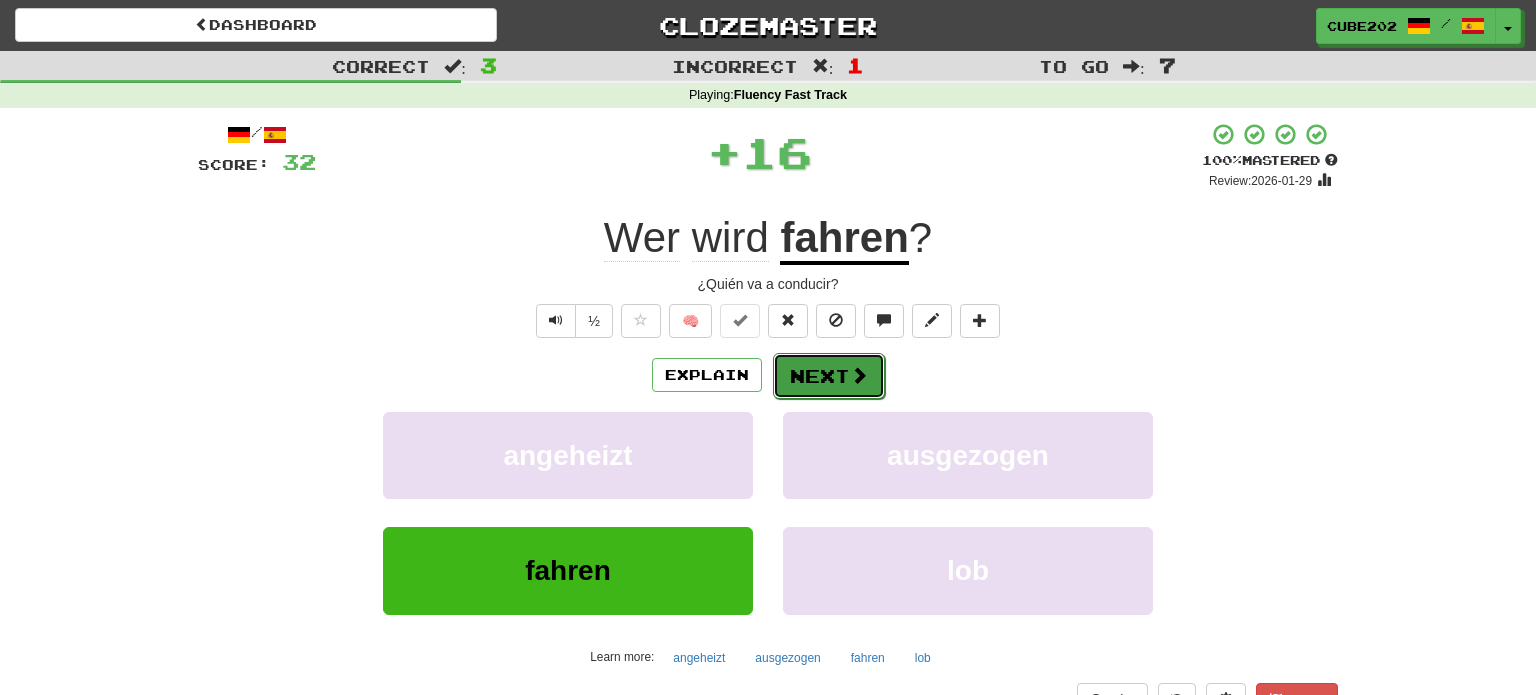 click on "Next" at bounding box center (829, 376) 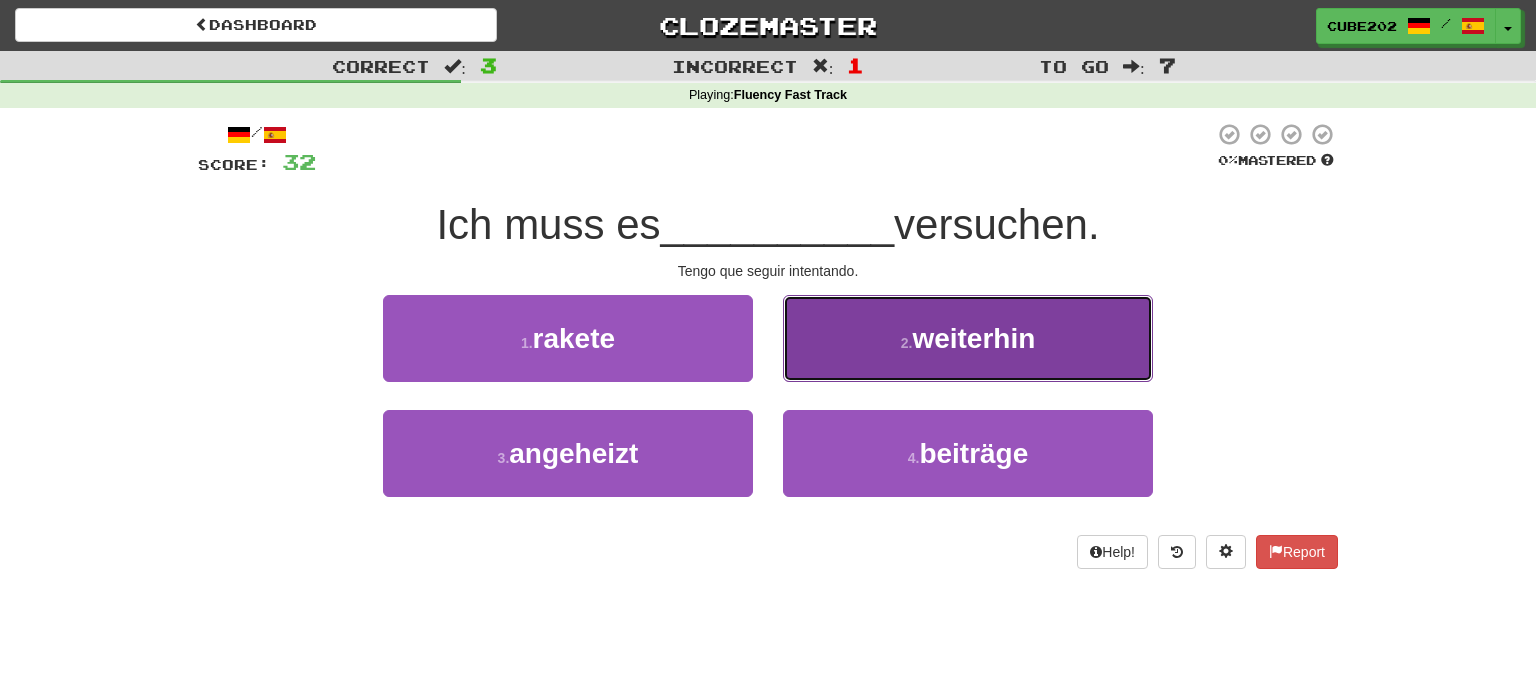 click on "2 .  weiterhin" at bounding box center [968, 338] 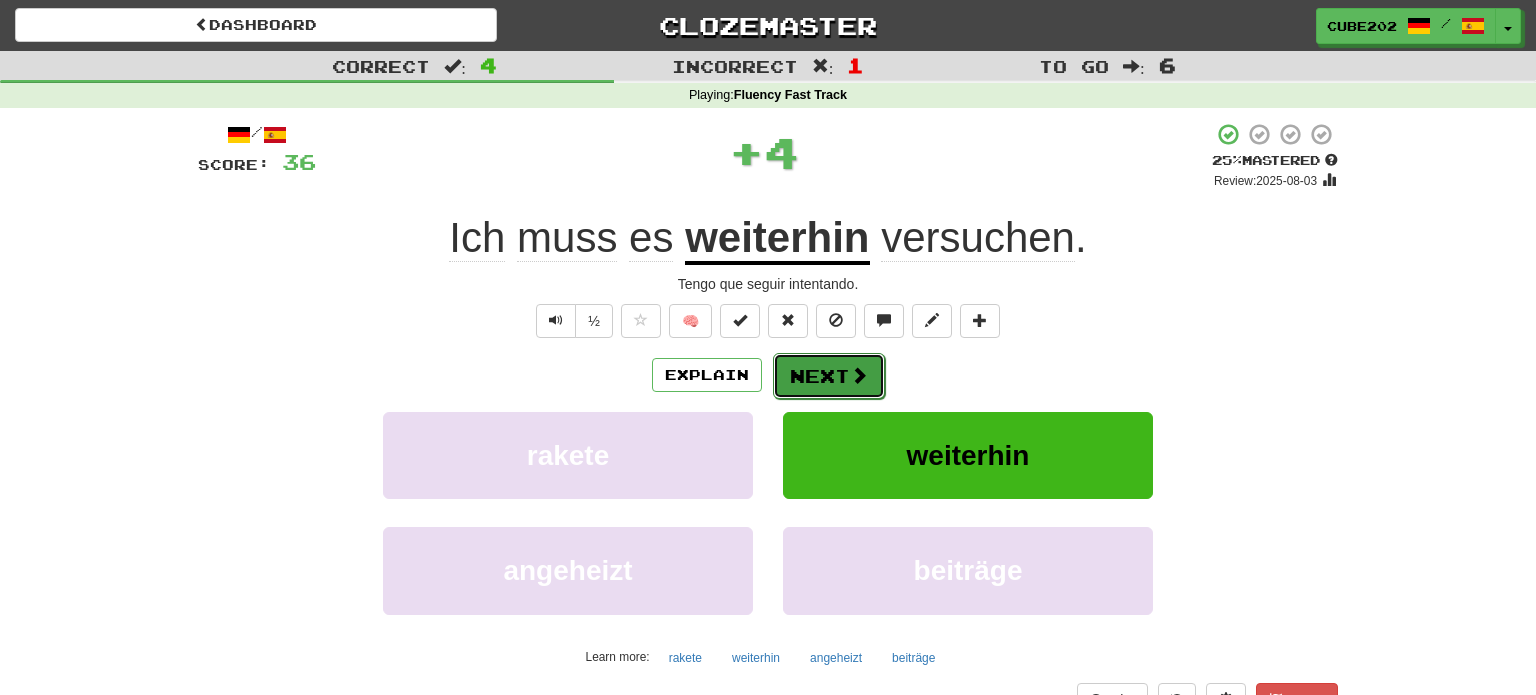 click on "Next" at bounding box center [829, 376] 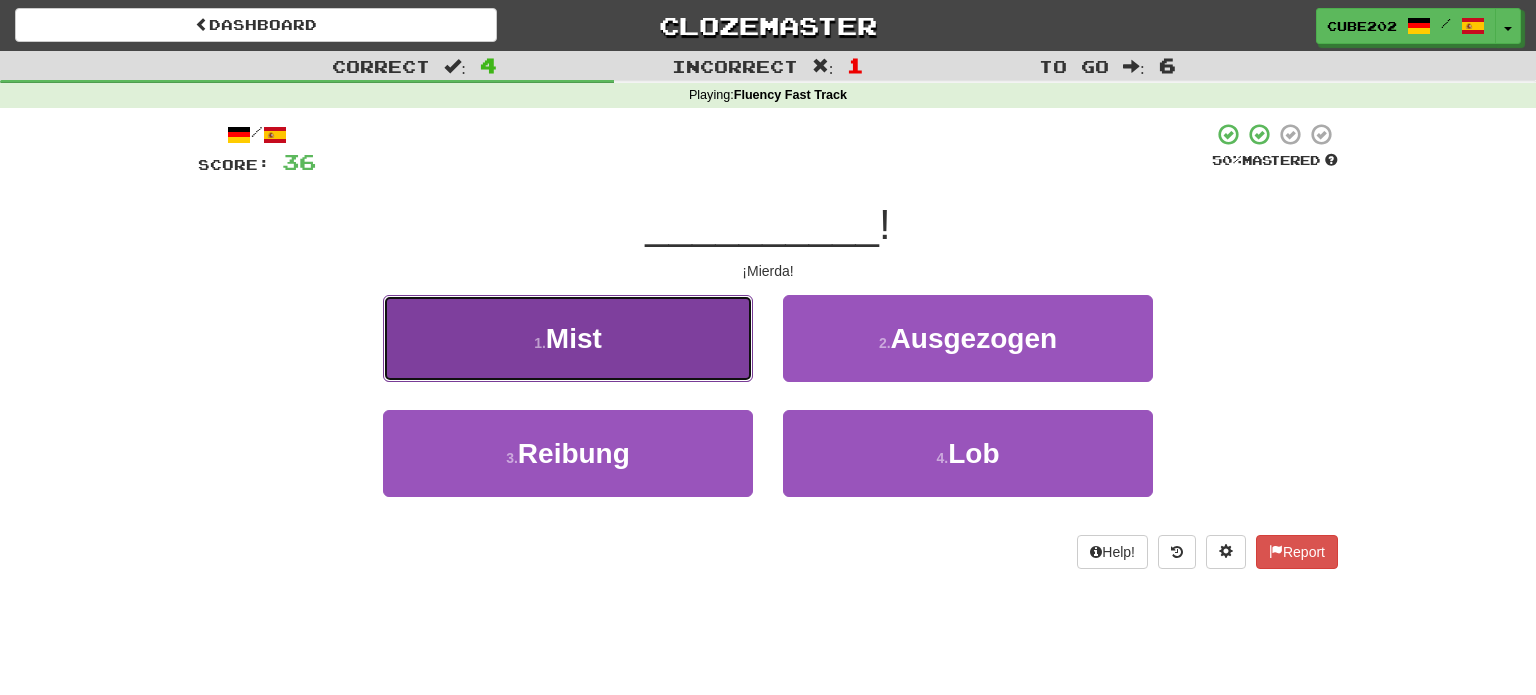 click on "1 .  Mist" at bounding box center (568, 338) 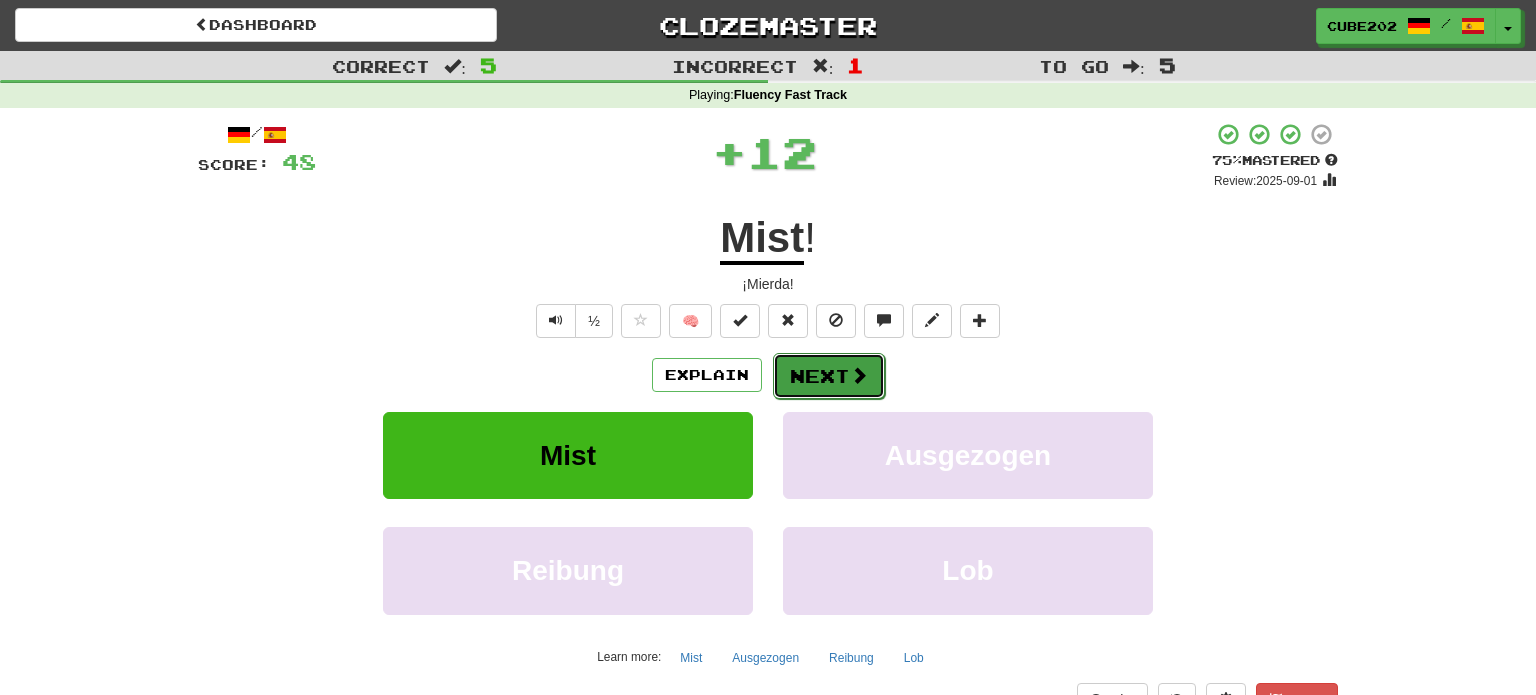 click on "Next" at bounding box center [829, 376] 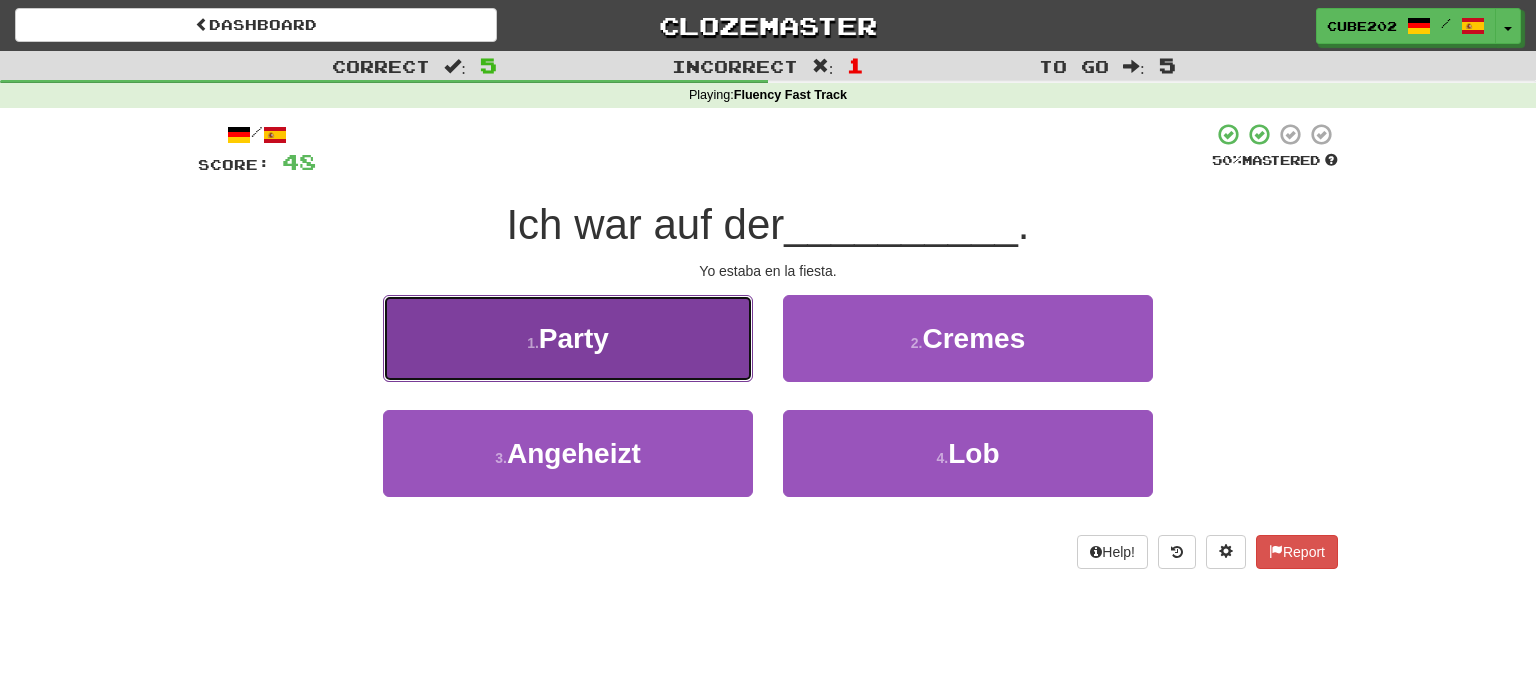 click on "1 .  Party" at bounding box center (568, 338) 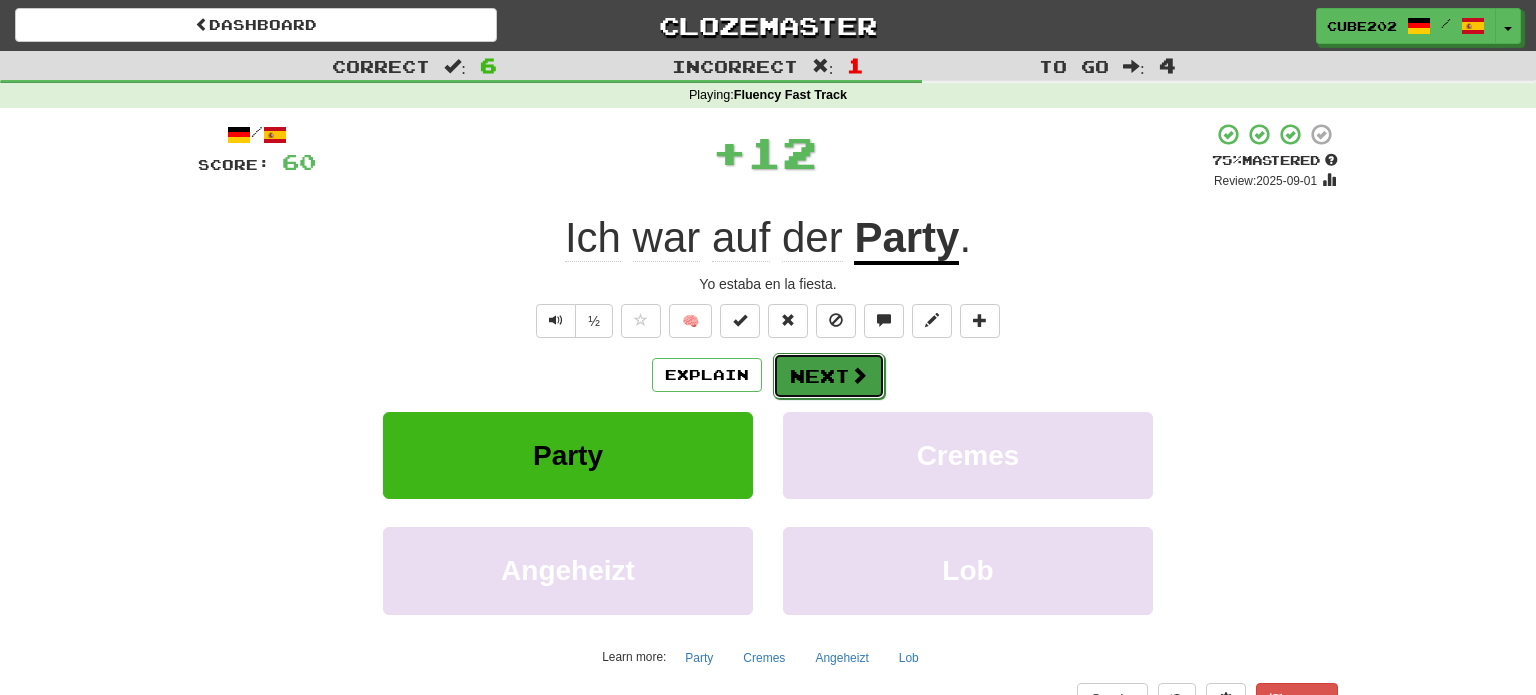 click on "Next" at bounding box center (829, 376) 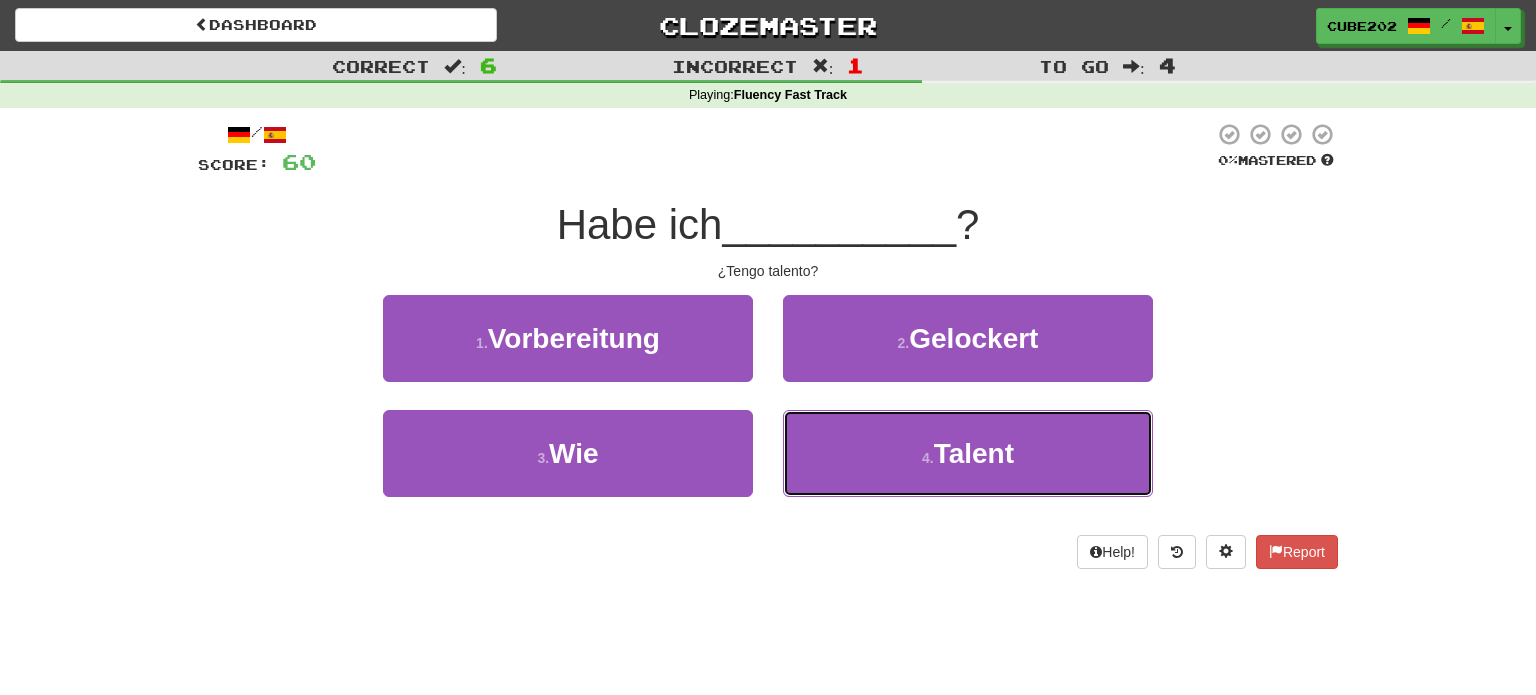 drag, startPoint x: 894, startPoint y: 440, endPoint x: 868, endPoint y: 400, distance: 47.707443 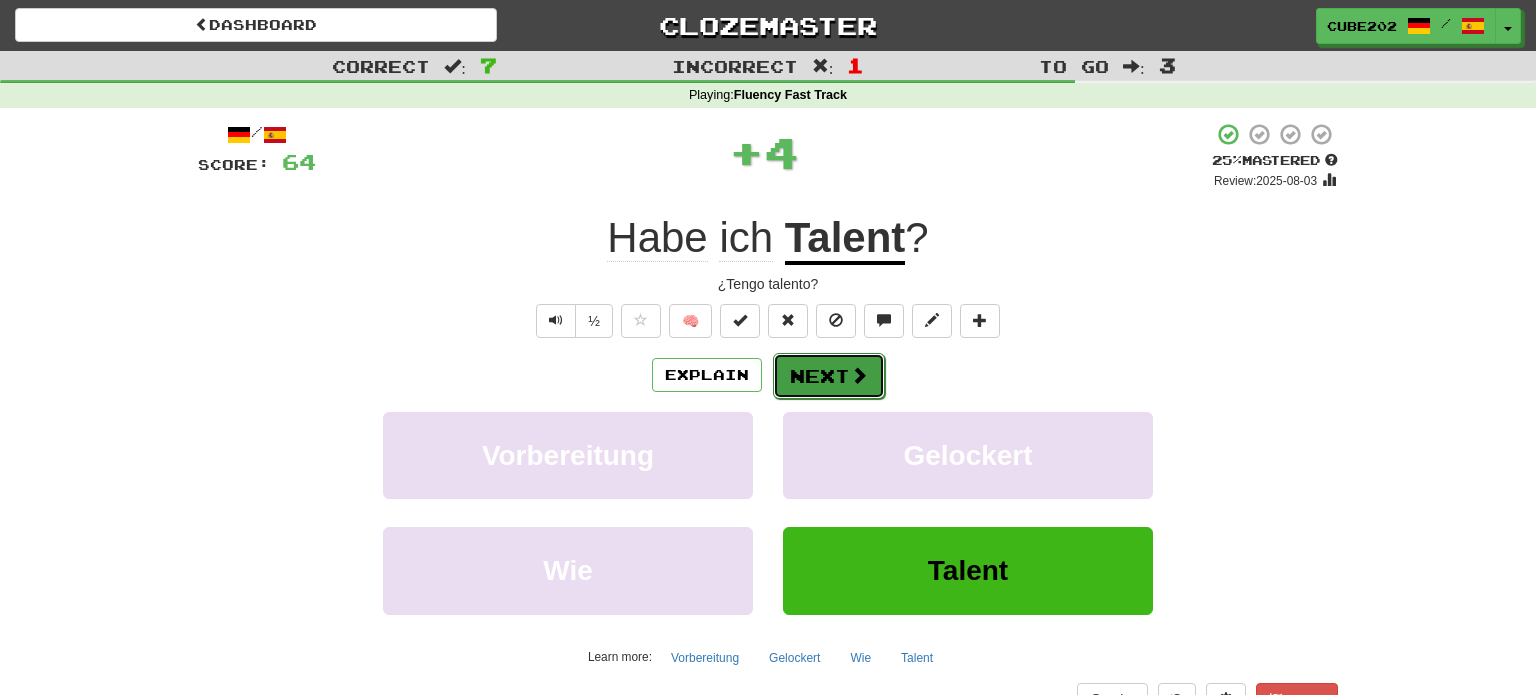 click on "Next" at bounding box center (829, 376) 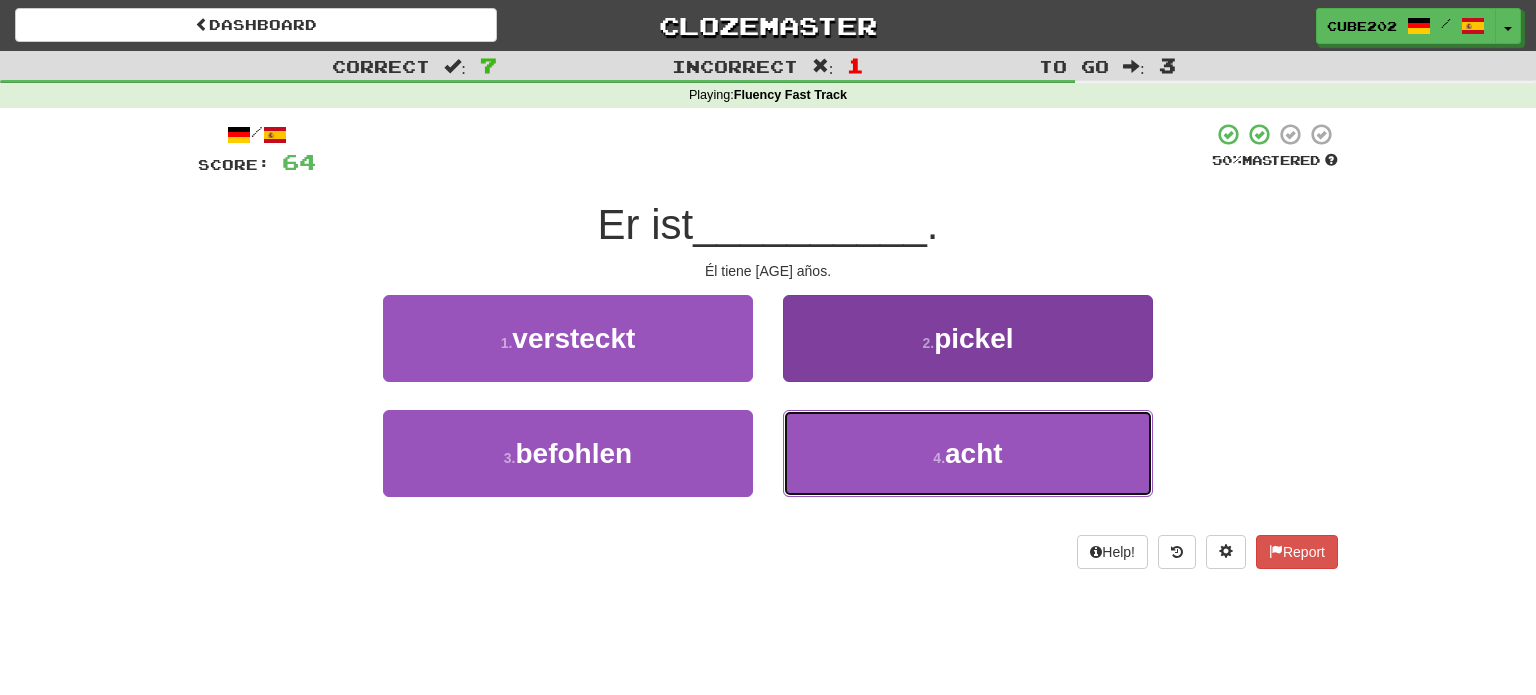 click on "4 .  acht" at bounding box center [968, 453] 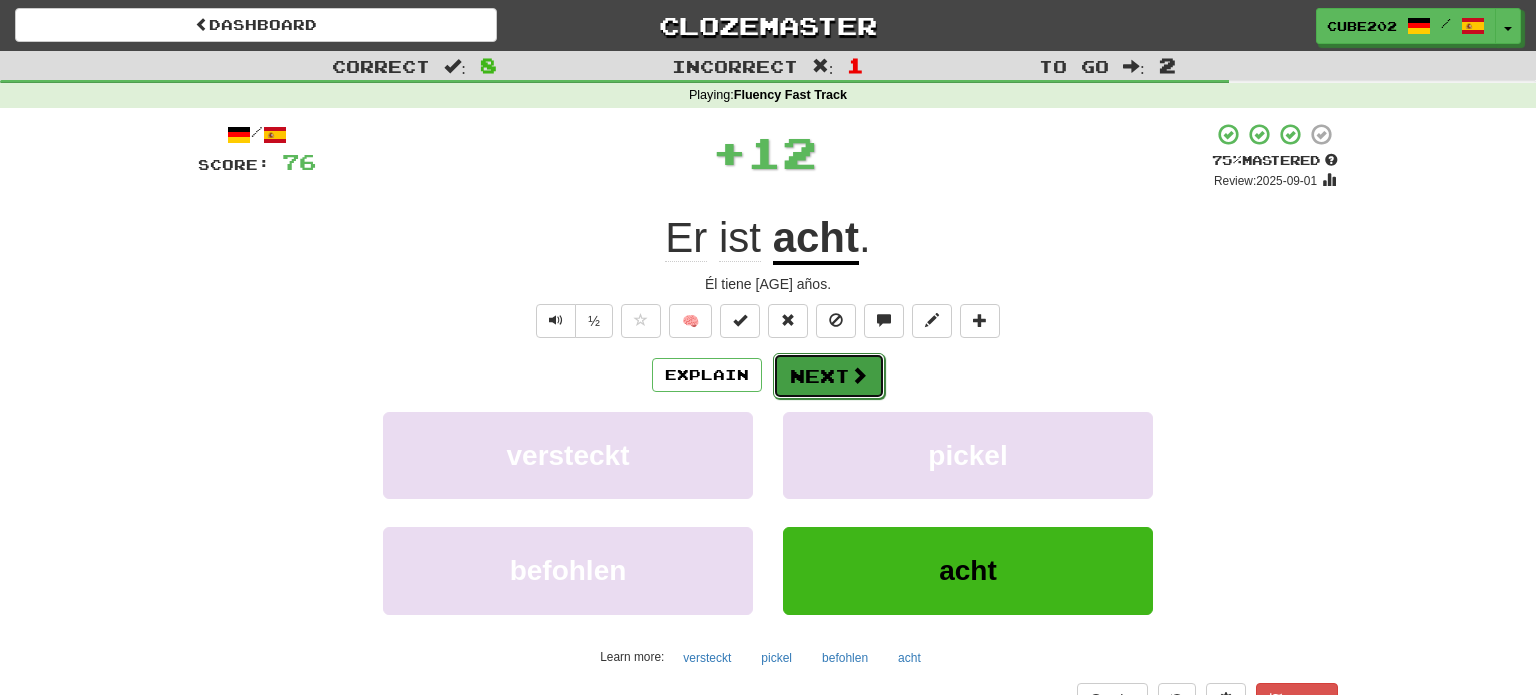 click on "Next" at bounding box center [829, 376] 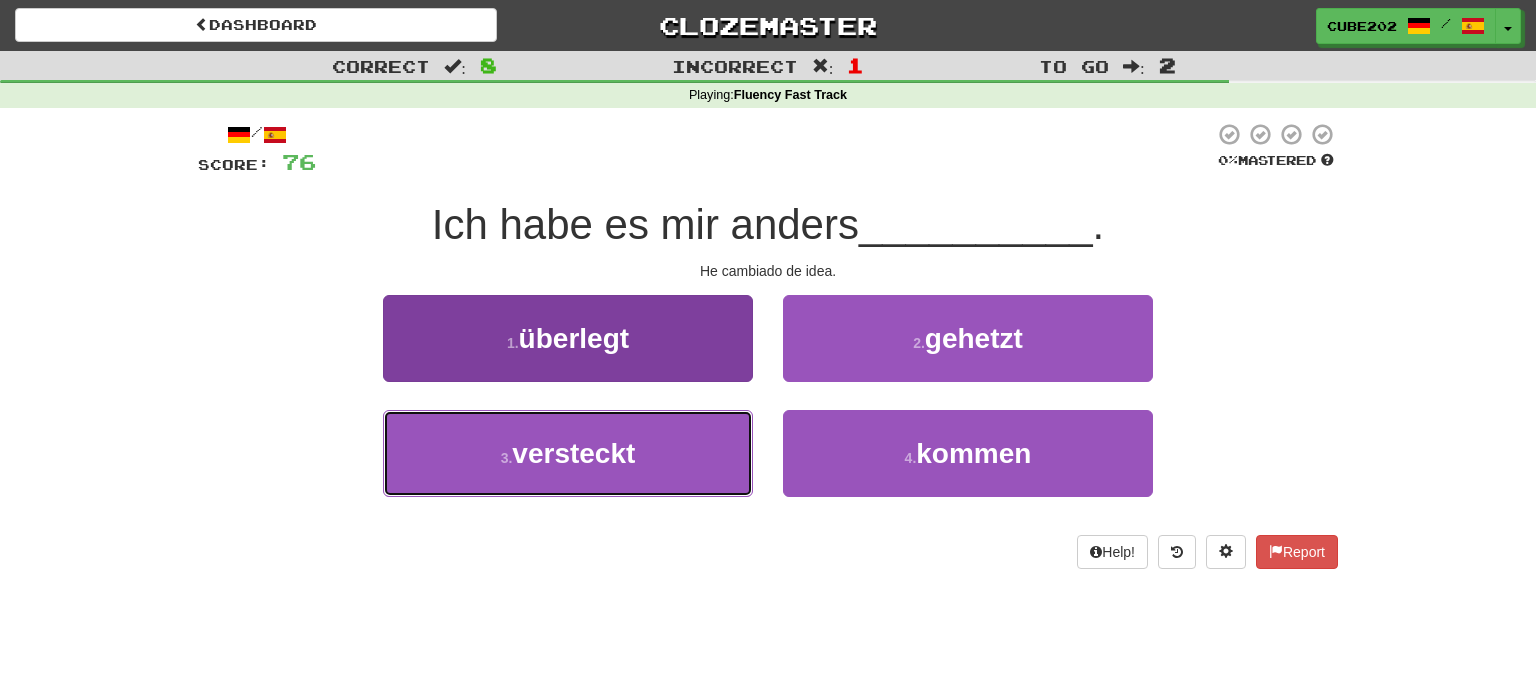 drag, startPoint x: 707, startPoint y: 432, endPoint x: 726, endPoint y: 421, distance: 21.954498 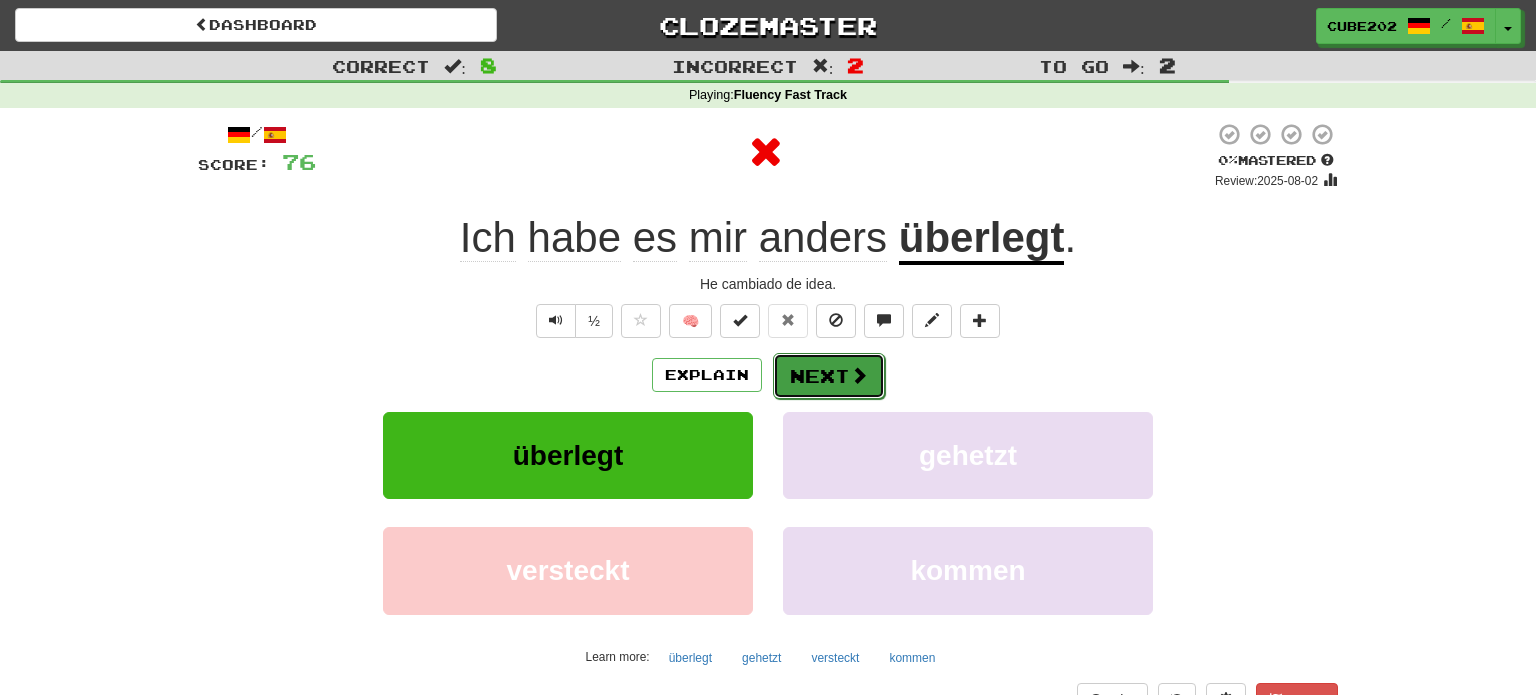 click on "Next" at bounding box center [829, 376] 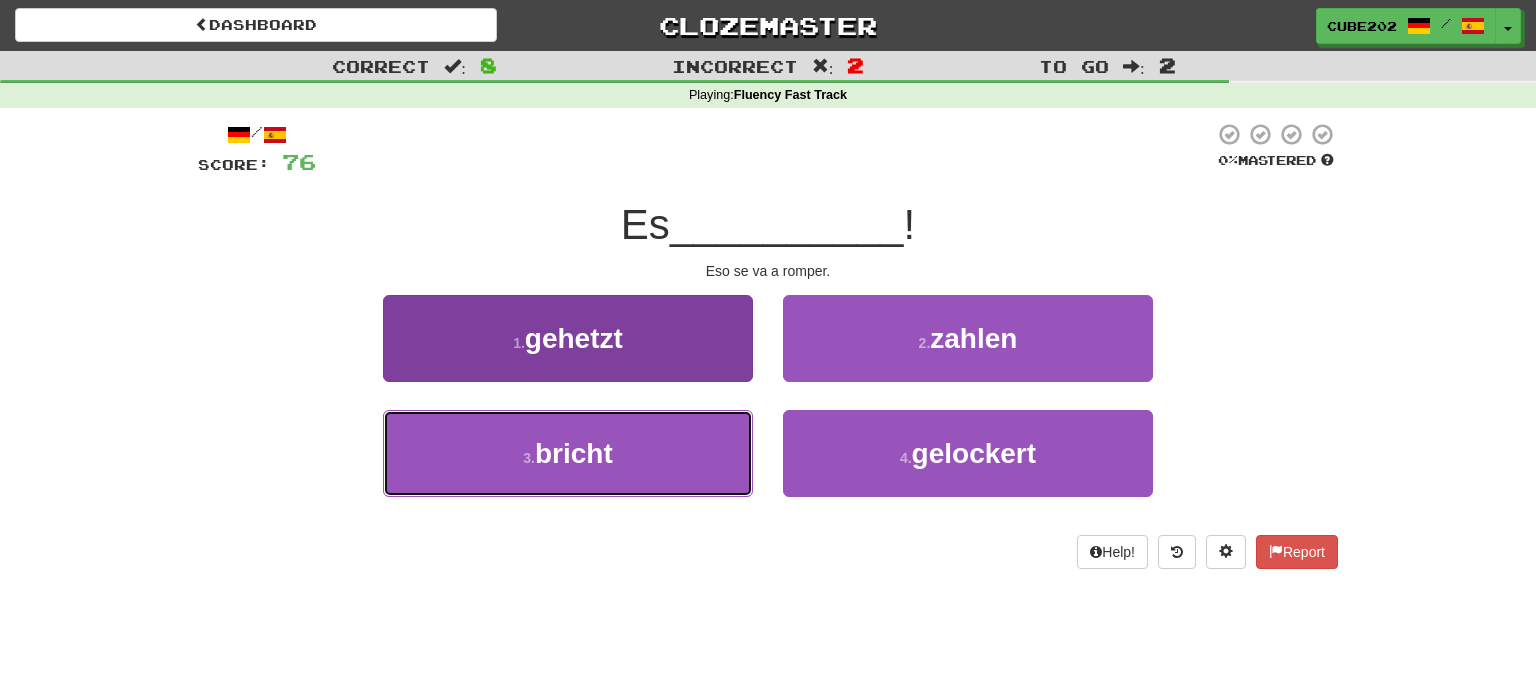 click on "3 .  bricht" at bounding box center [568, 453] 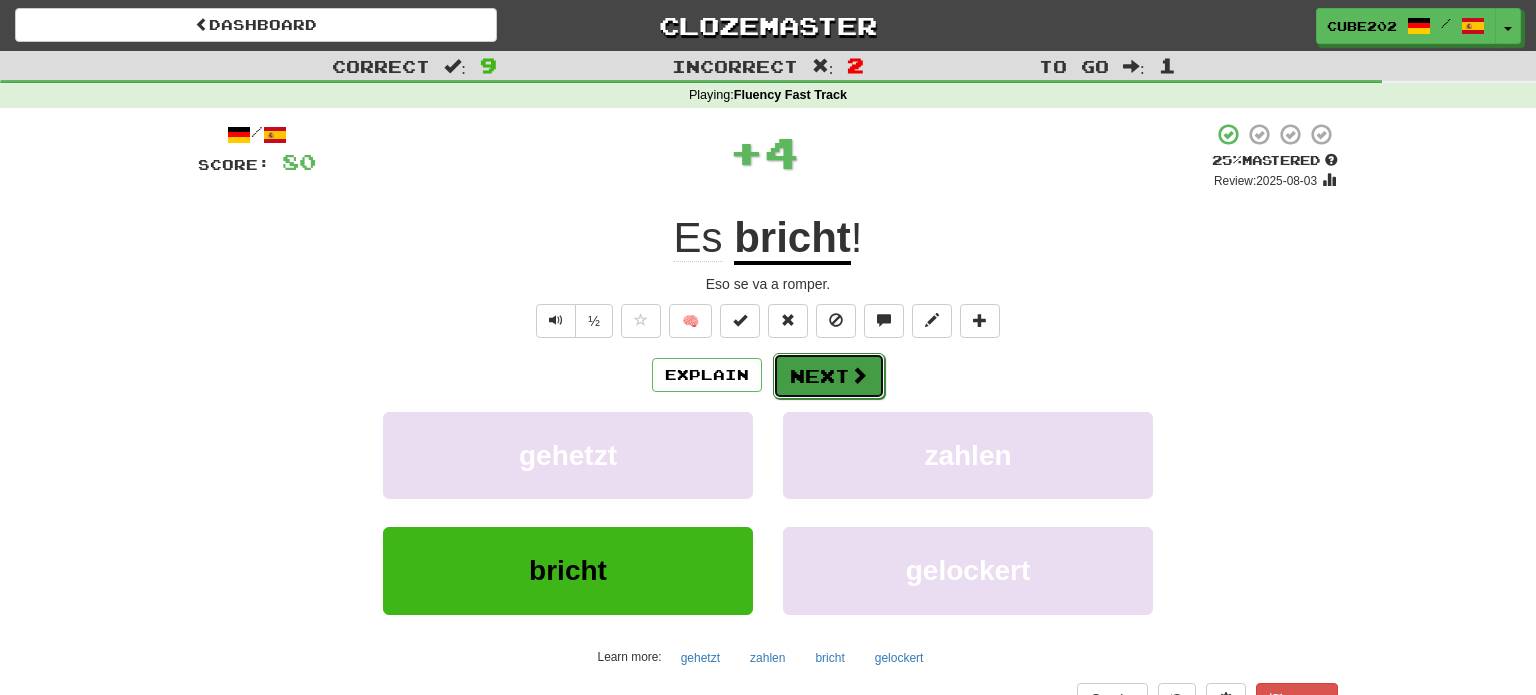 click on "Next" at bounding box center (829, 376) 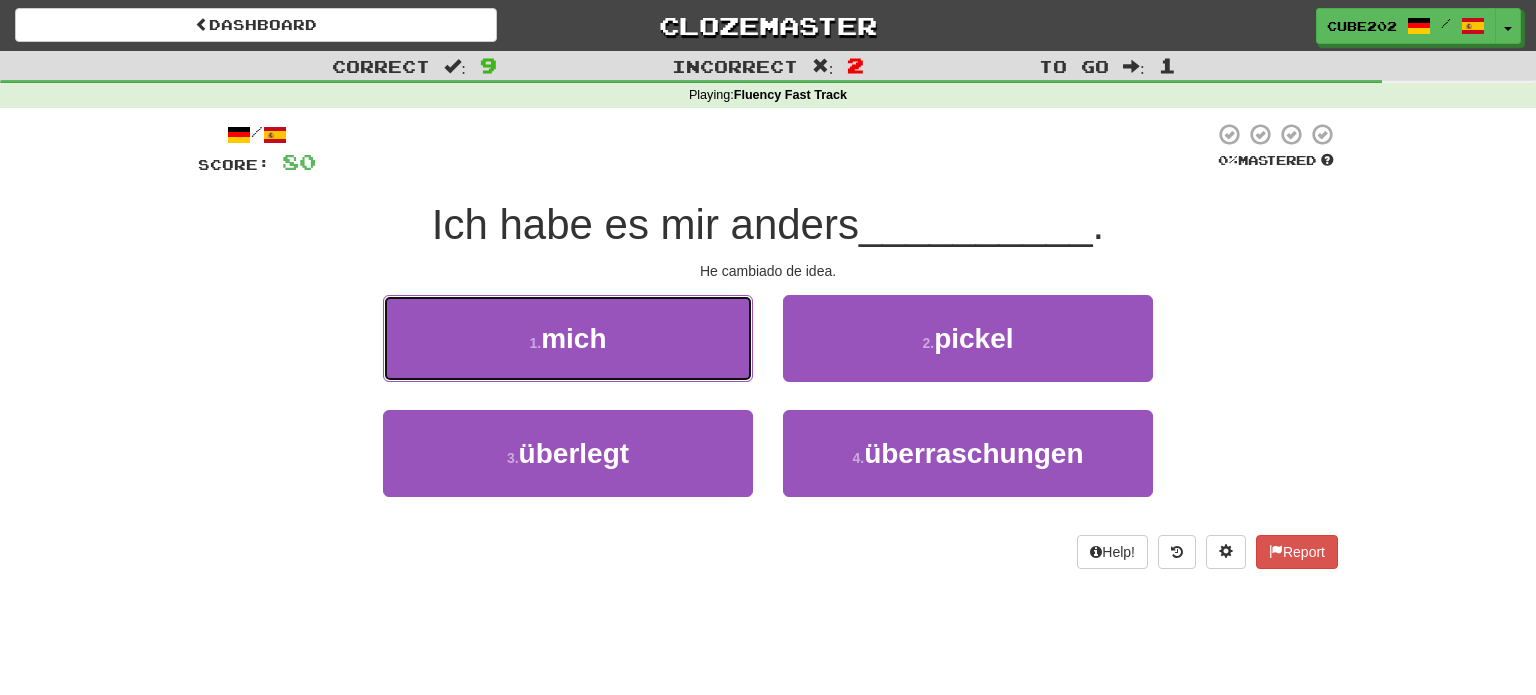 click on "1 .  mich" at bounding box center [568, 338] 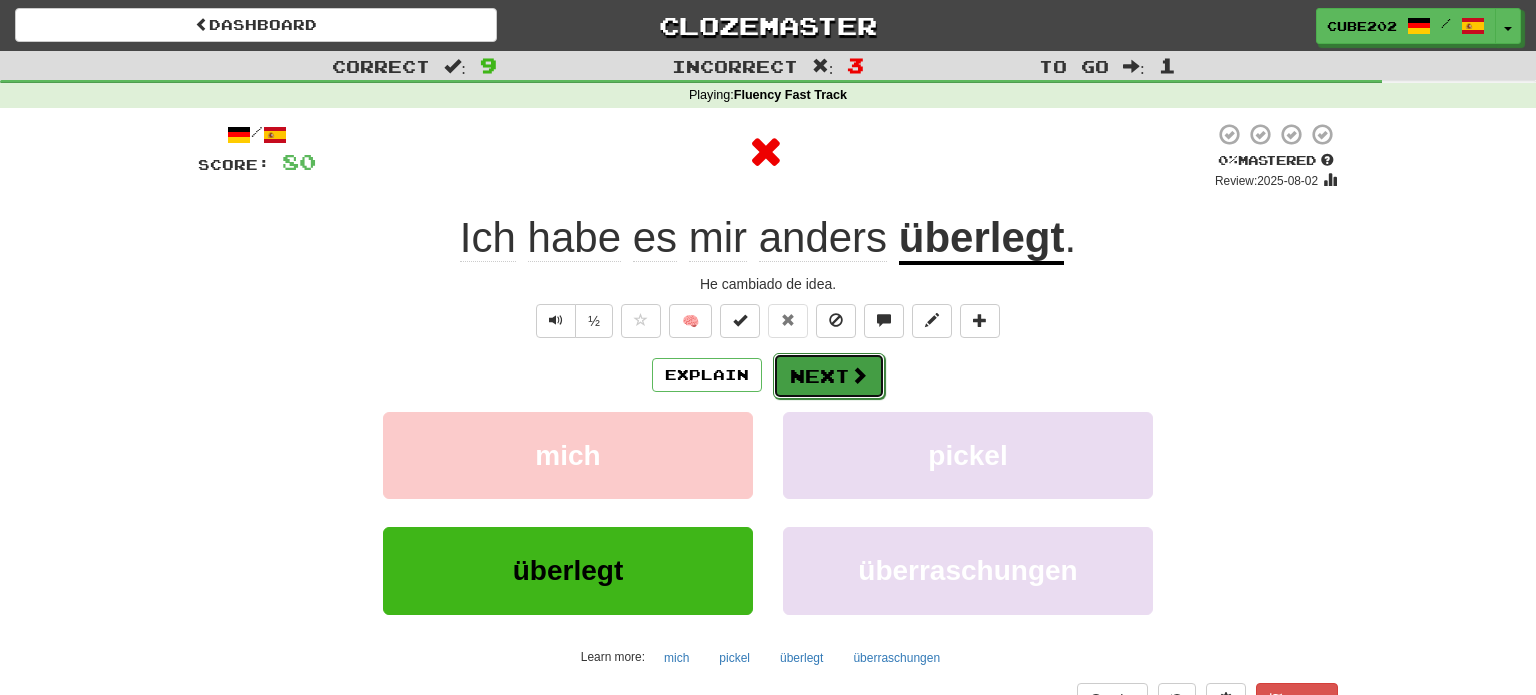 click on "Next" at bounding box center [829, 376] 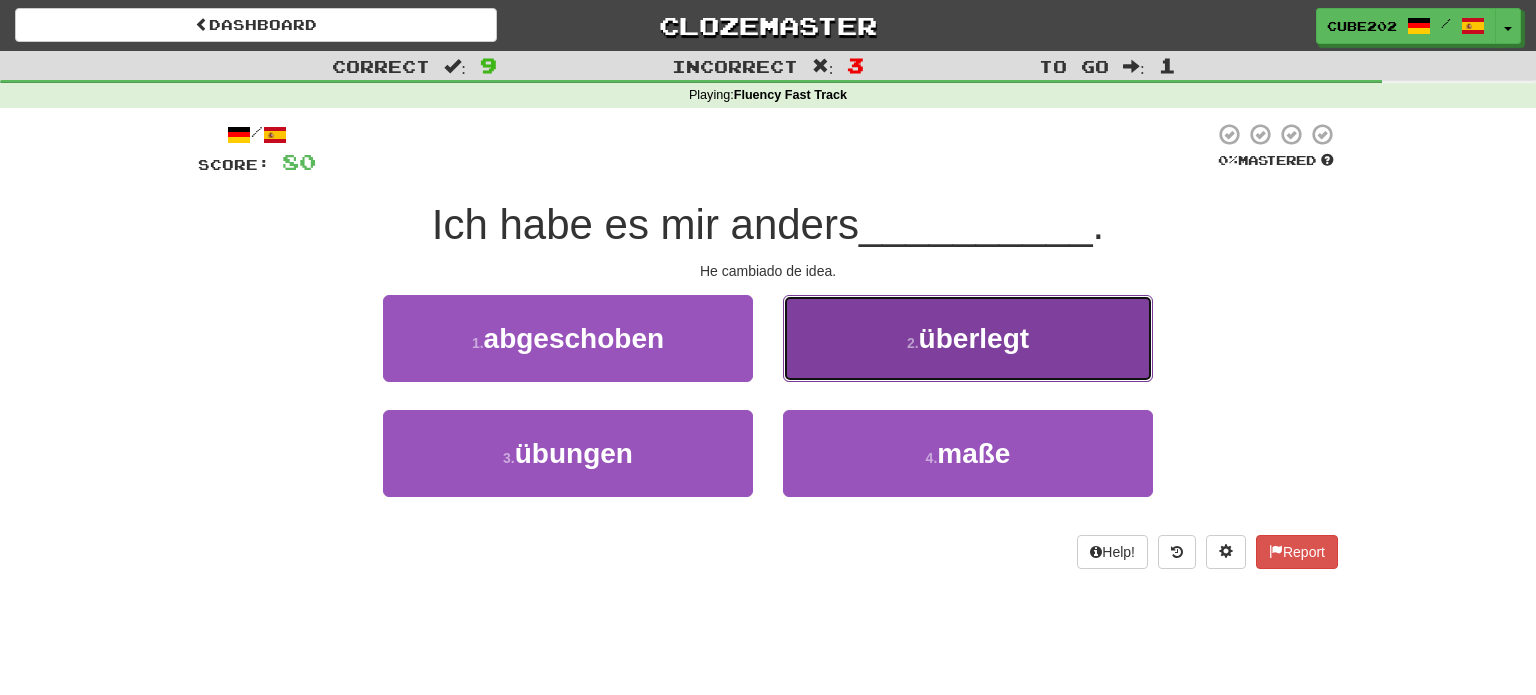 click on "2 .  überlegt" at bounding box center (968, 338) 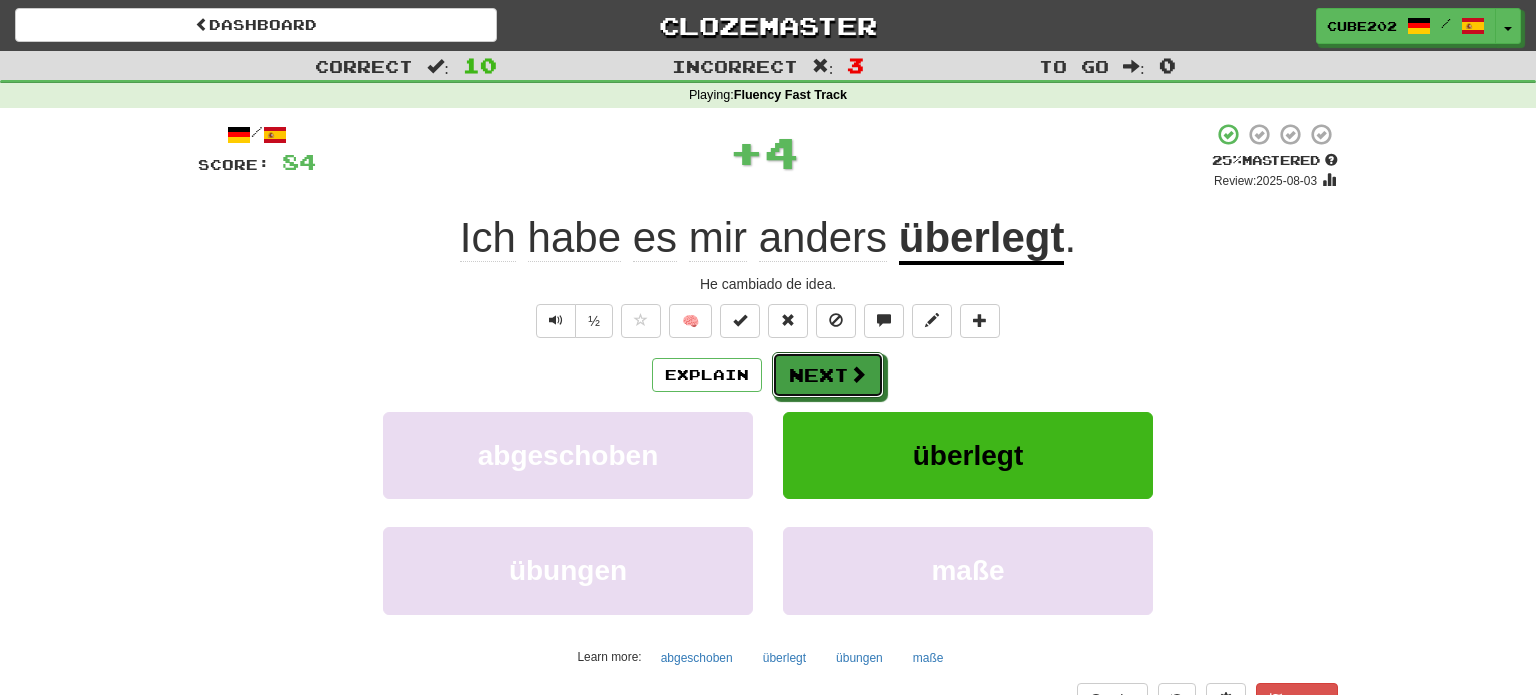 click on "Next" at bounding box center (828, 375) 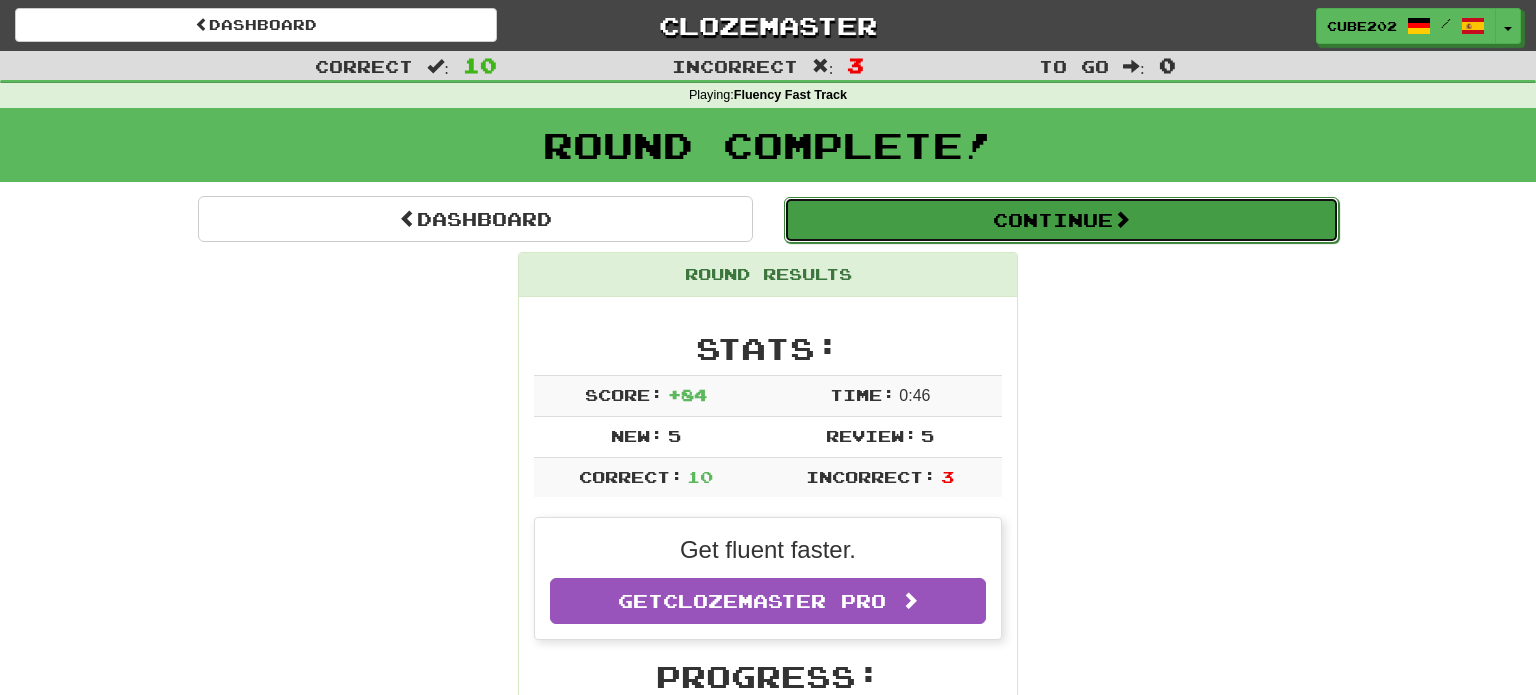 click on "Continue" at bounding box center (1061, 220) 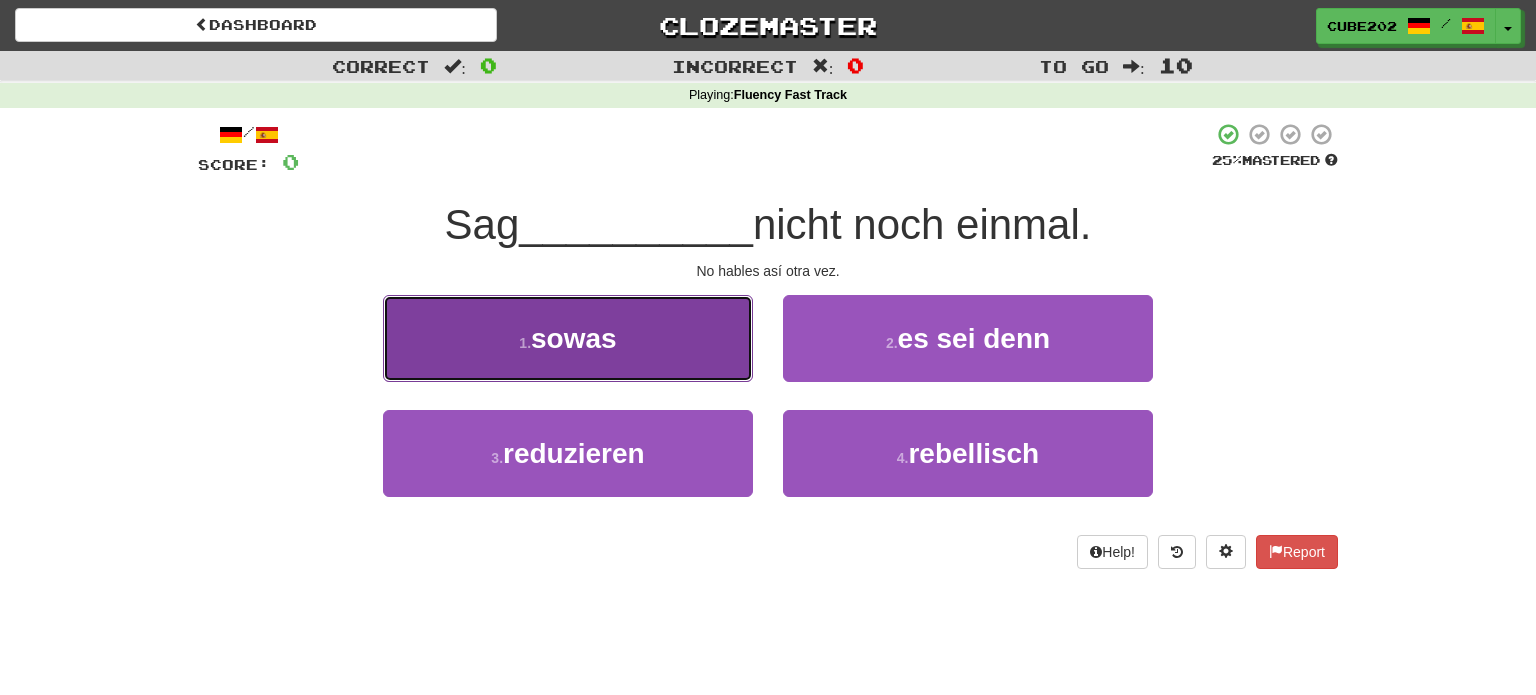 click on "1 .  sowas" at bounding box center (568, 338) 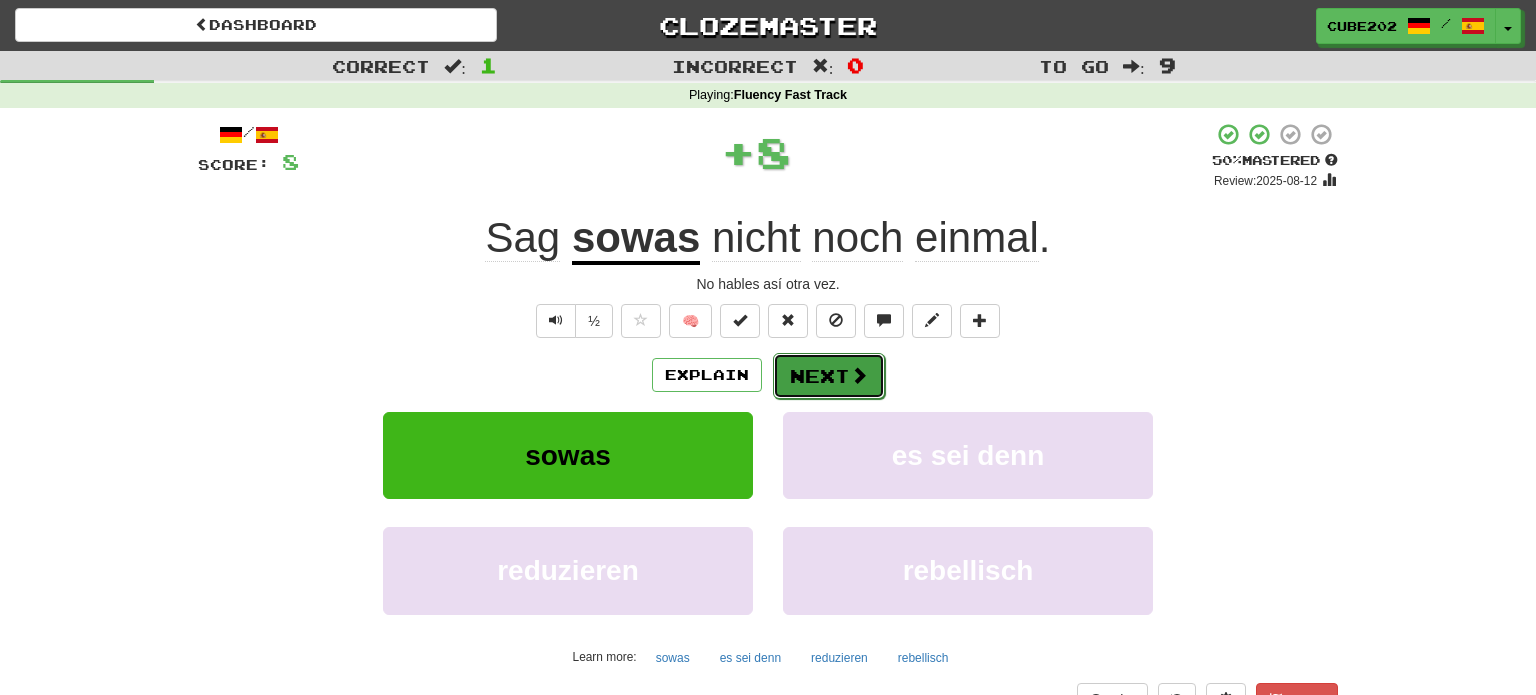 click on "Next" at bounding box center [829, 376] 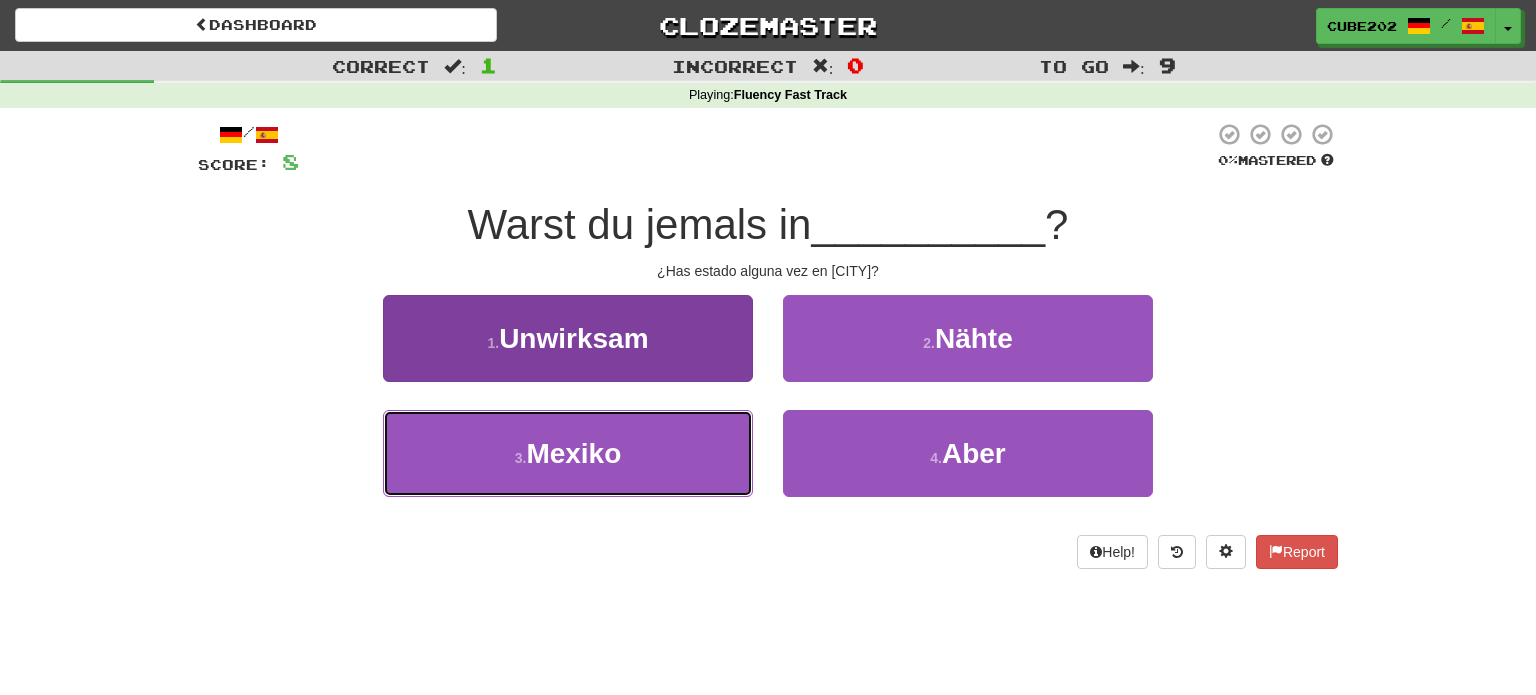 click on "3 .  Mexiko" at bounding box center (568, 453) 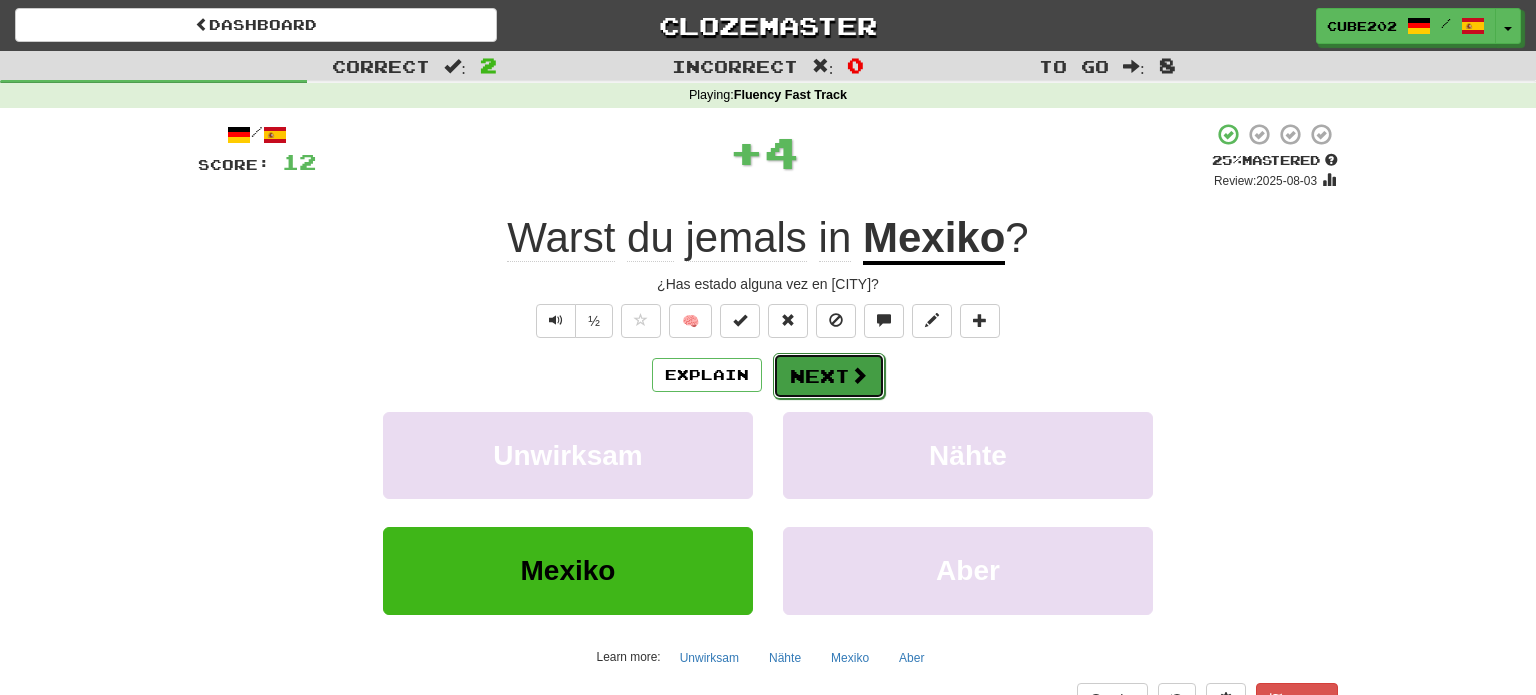 click on "Next" at bounding box center (829, 376) 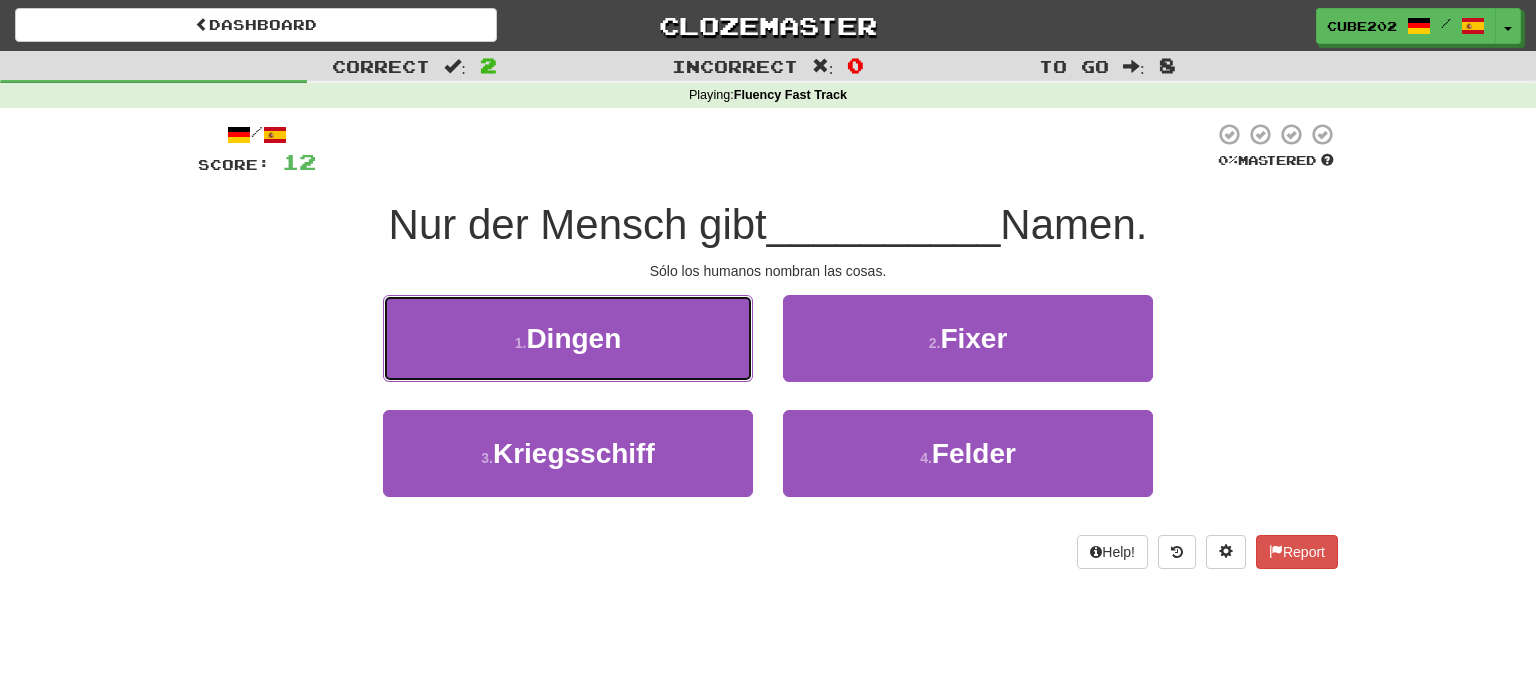 click on "1 .  Dingen" at bounding box center [568, 338] 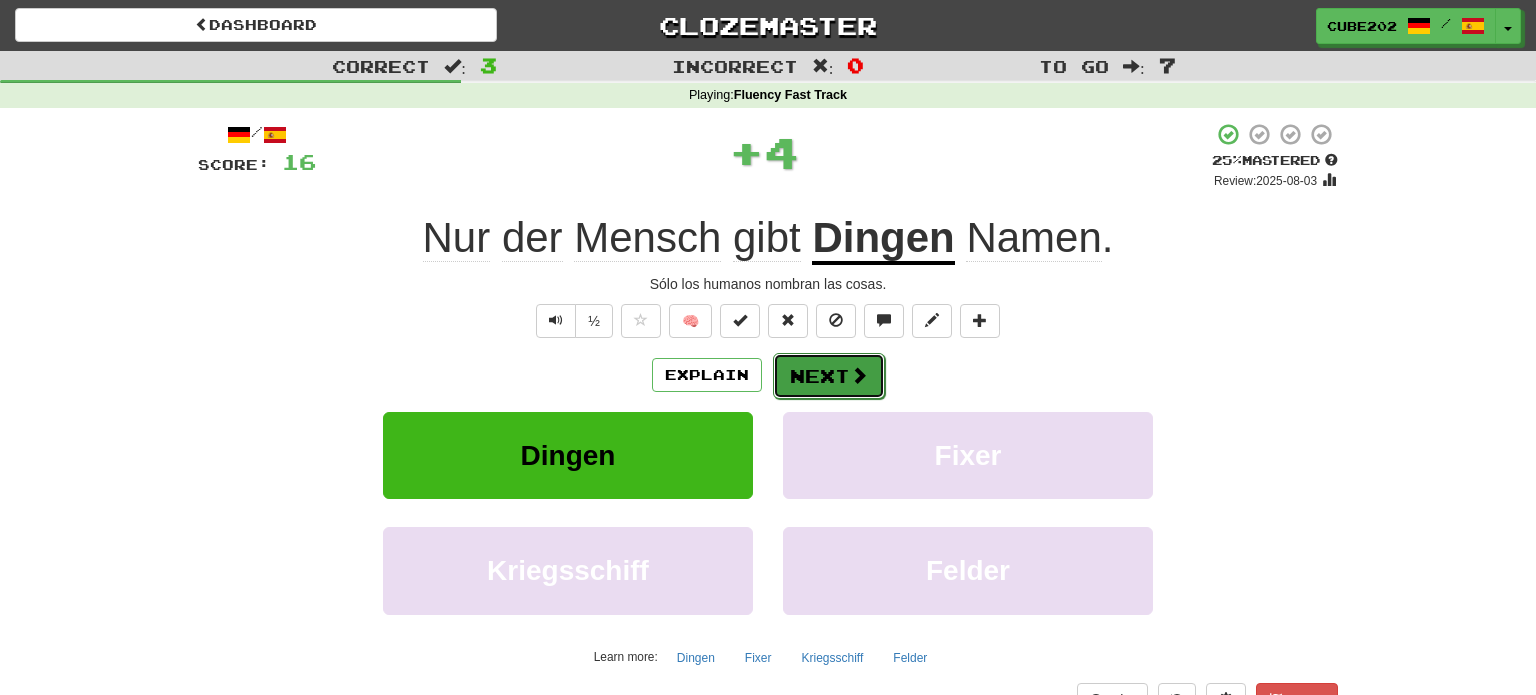 click on "Next" at bounding box center (829, 376) 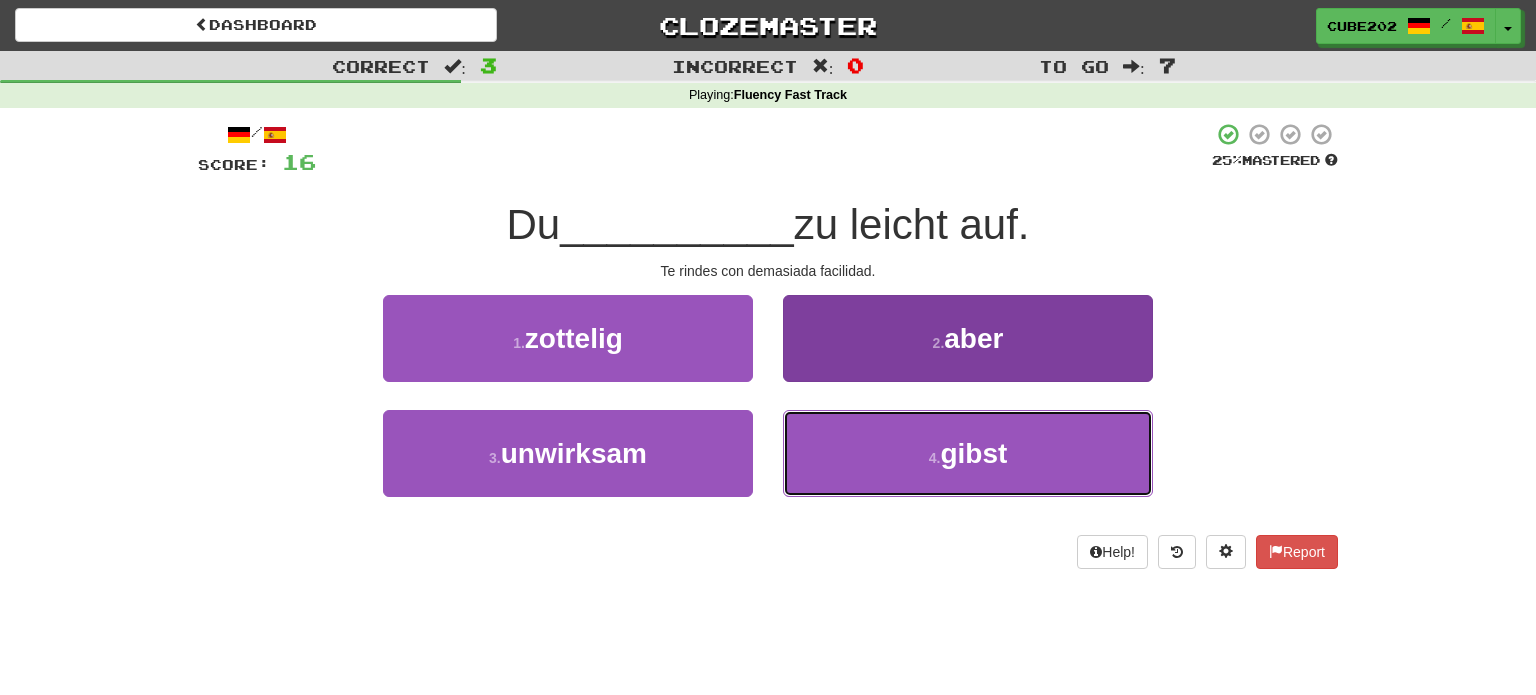 click on "4 .  gibst" at bounding box center (968, 453) 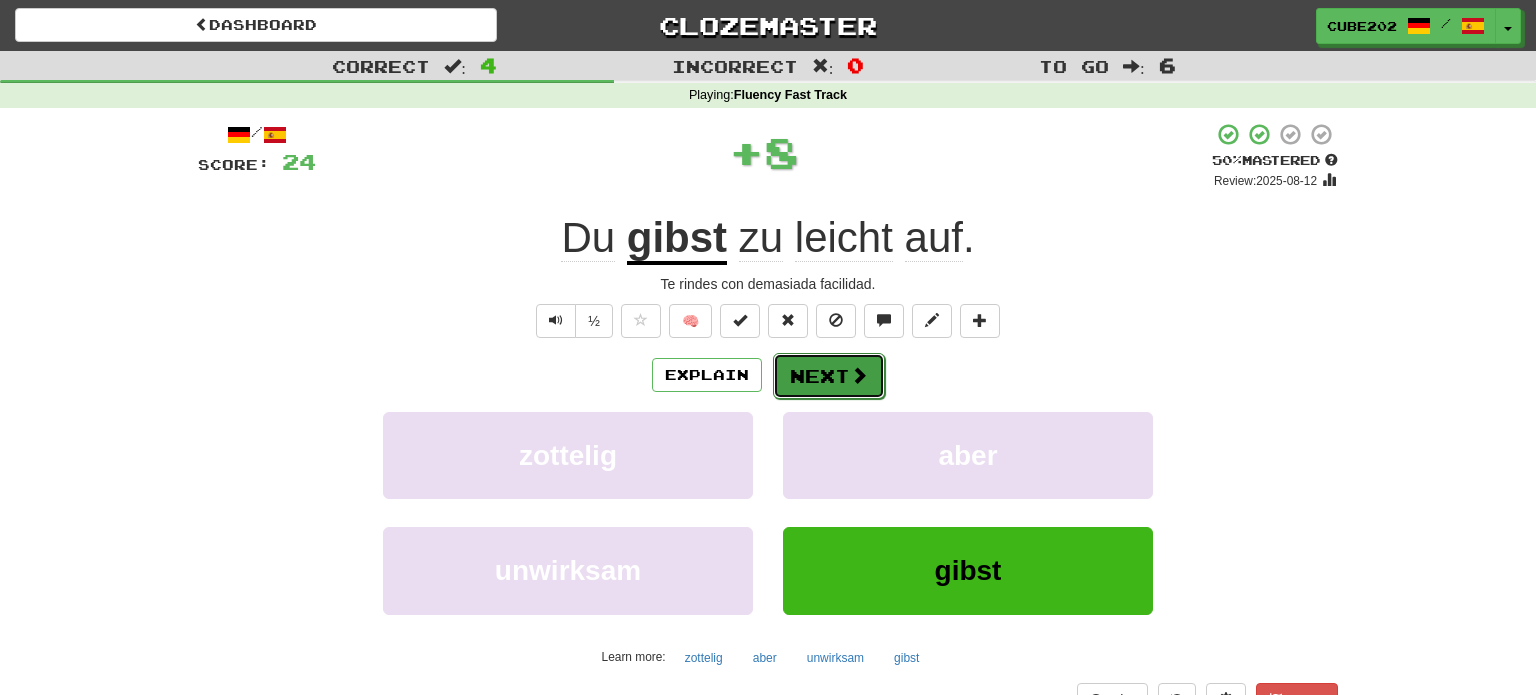 click on "Next" at bounding box center (829, 376) 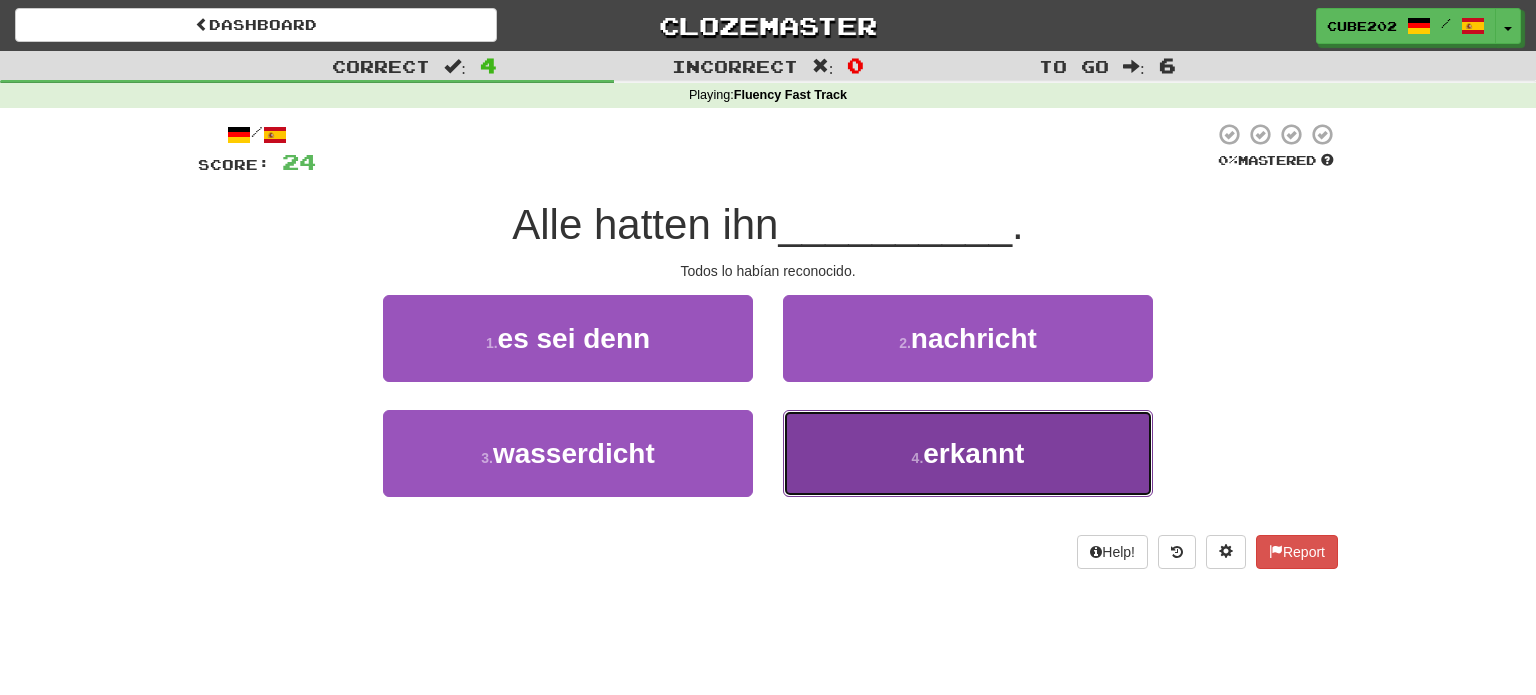 click on "4 .  erkannt" at bounding box center (968, 453) 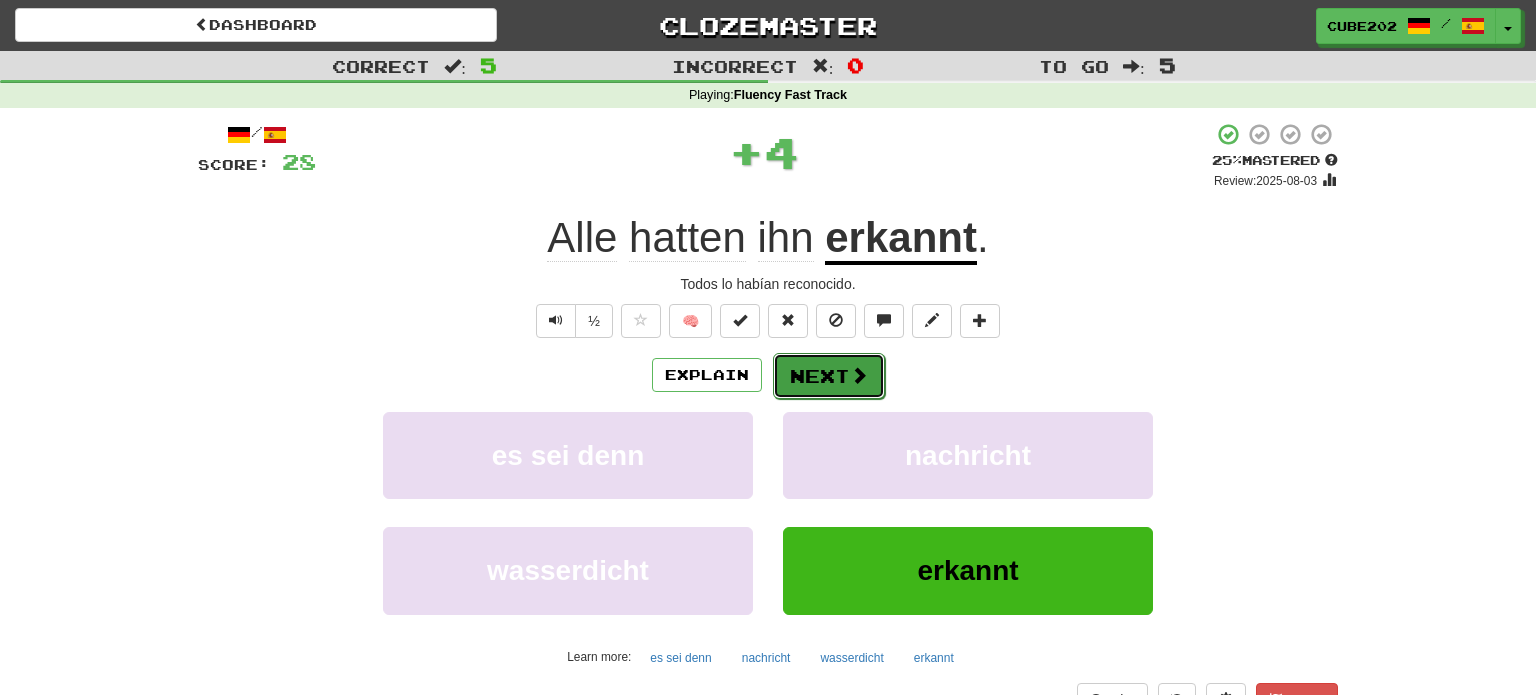click on "Next" at bounding box center (829, 376) 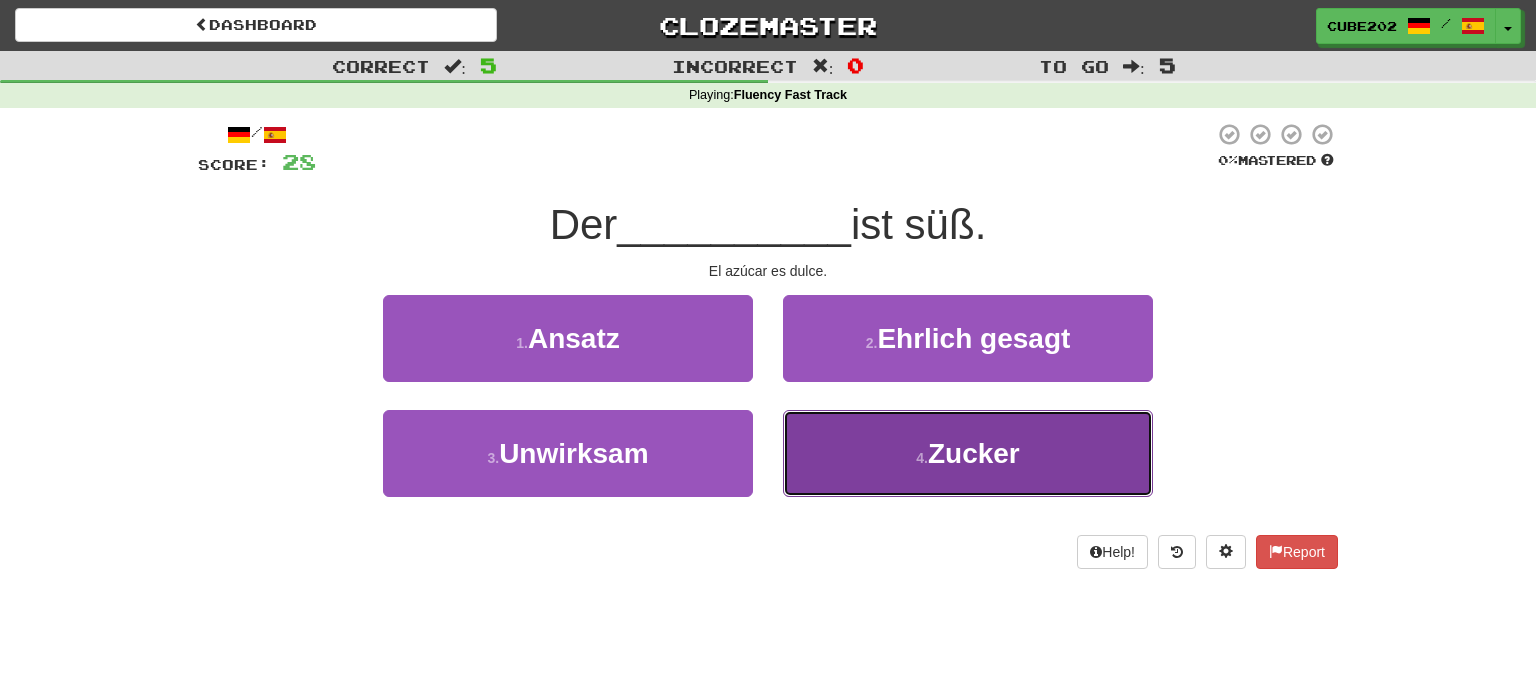 click on "4 ." at bounding box center (922, 458) 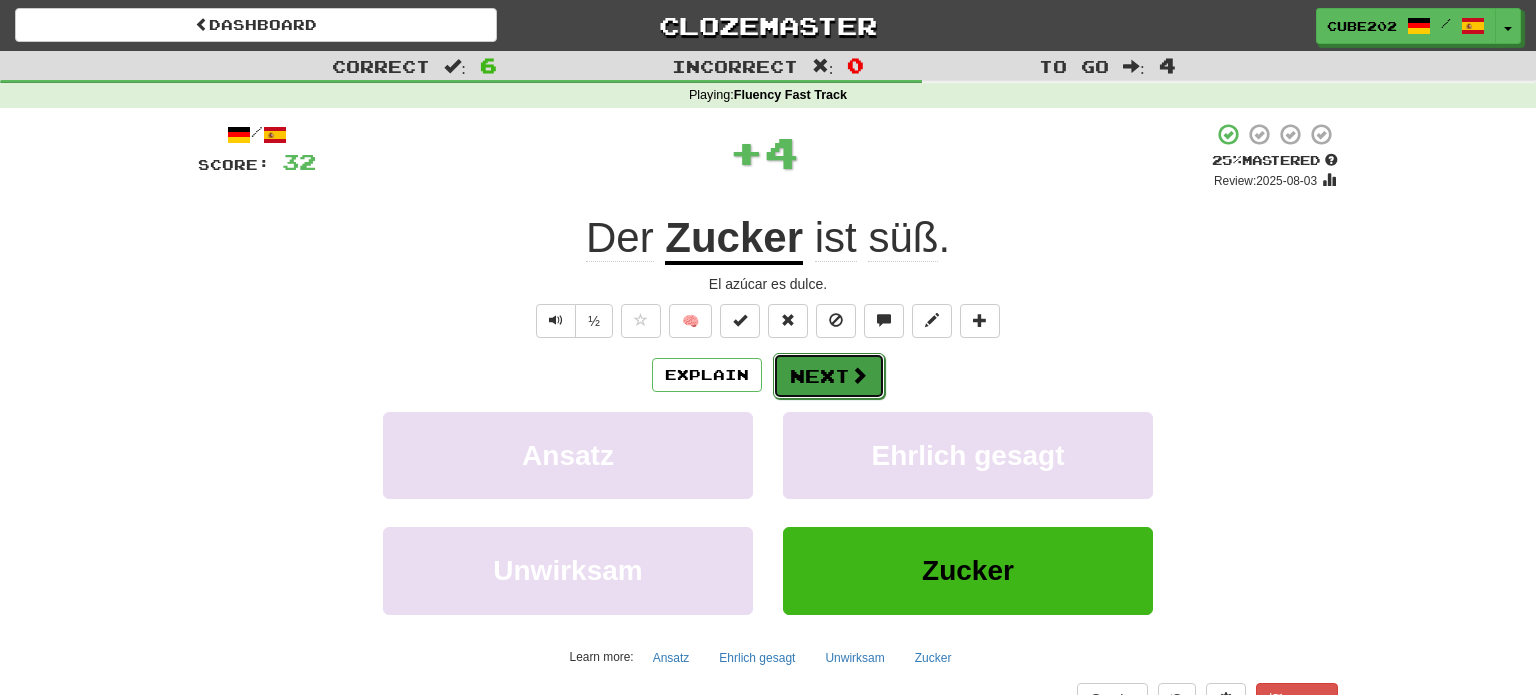 click on "Next" at bounding box center [829, 376] 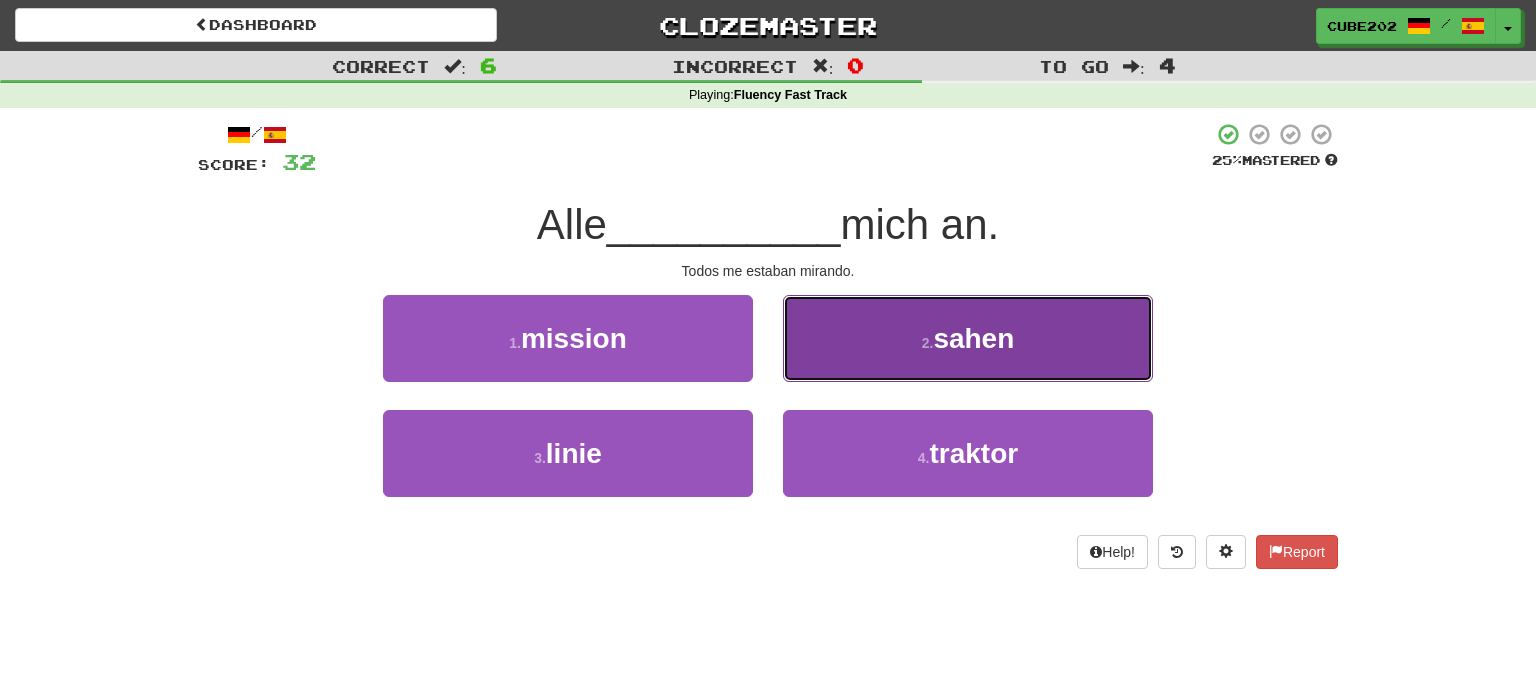click on "2 .  sahen" at bounding box center (968, 338) 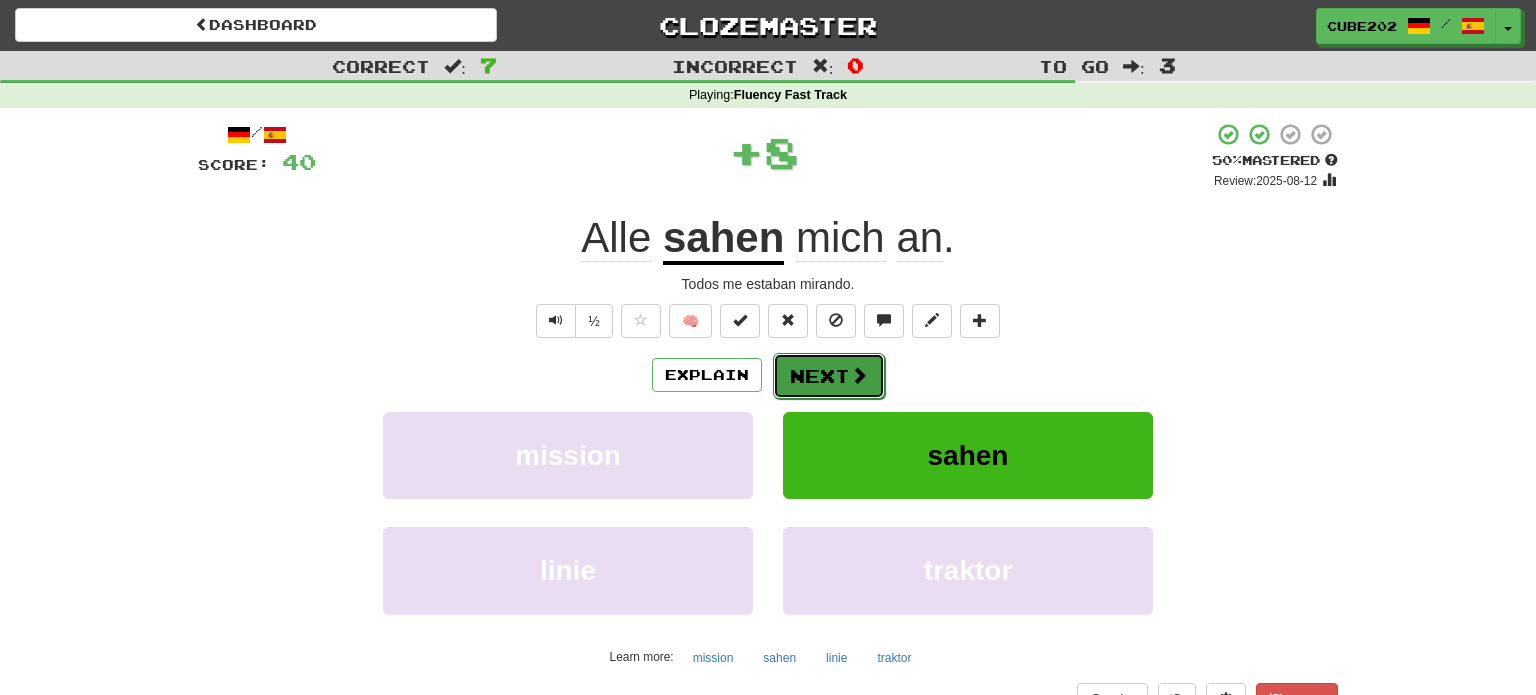 click on "Next" at bounding box center (829, 376) 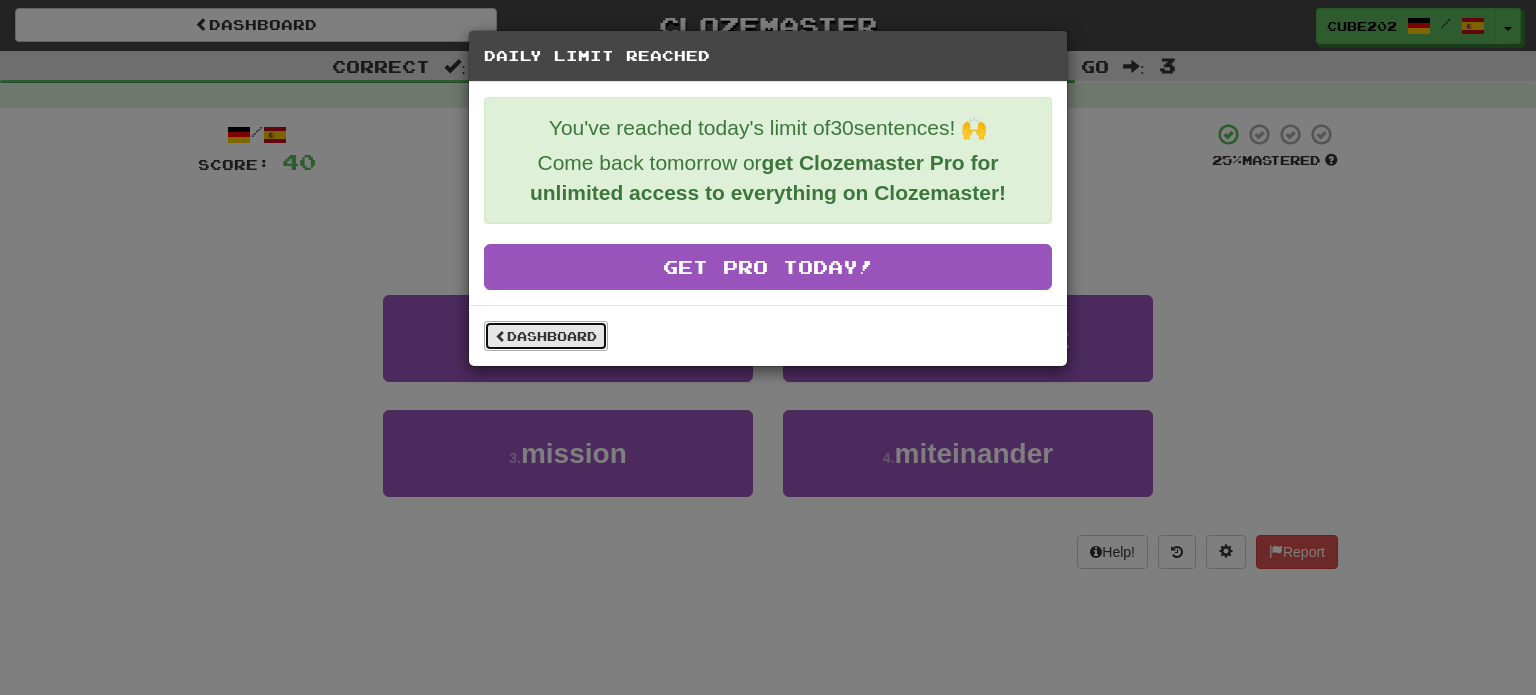click on "Dashboard" at bounding box center [546, 336] 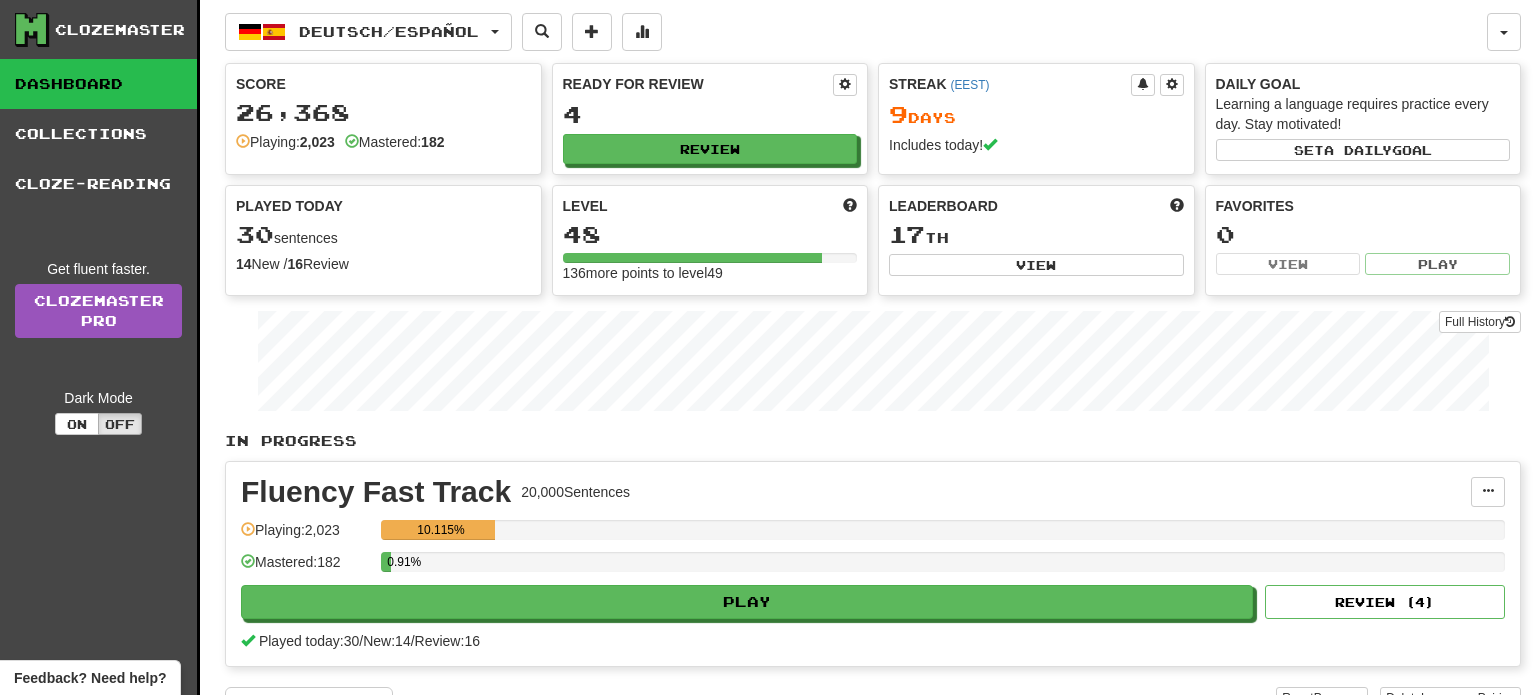scroll, scrollTop: 0, scrollLeft: 0, axis: both 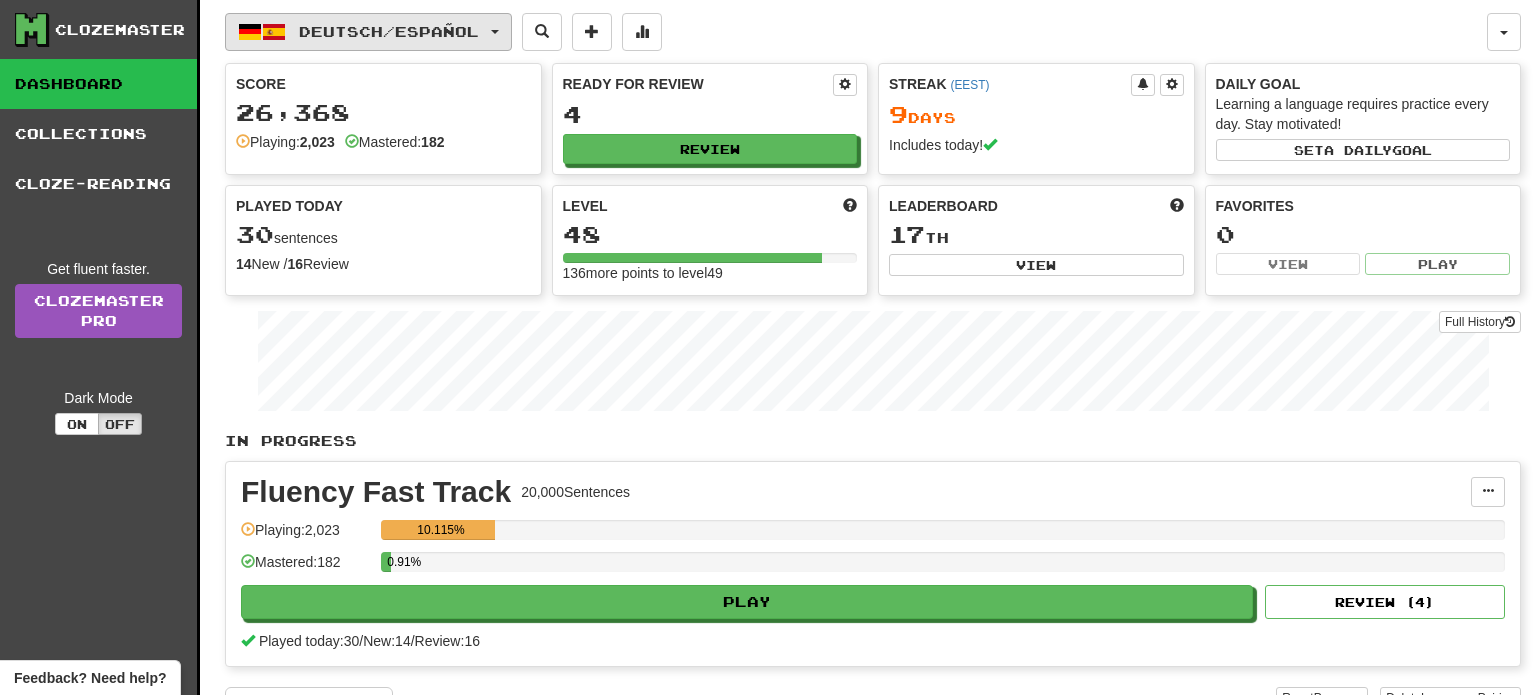 click on "Deutsch  /  Español" at bounding box center (389, 31) 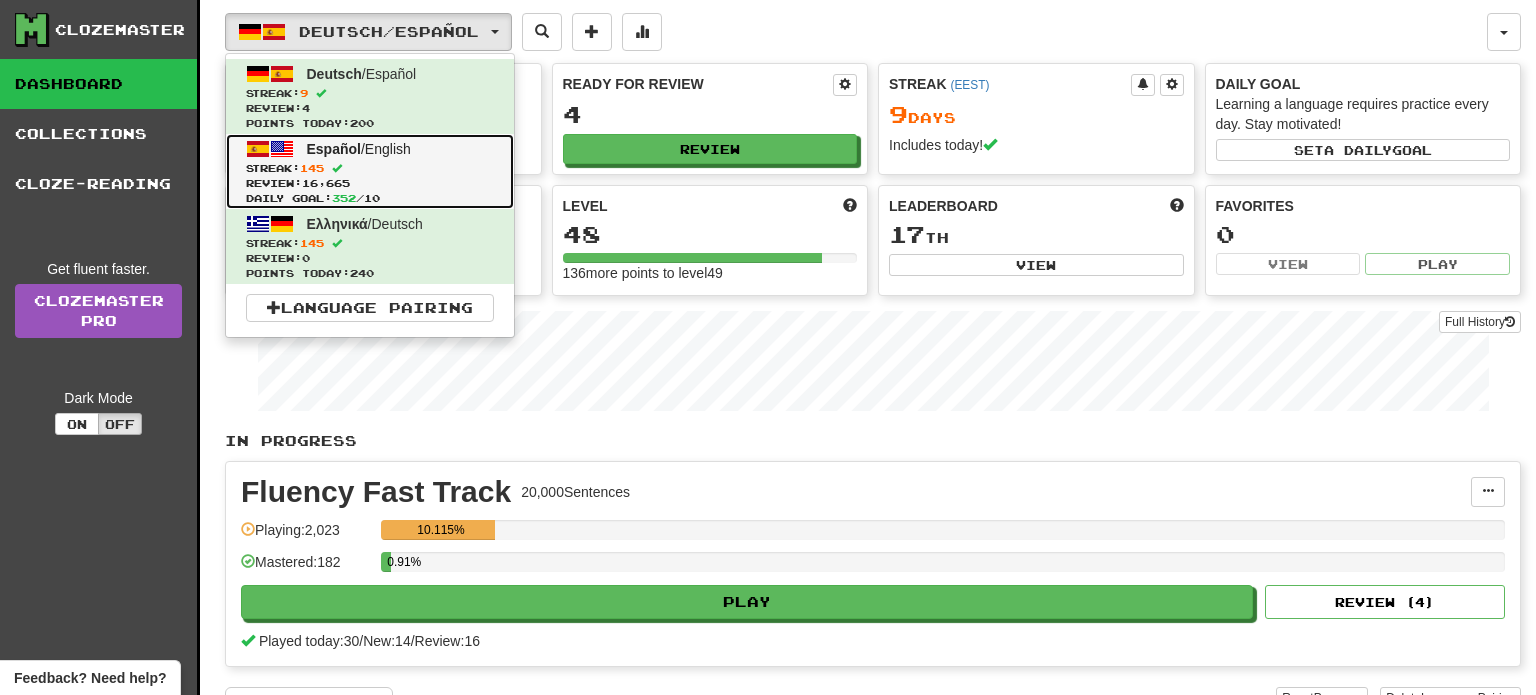 click on "Streak:  145" at bounding box center (370, 168) 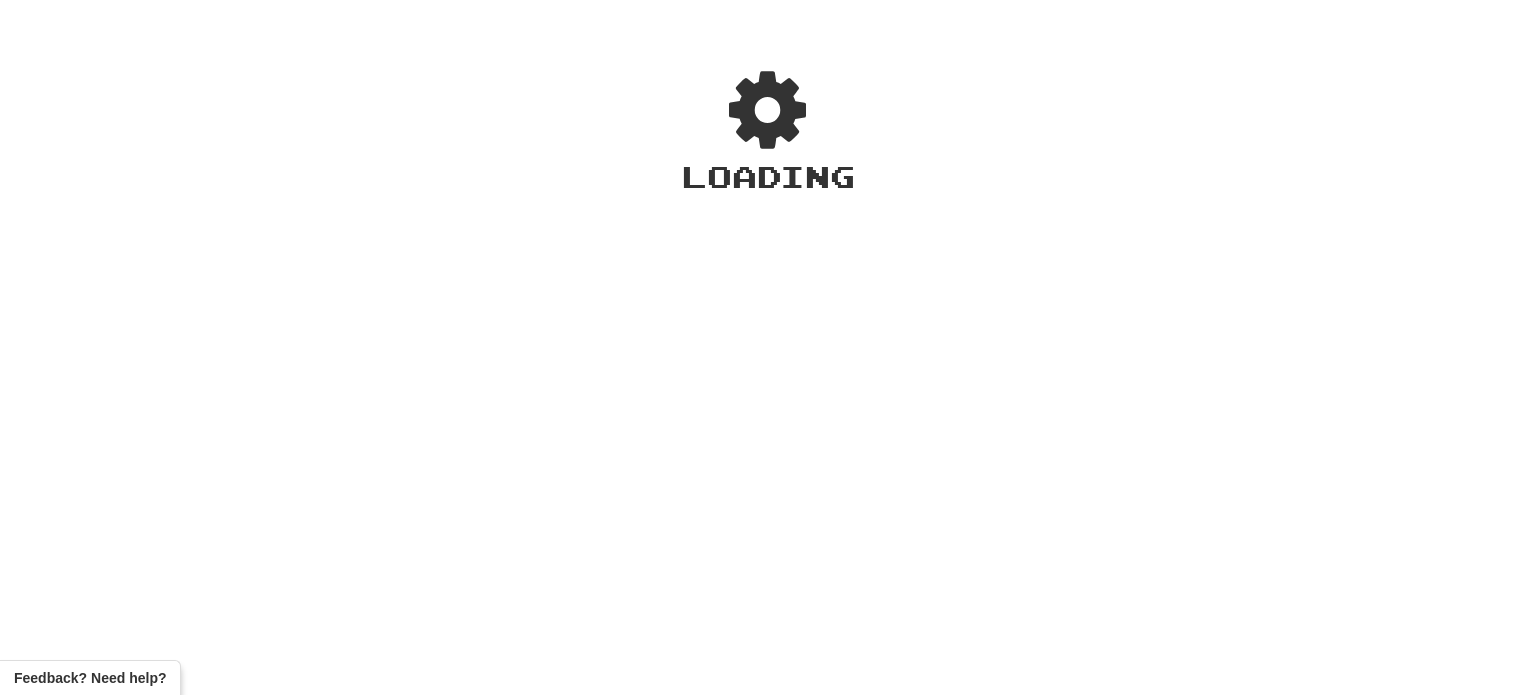 scroll, scrollTop: 0, scrollLeft: 0, axis: both 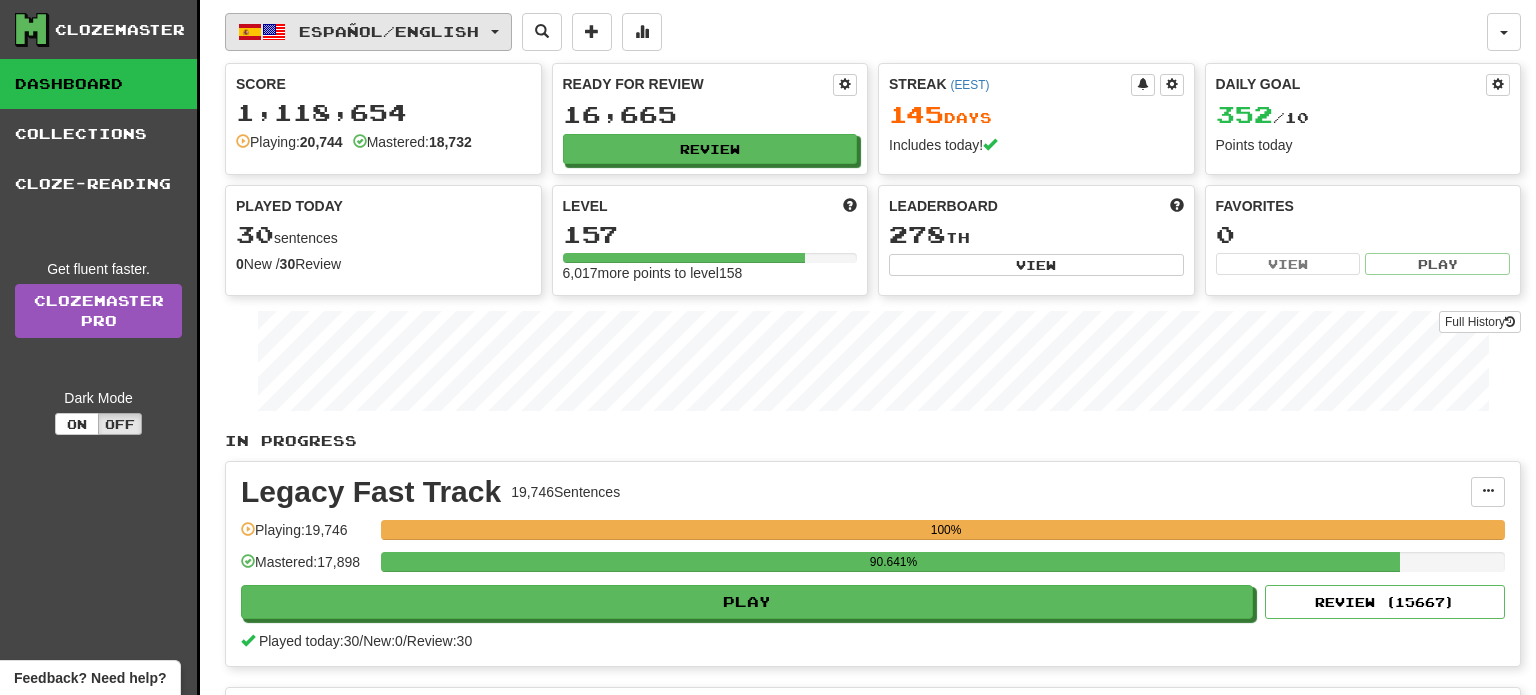 click on "Español  /  English" at bounding box center (389, 31) 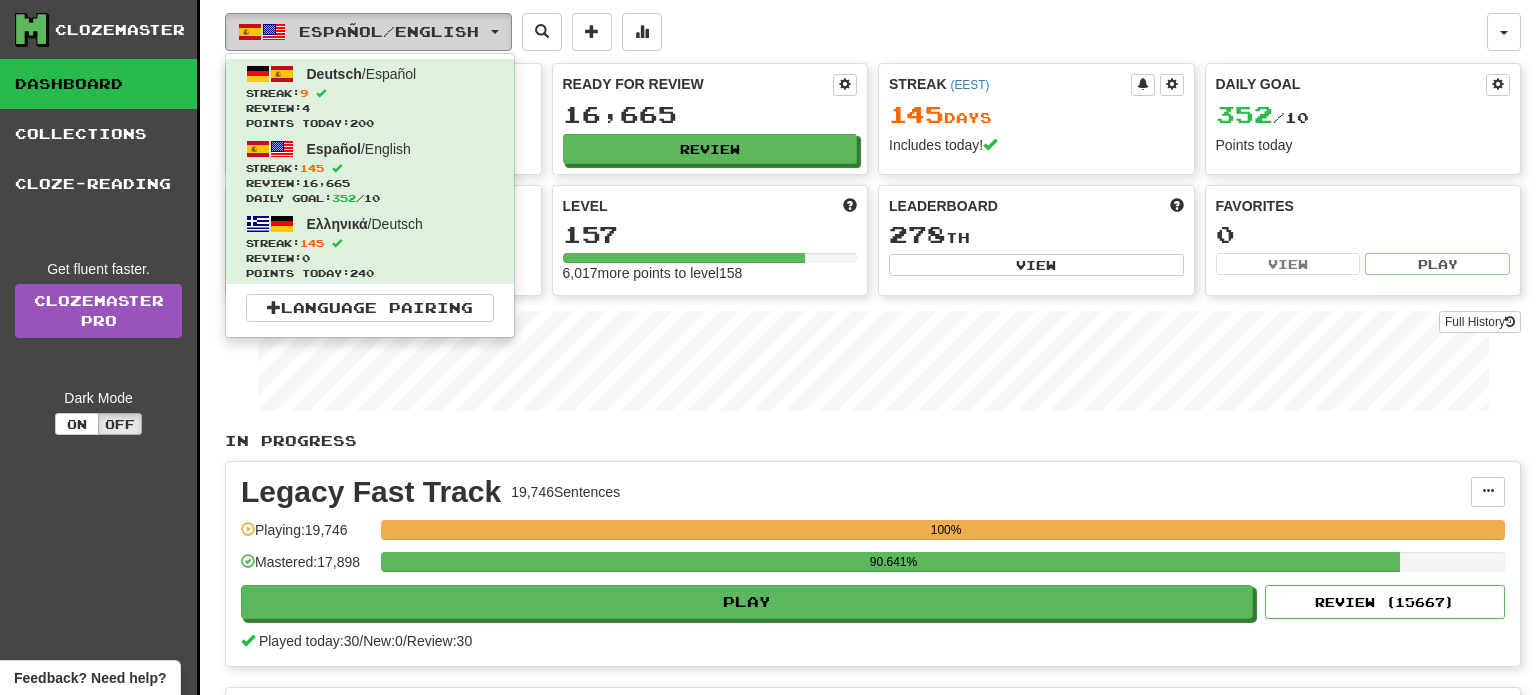 click on "Español  /  English" at bounding box center (389, 31) 